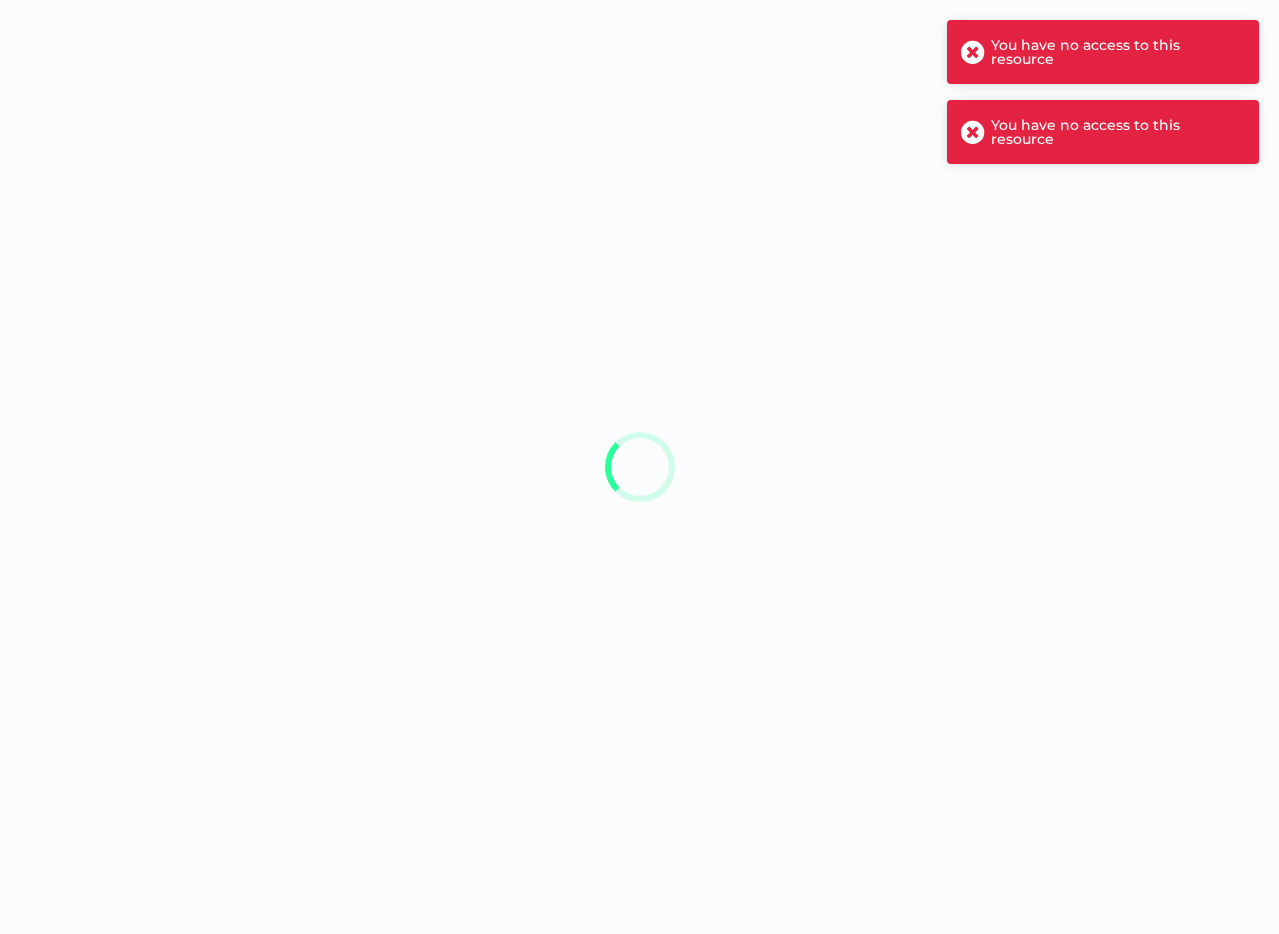 scroll, scrollTop: 0, scrollLeft: 0, axis: both 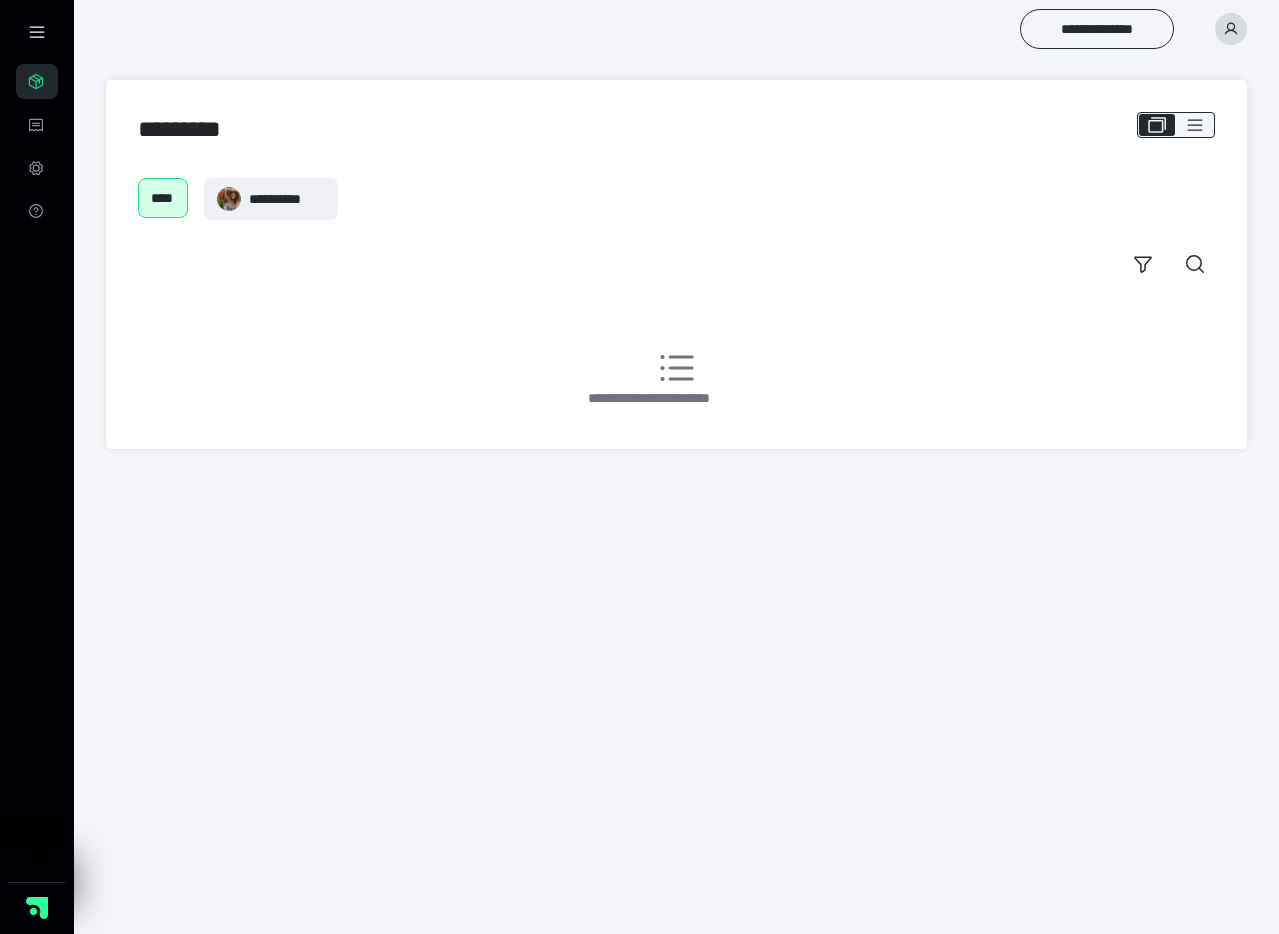 click at bounding box center (1231, 29) 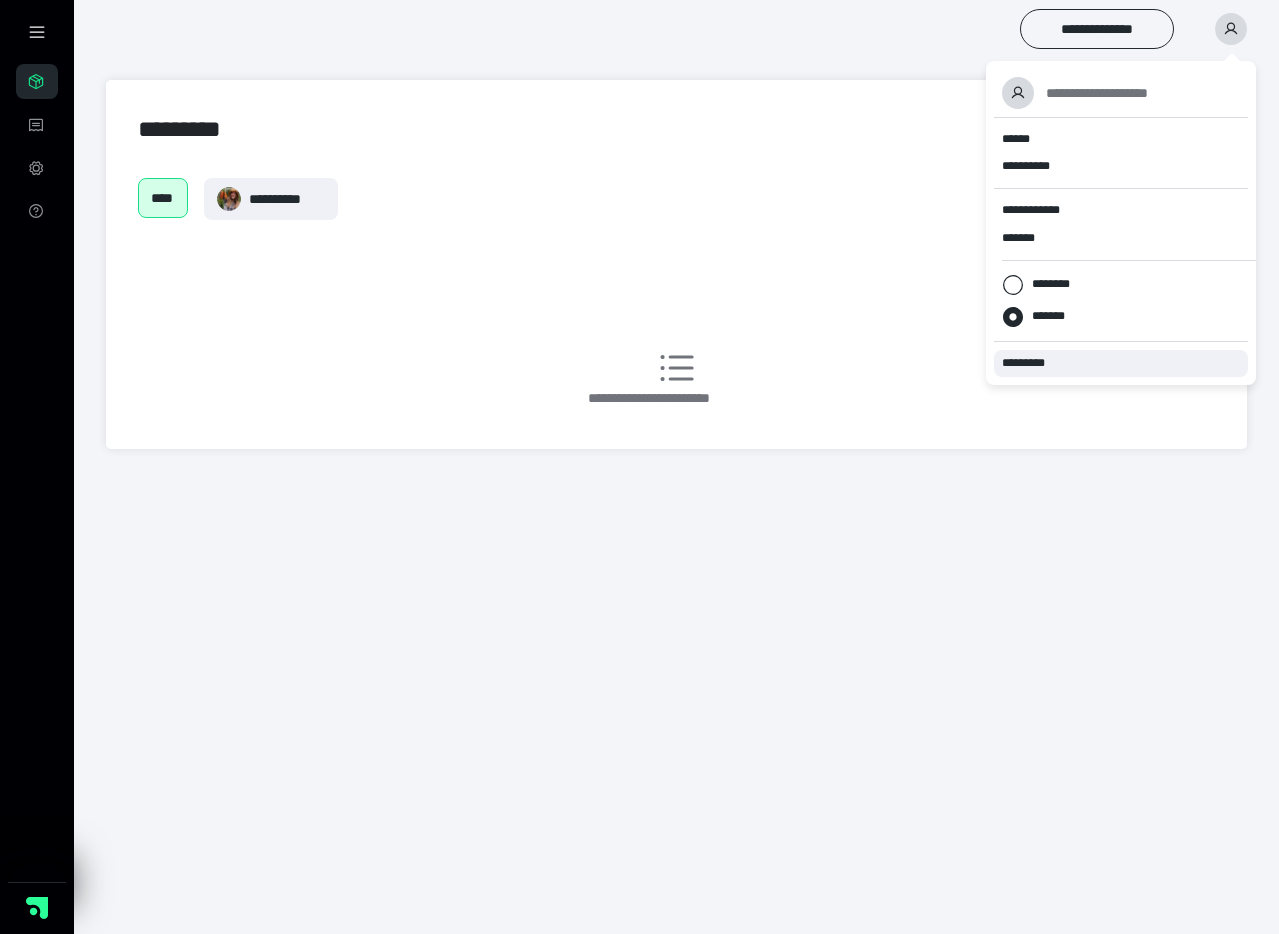 click on "*********" at bounding box center [1032, 363] 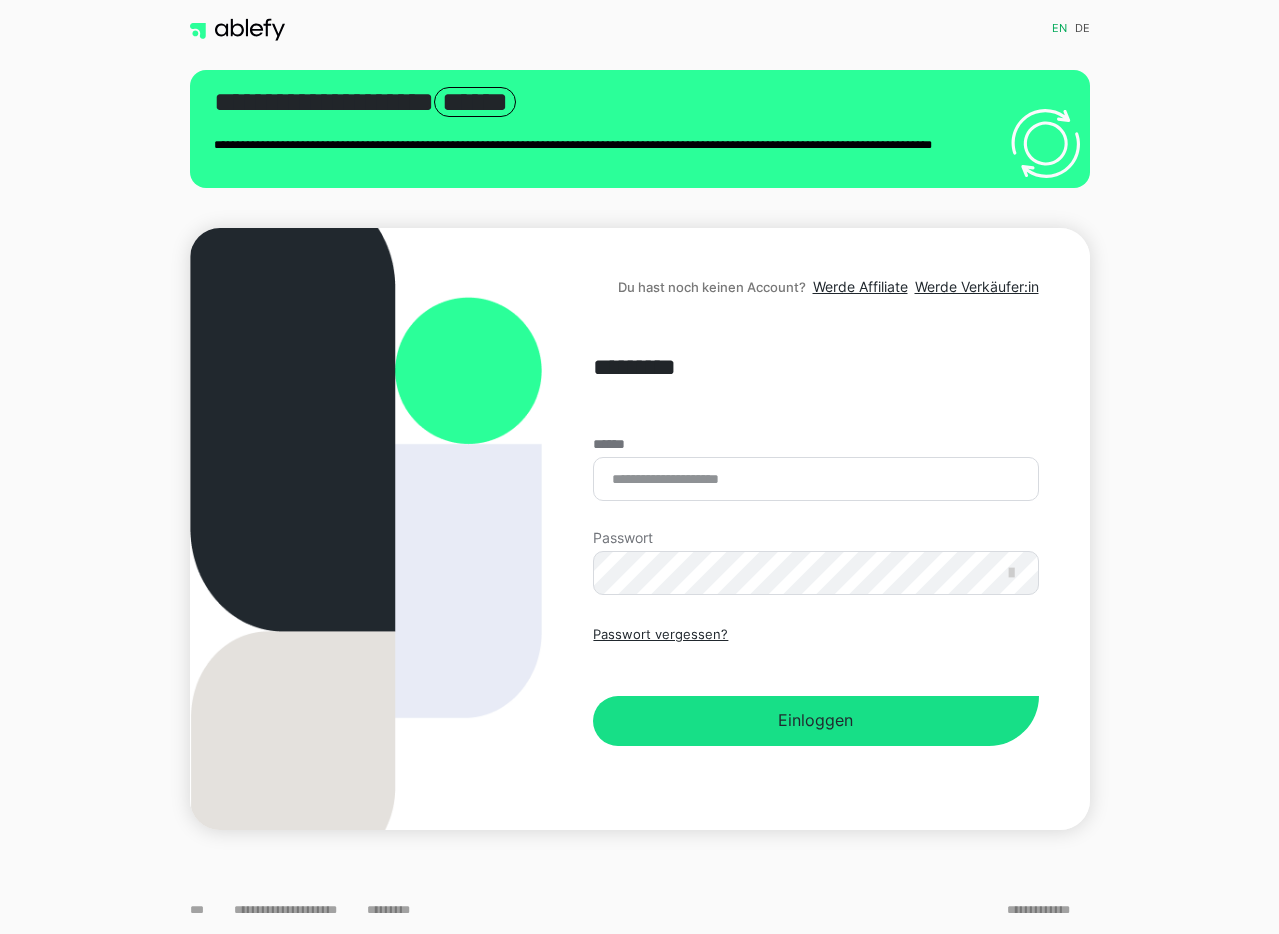 scroll, scrollTop: 0, scrollLeft: 0, axis: both 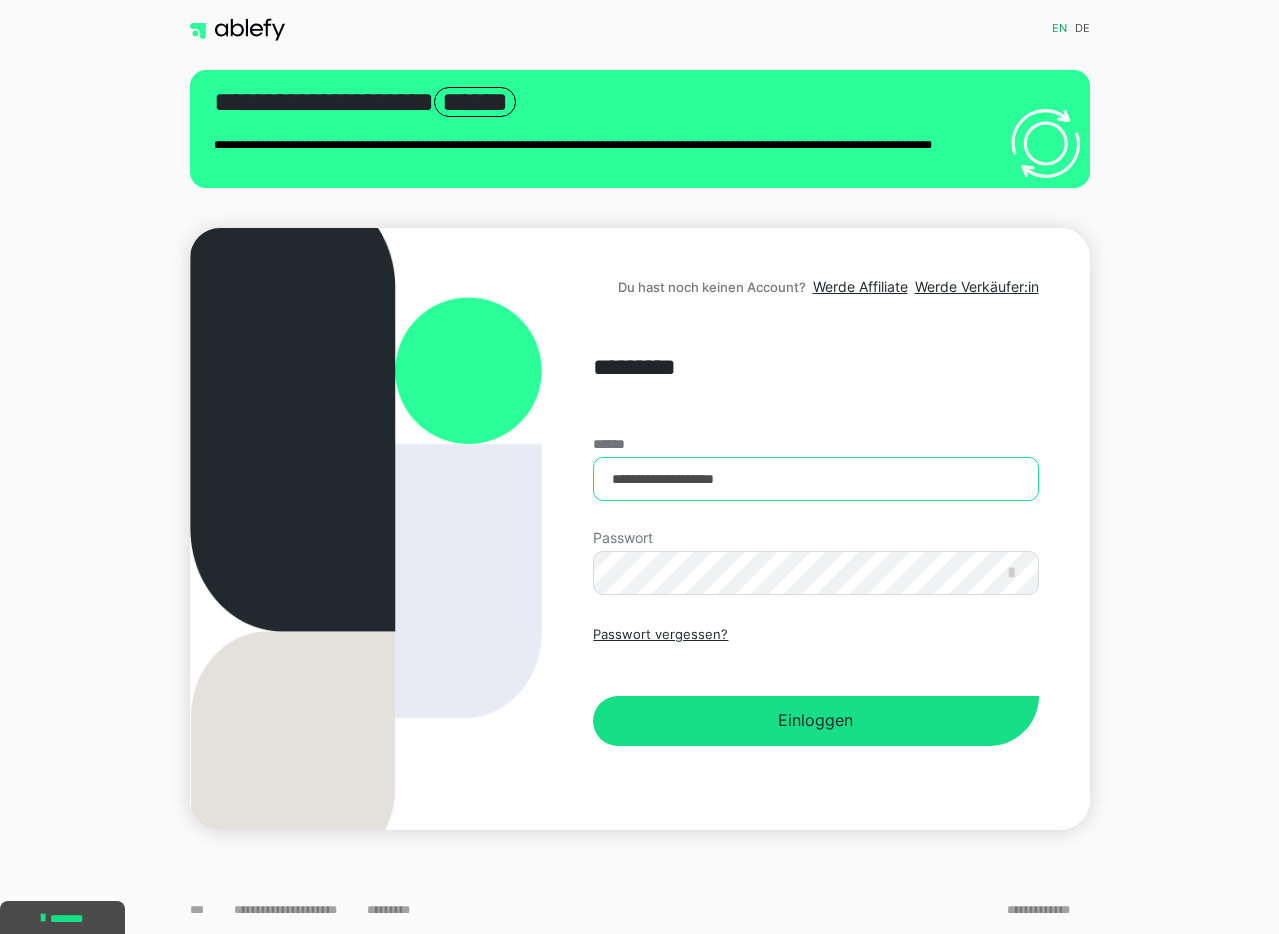 click on "**********" at bounding box center [815, 479] 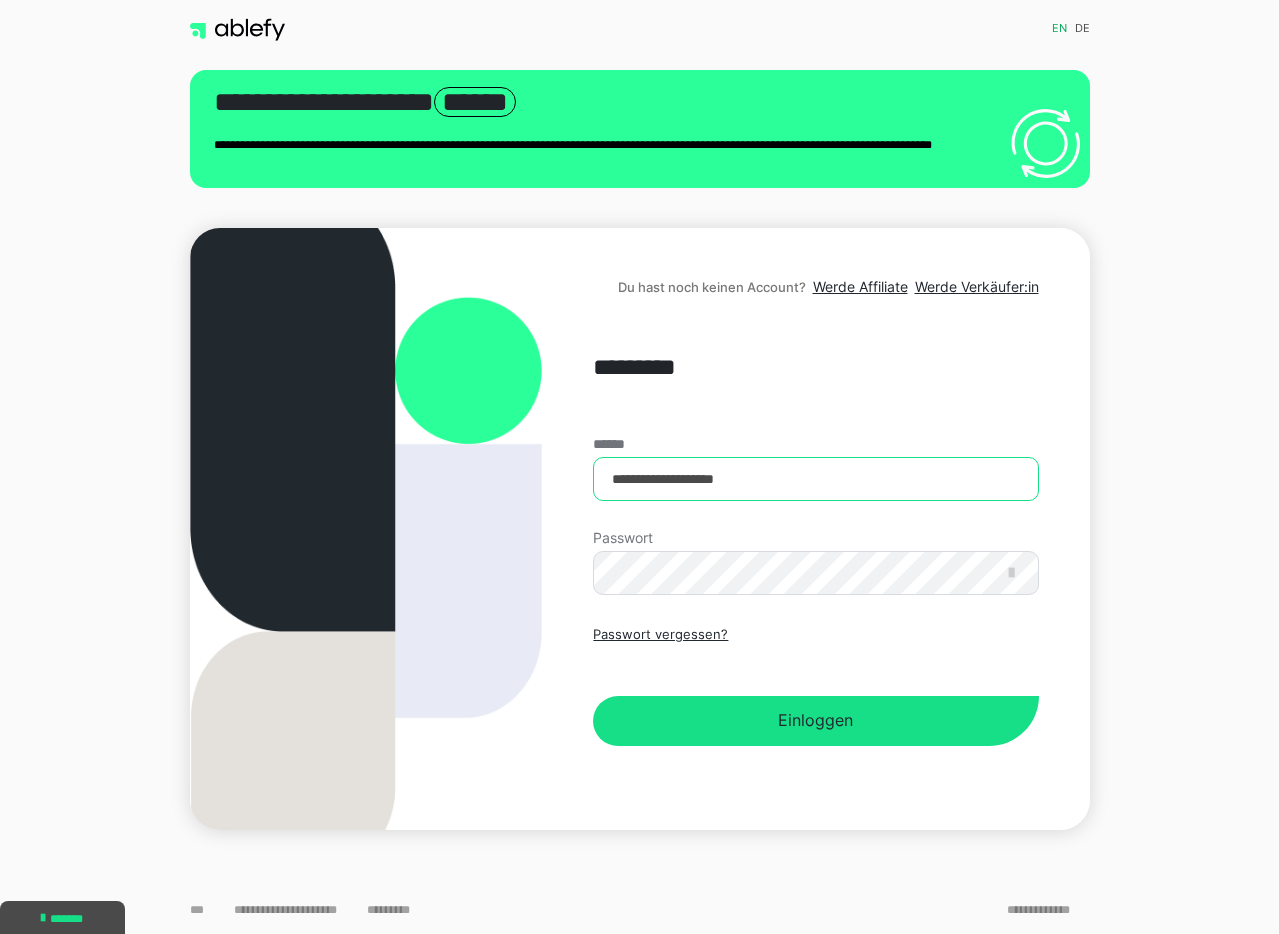 type on "**********" 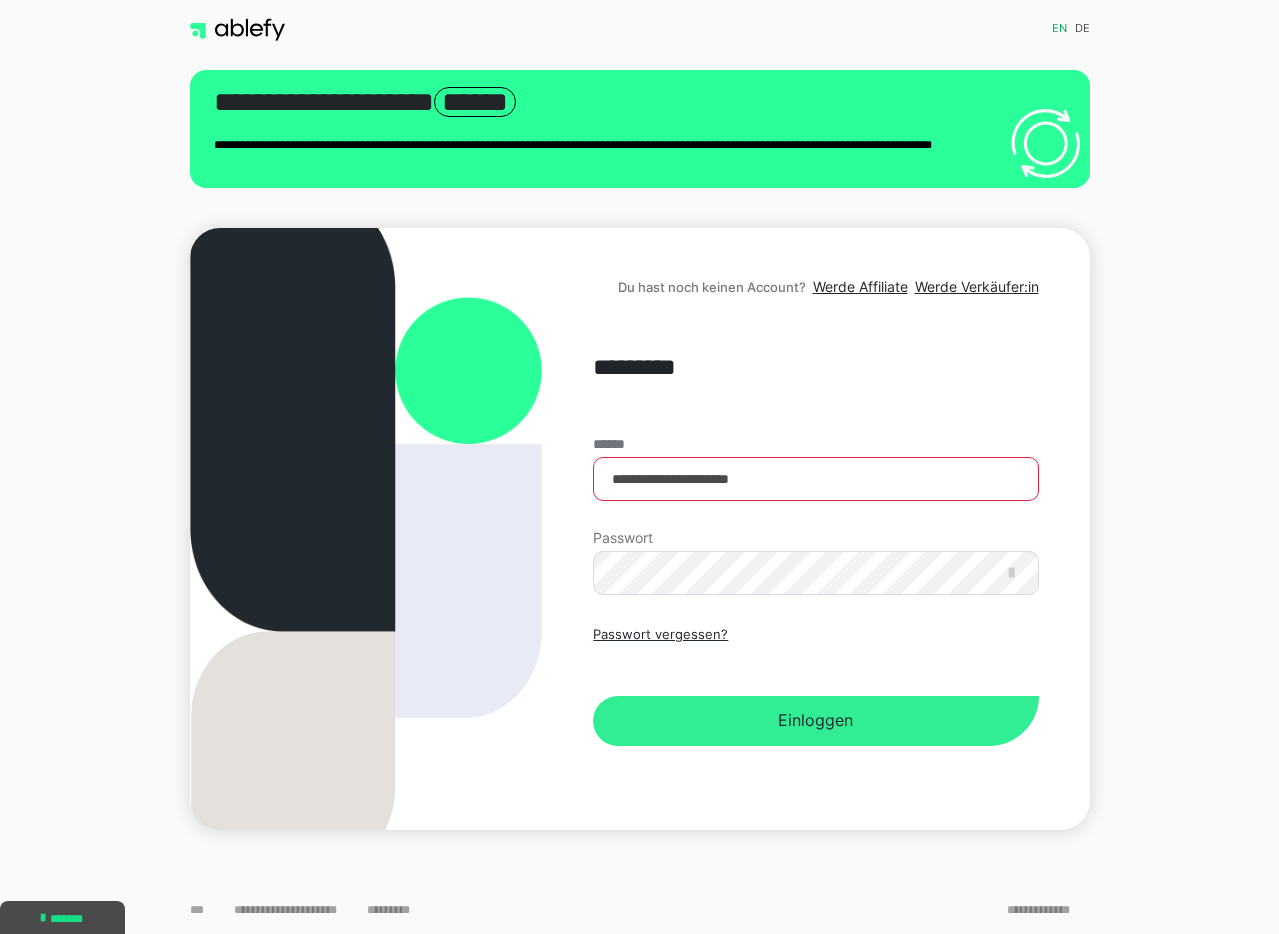 click on "Einloggen" at bounding box center (815, 721) 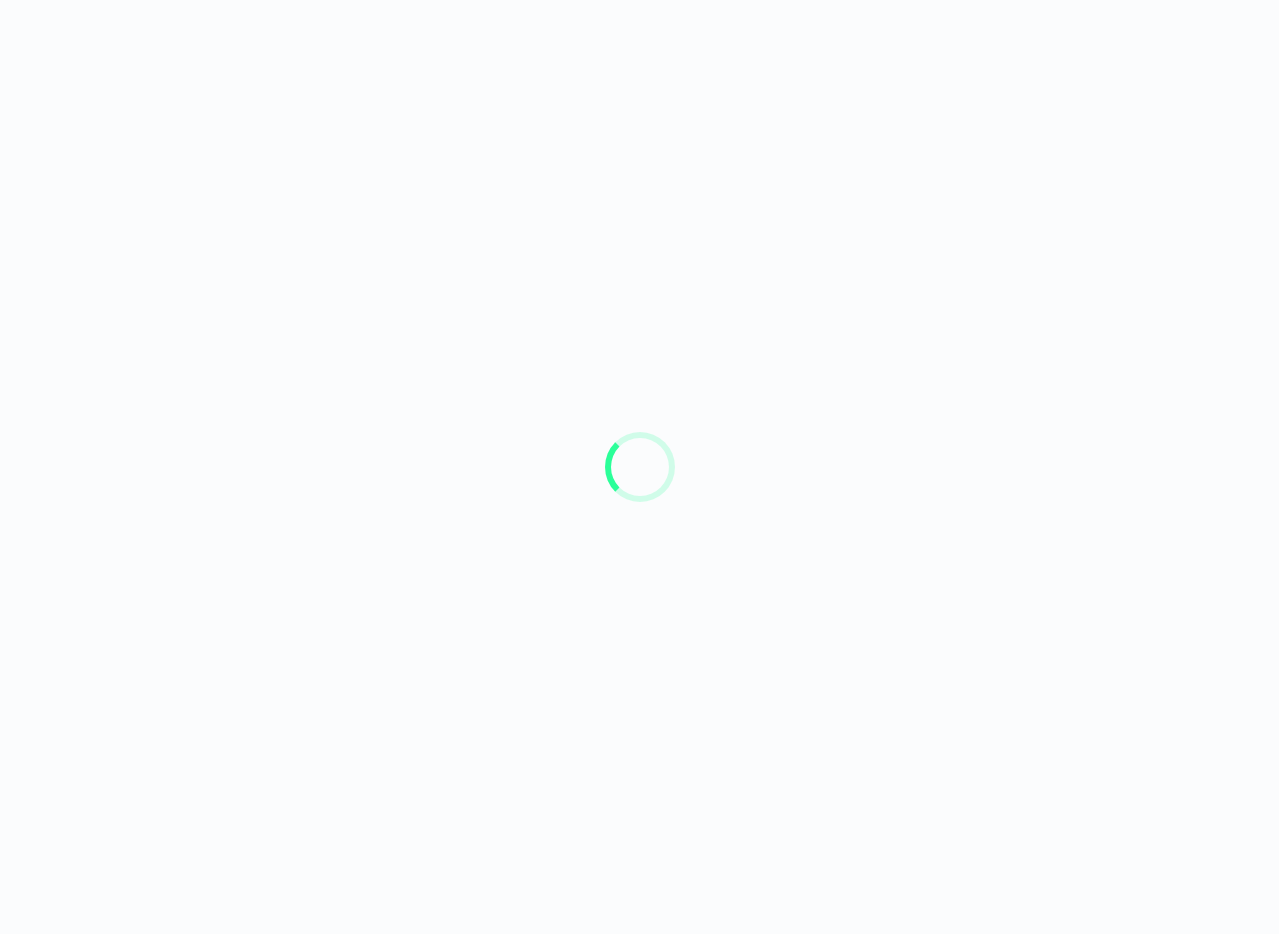 scroll, scrollTop: 0, scrollLeft: 0, axis: both 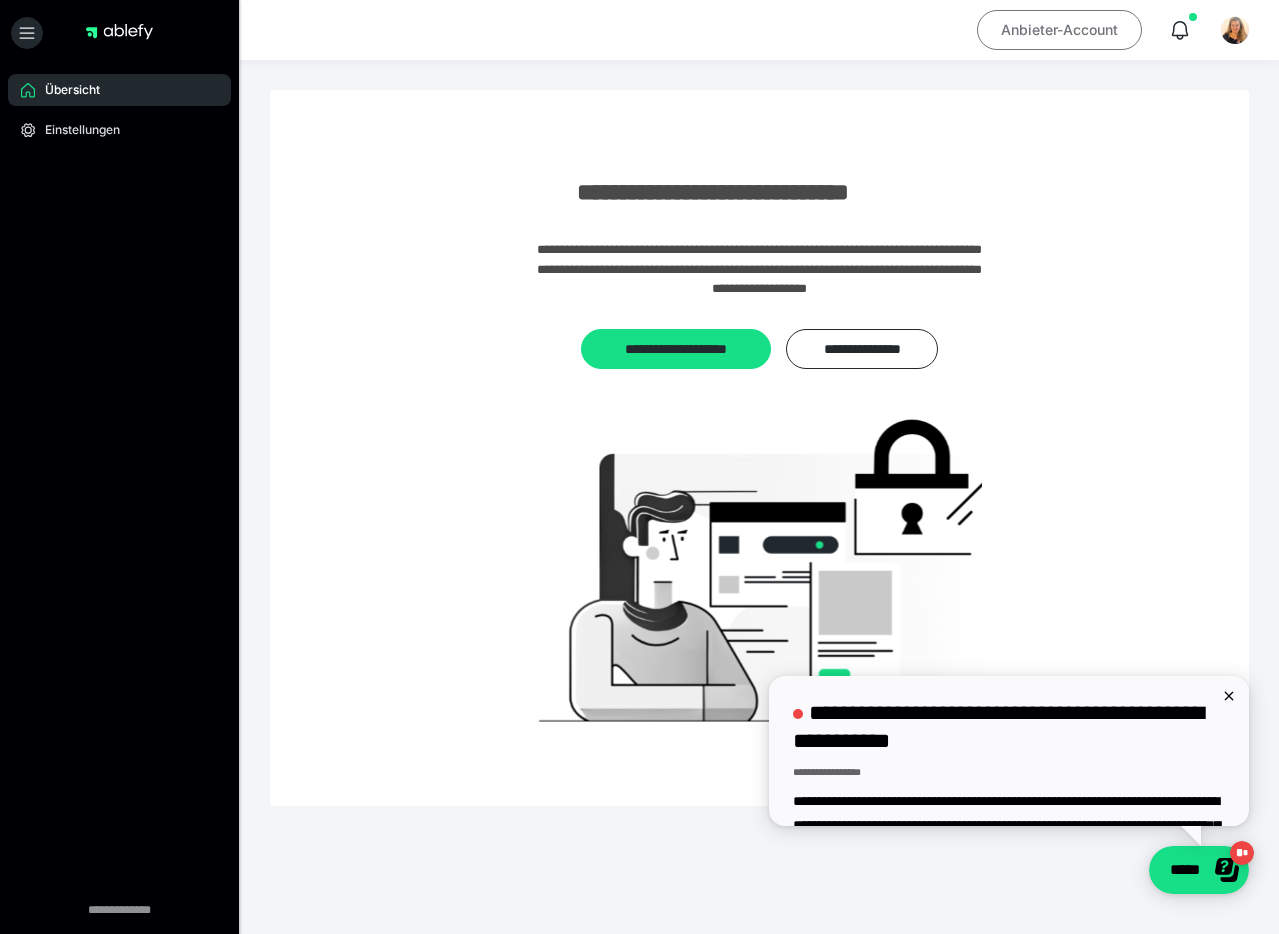 click on "Anbieter-Account" at bounding box center [1059, 30] 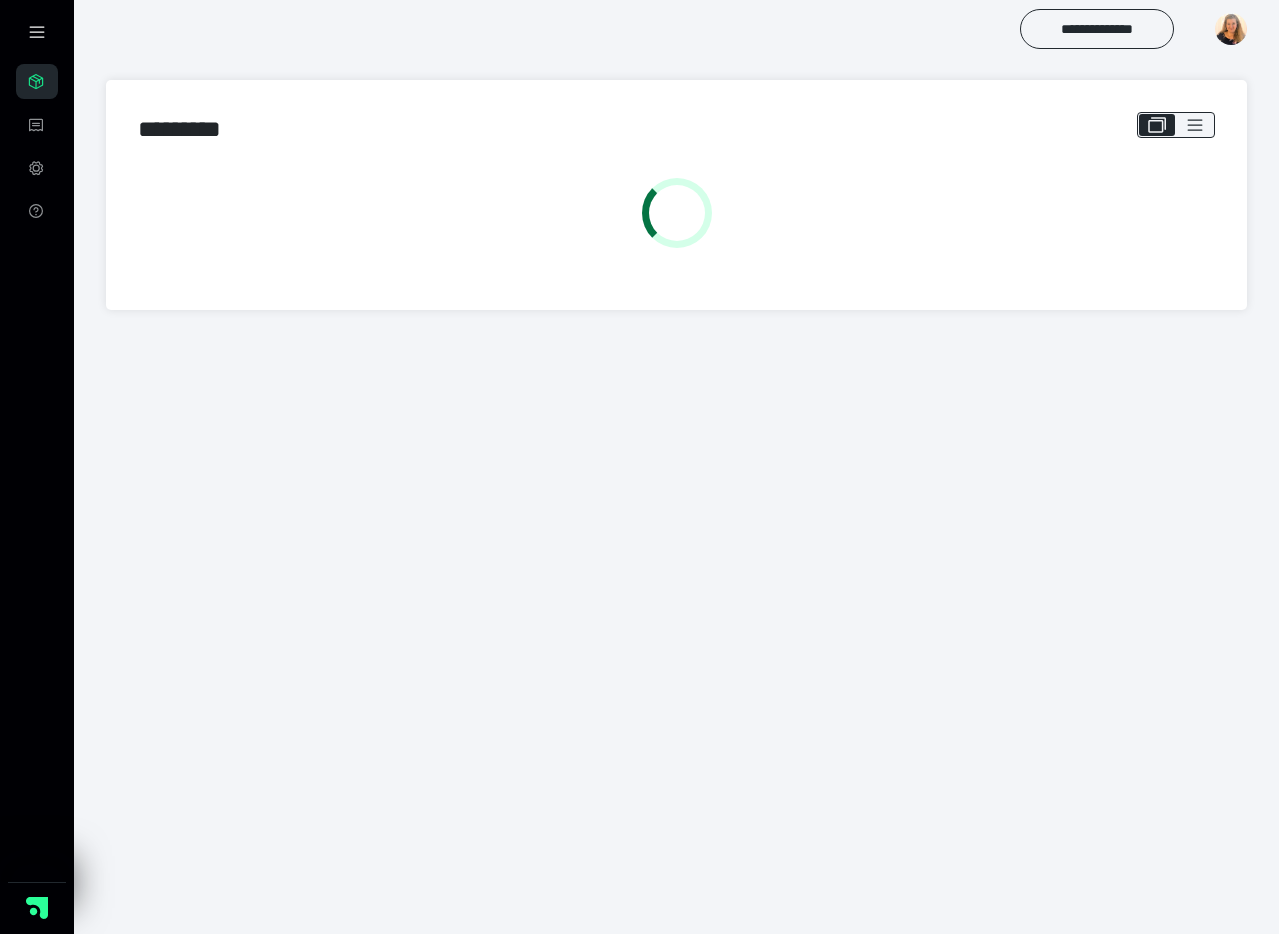 scroll, scrollTop: 0, scrollLeft: 0, axis: both 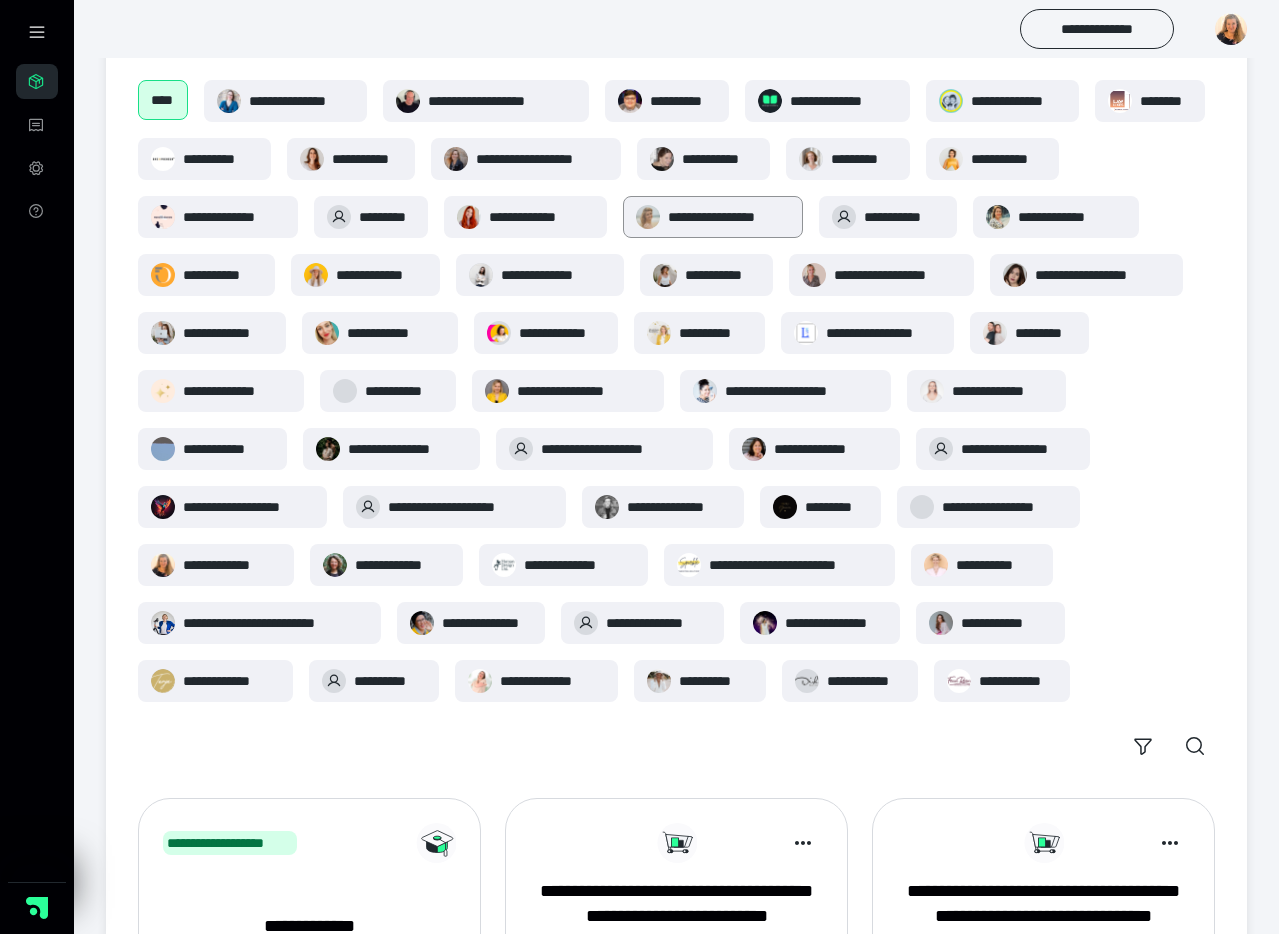 click on "**********" at bounding box center [729, 217] 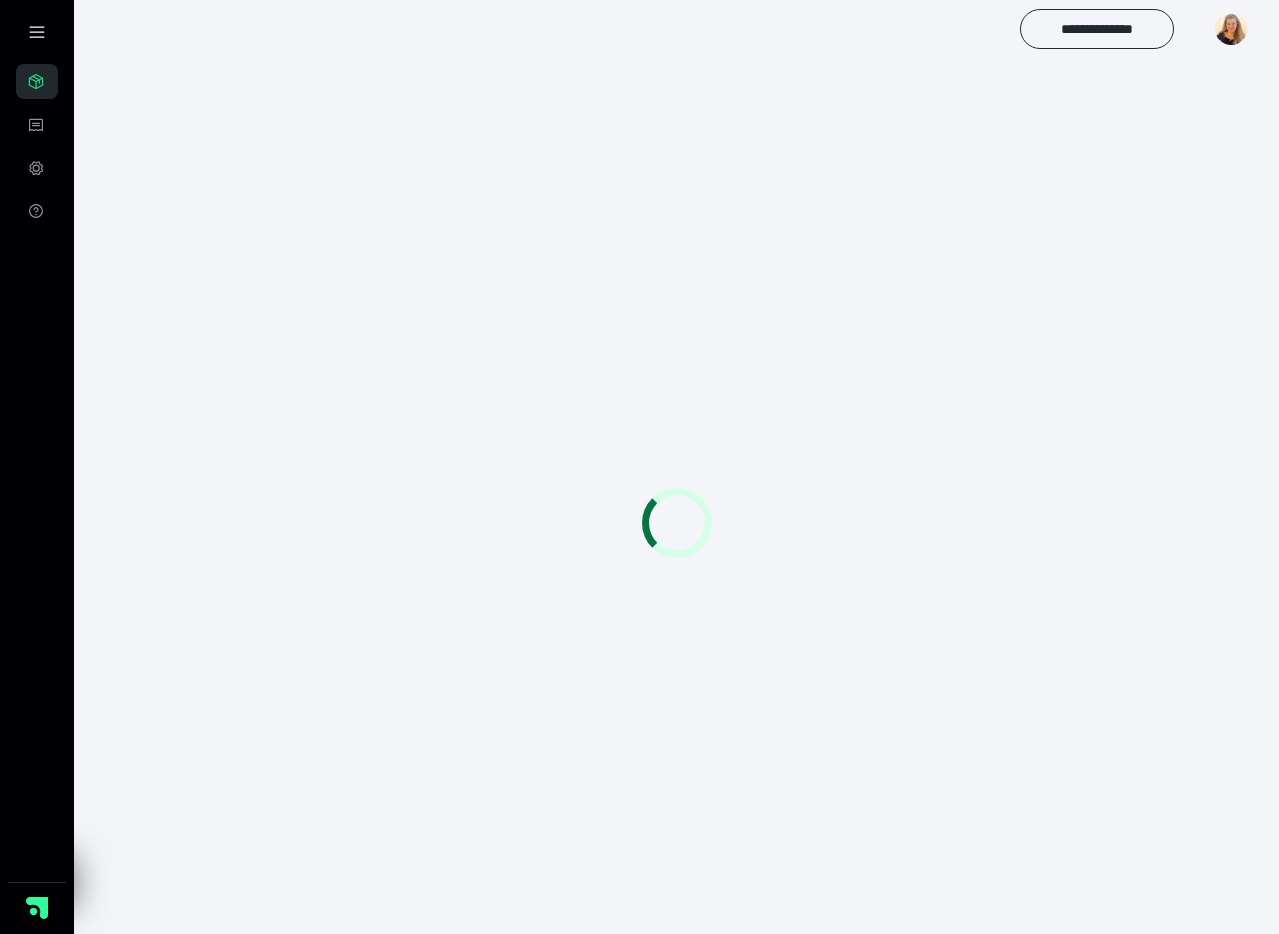 scroll, scrollTop: 0, scrollLeft: 0, axis: both 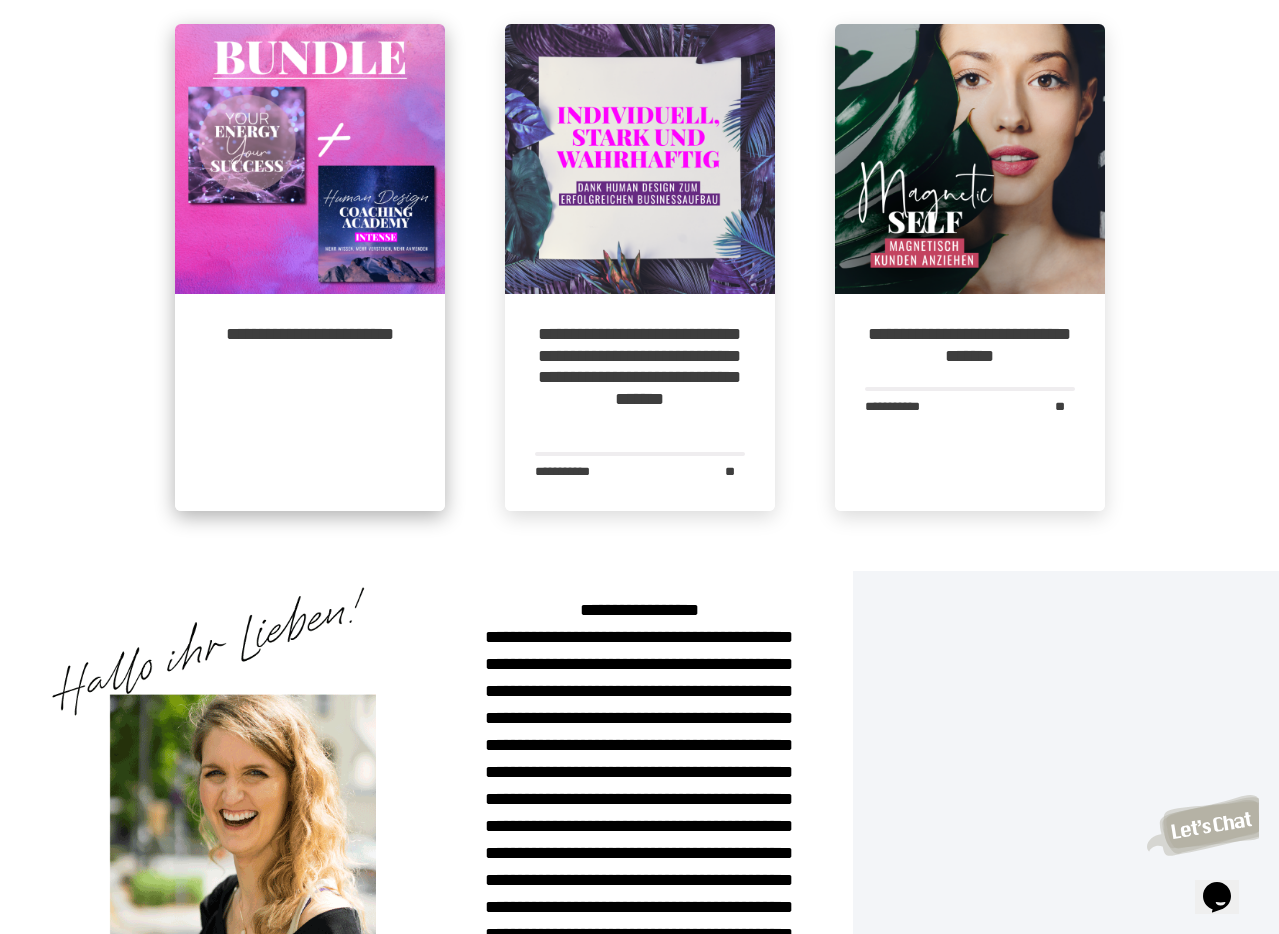 click at bounding box center (310, 159) 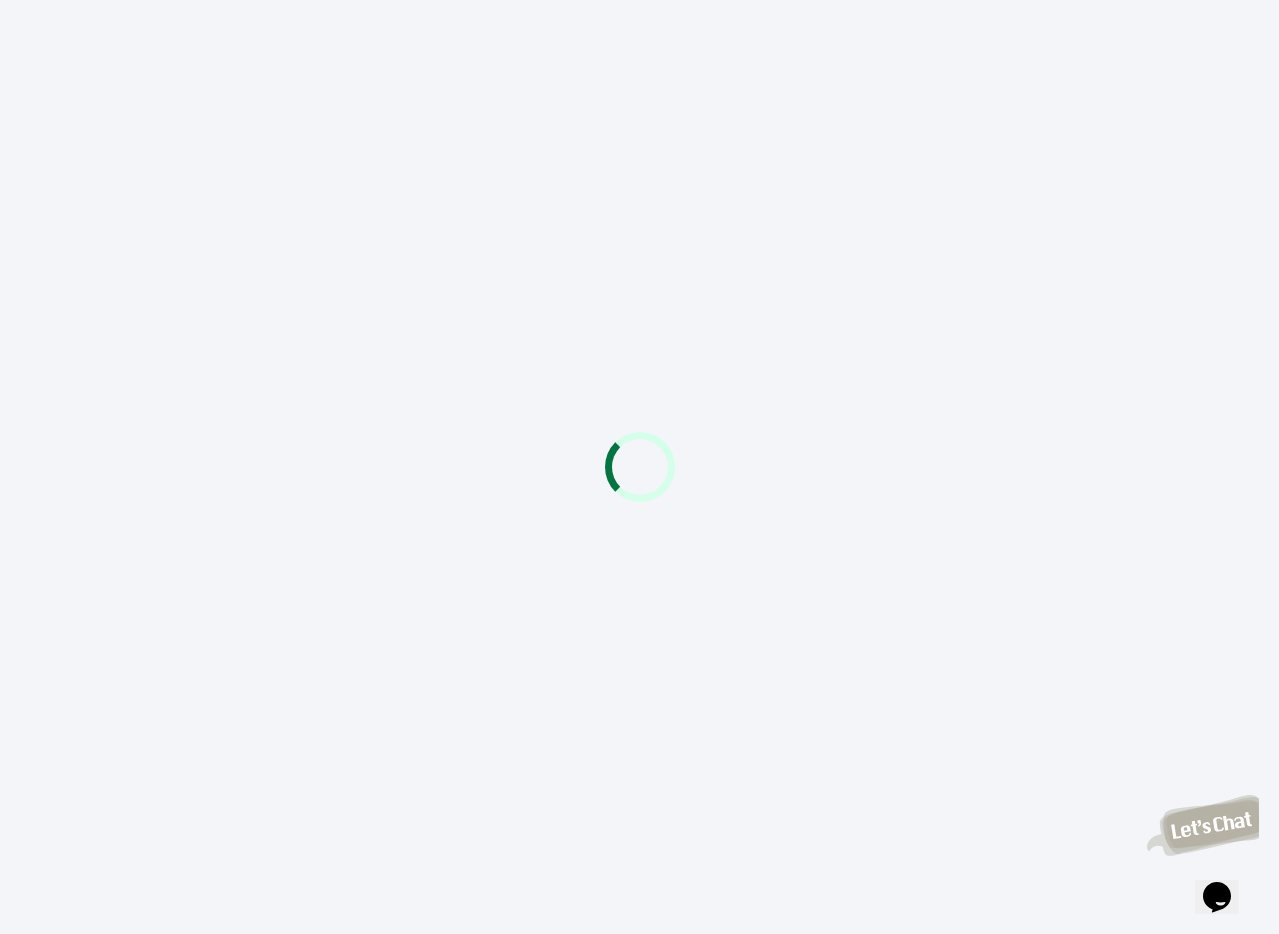 scroll, scrollTop: 0, scrollLeft: 0, axis: both 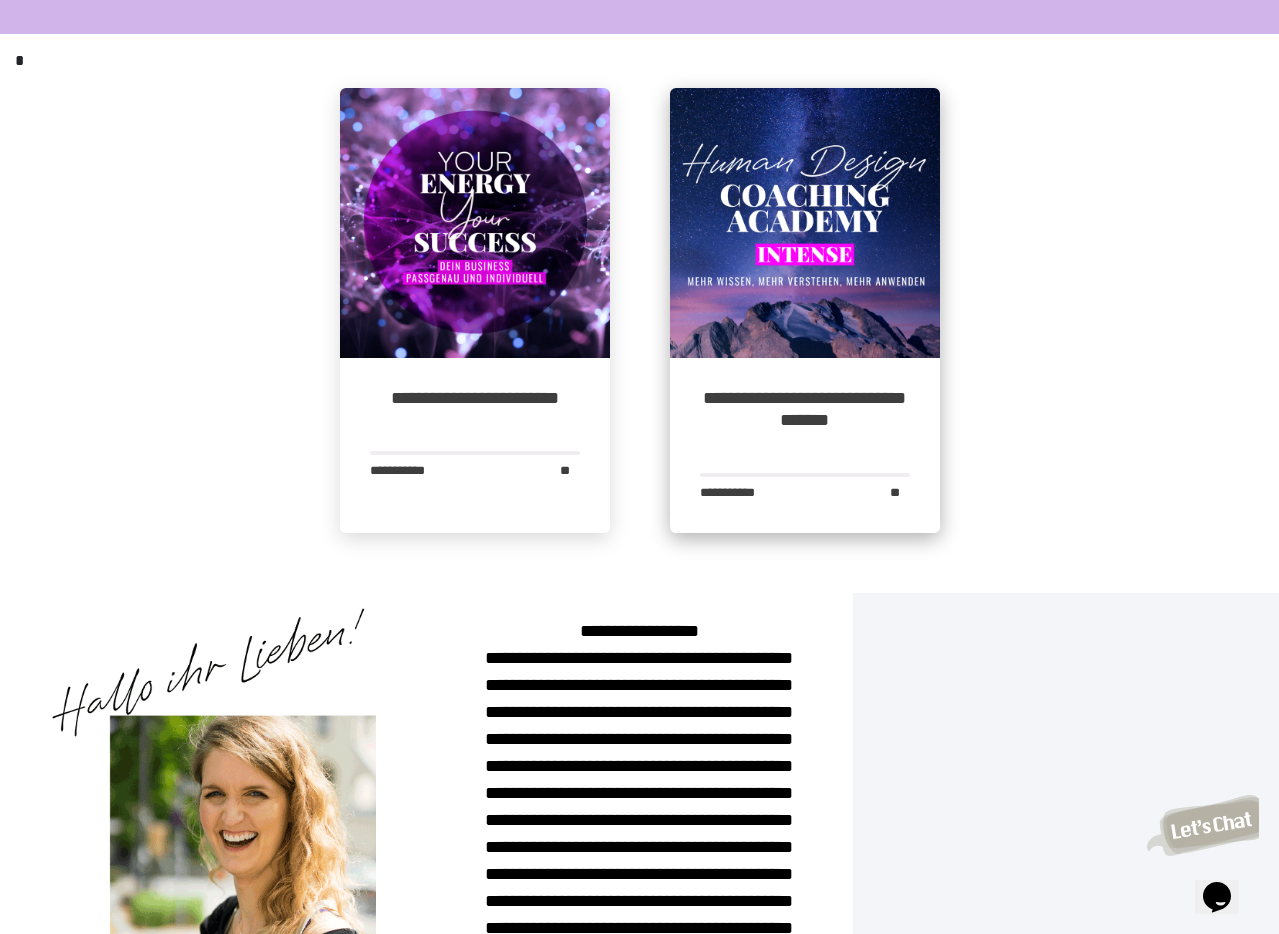 click at bounding box center (805, 223) 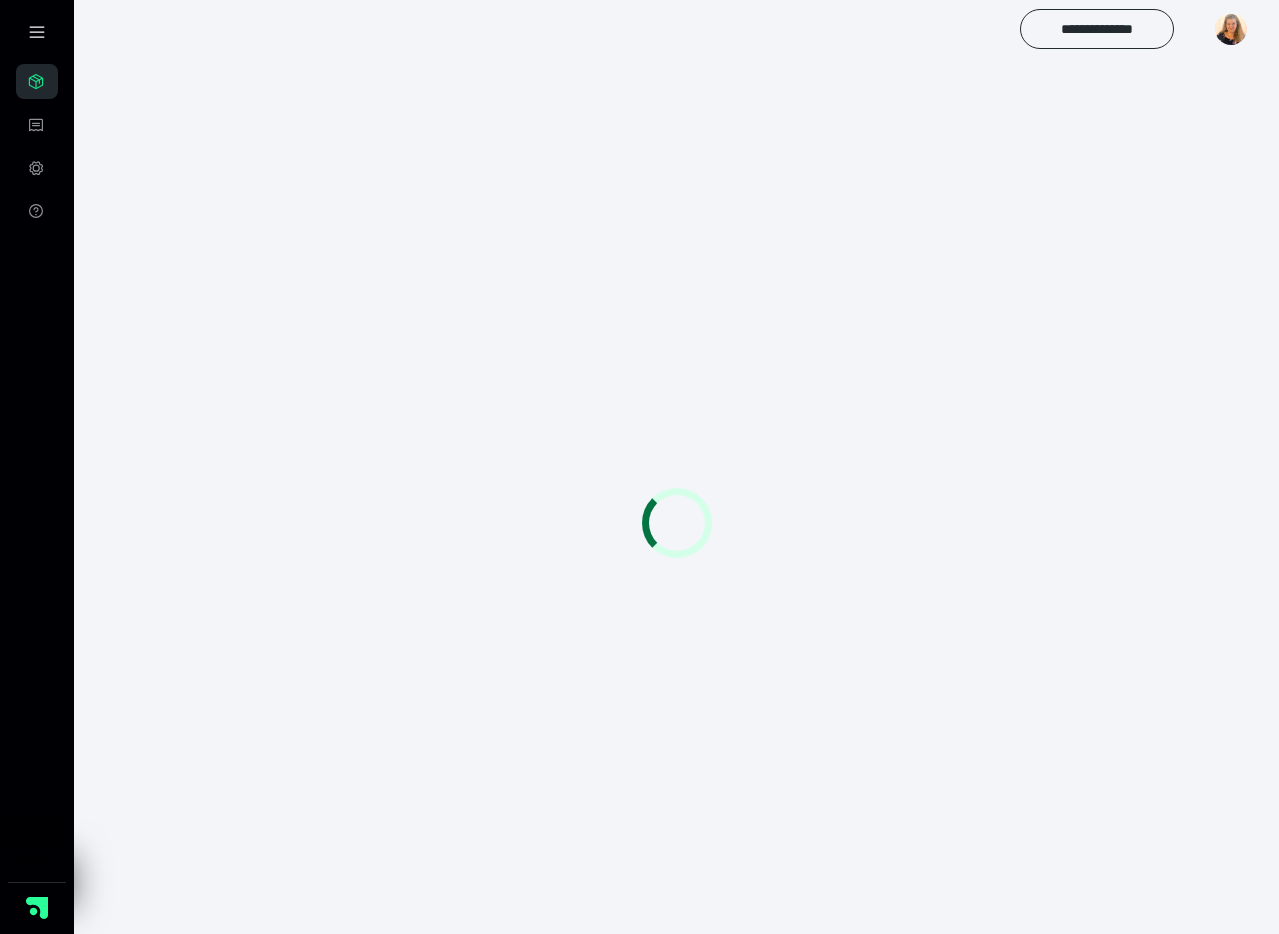scroll, scrollTop: 0, scrollLeft: 0, axis: both 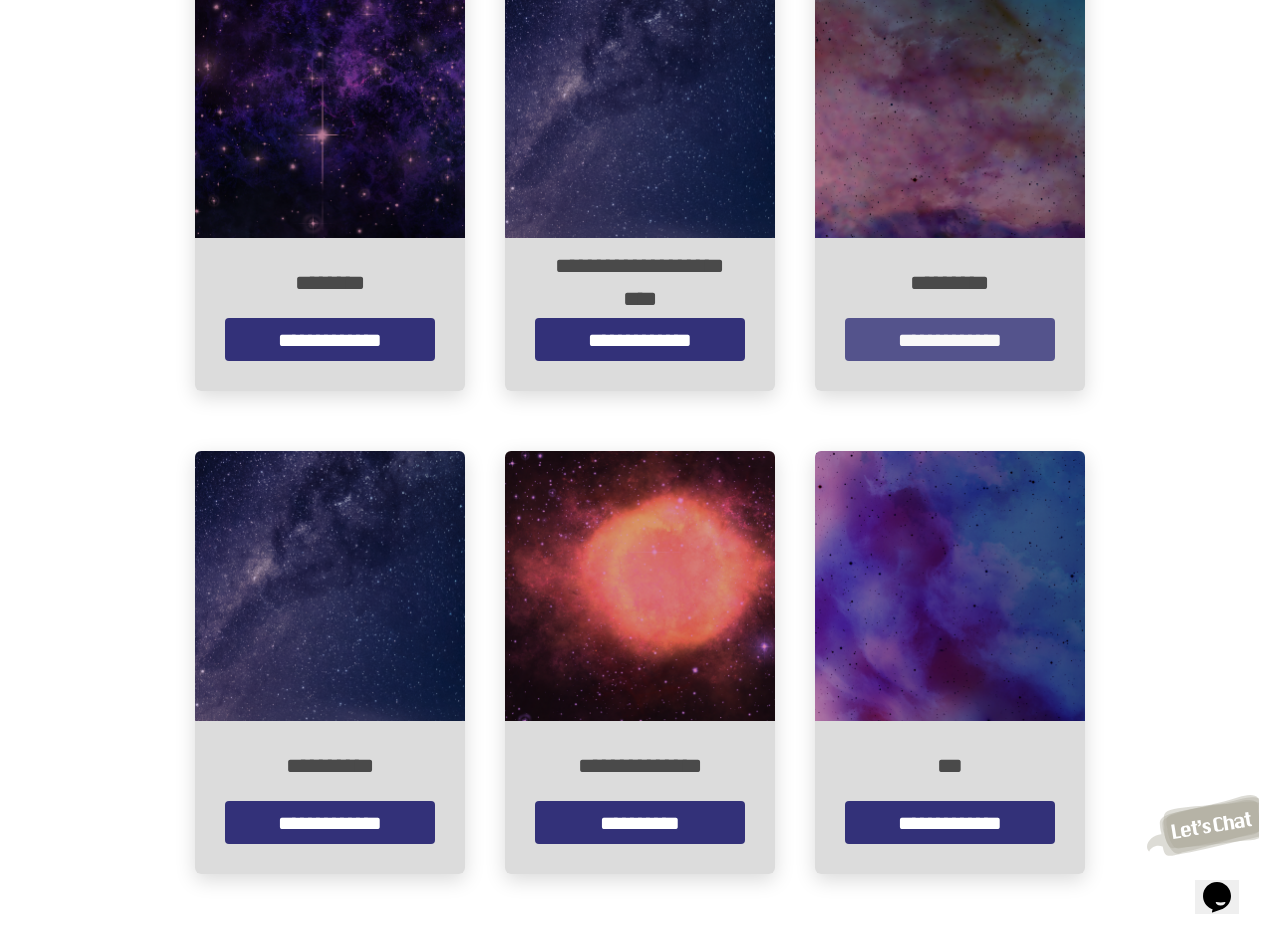 click on "**********" at bounding box center (950, 339) 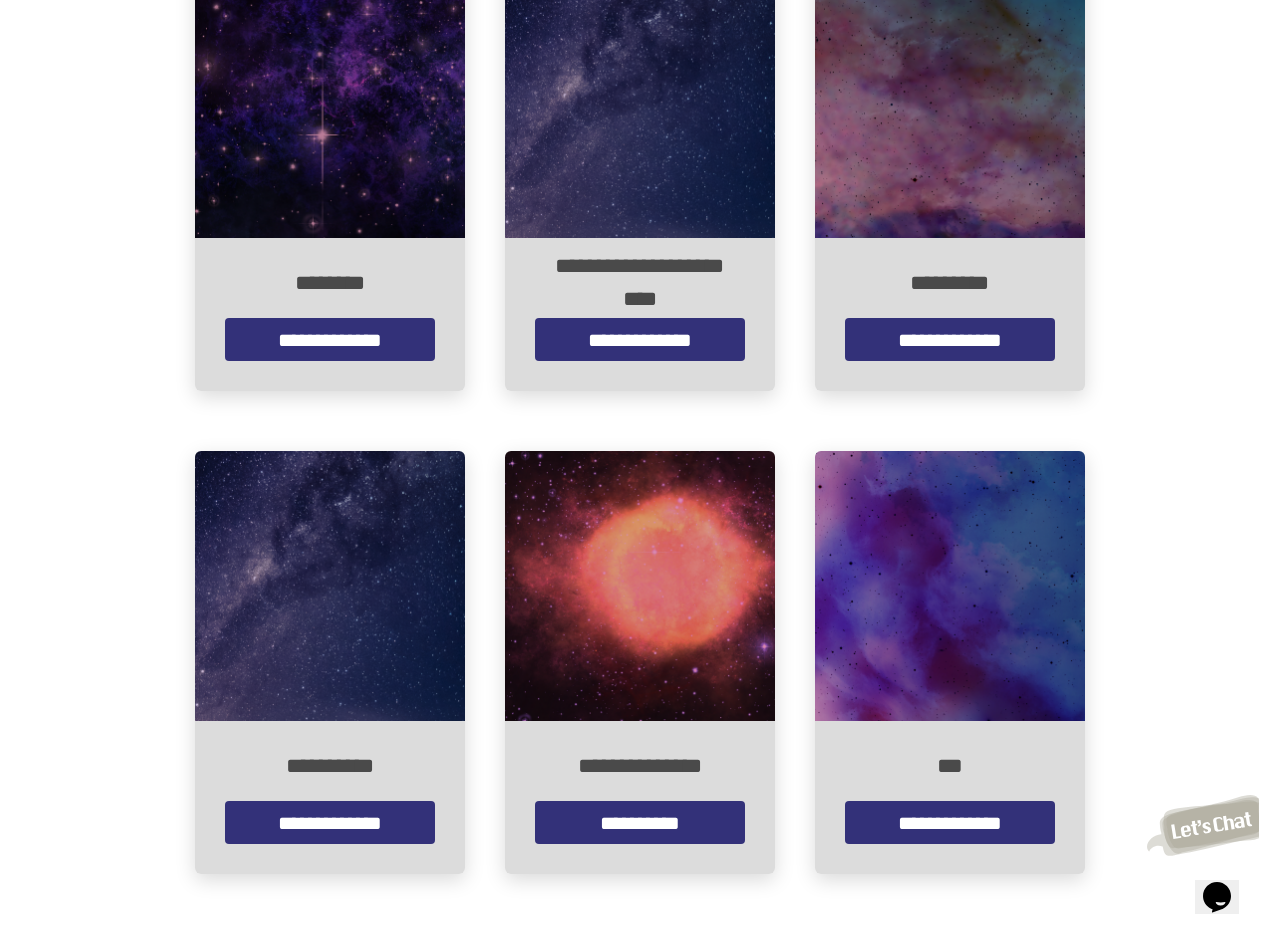scroll, scrollTop: 0, scrollLeft: 0, axis: both 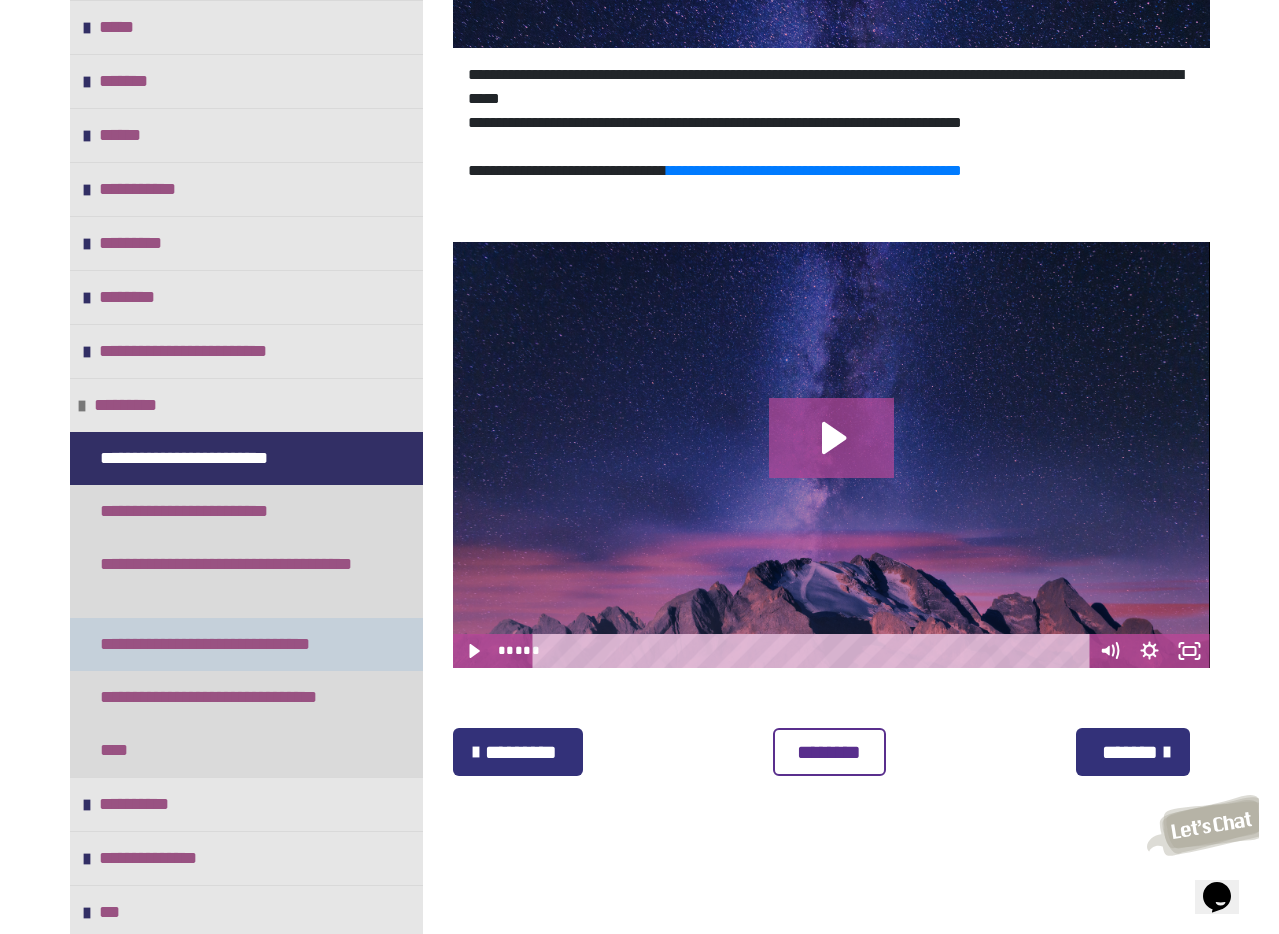 click on "**********" at bounding box center (230, 644) 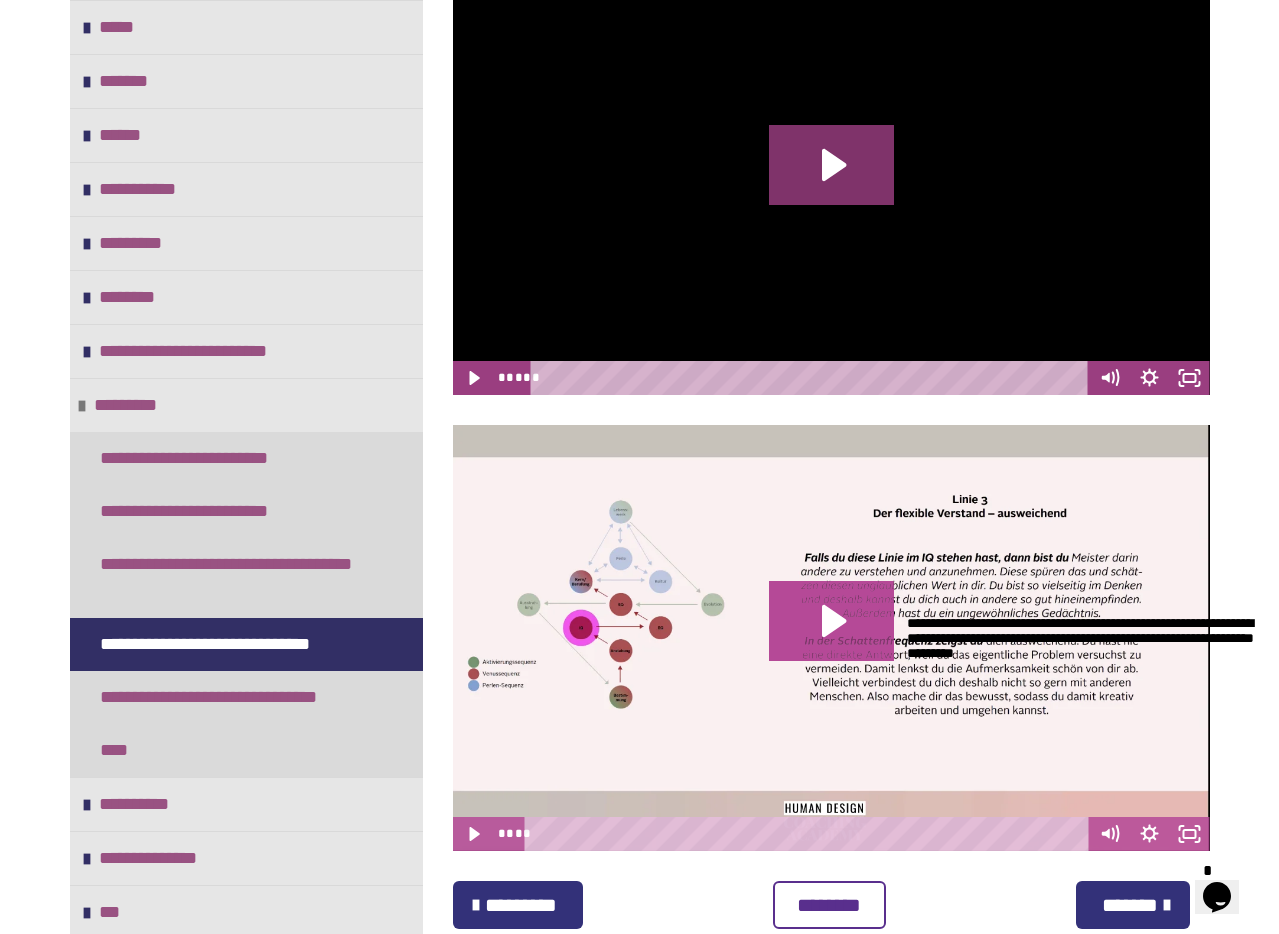 scroll, scrollTop: 1523, scrollLeft: 0, axis: vertical 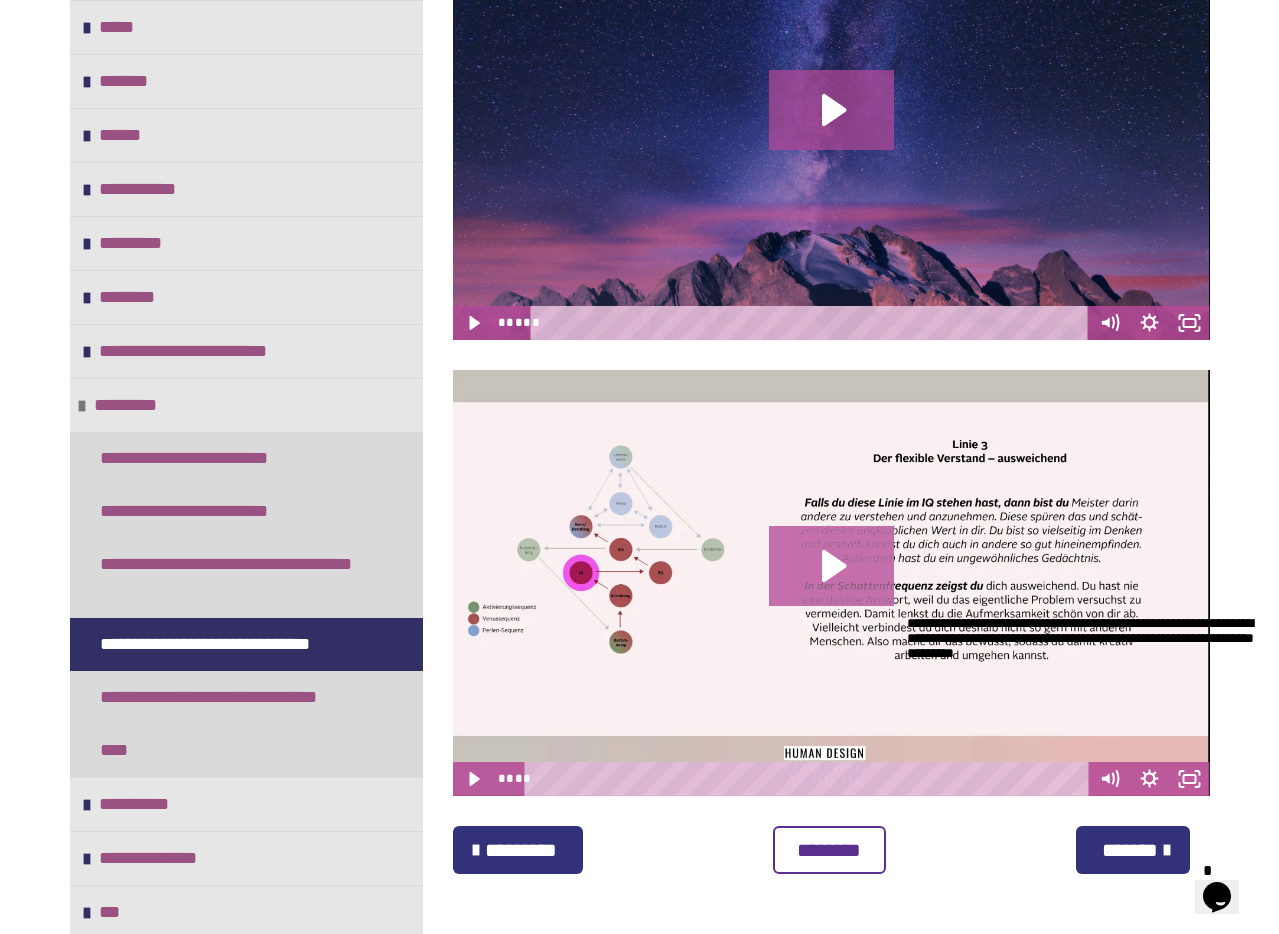 click 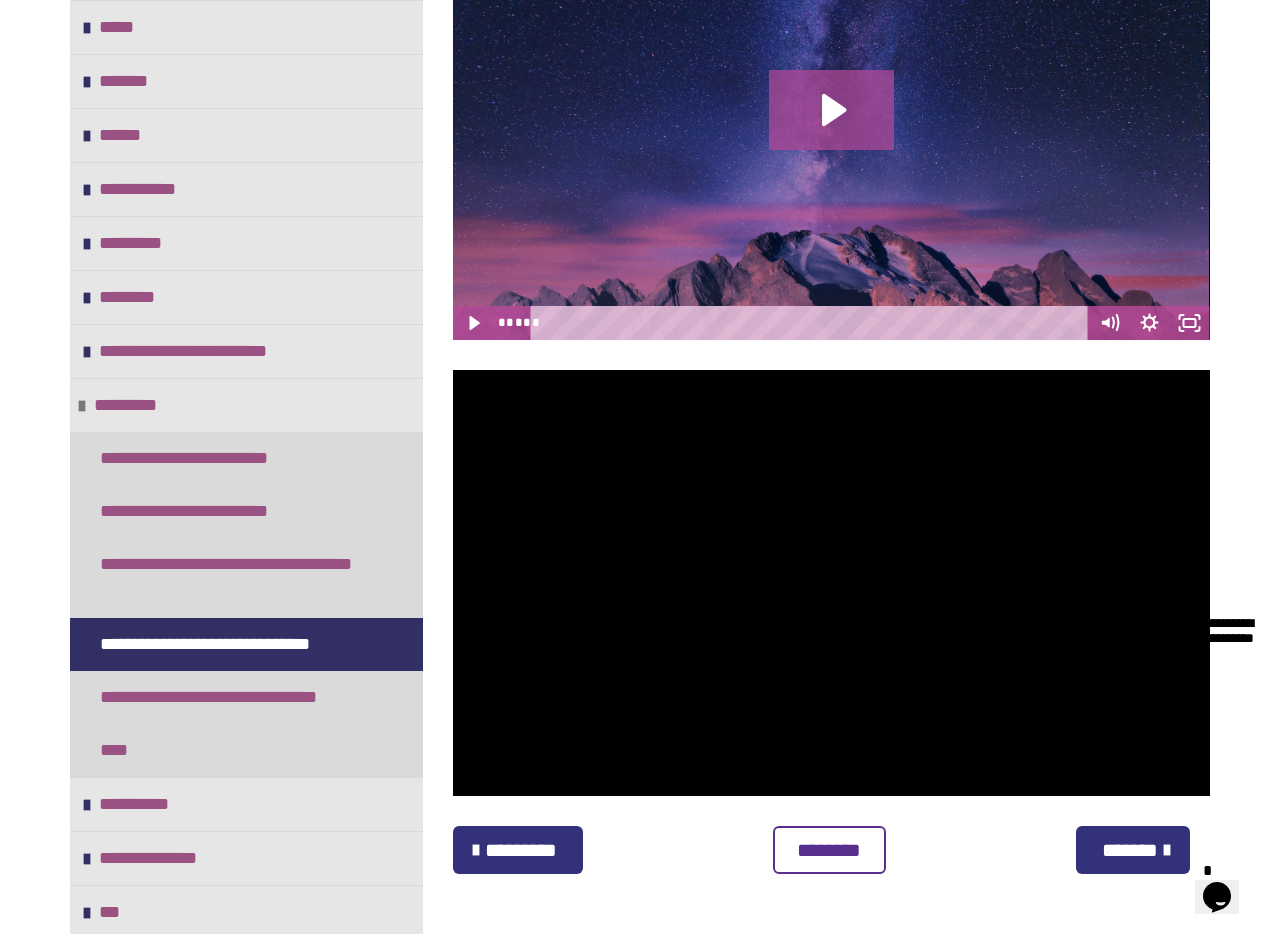 click at bounding box center (907, 616) 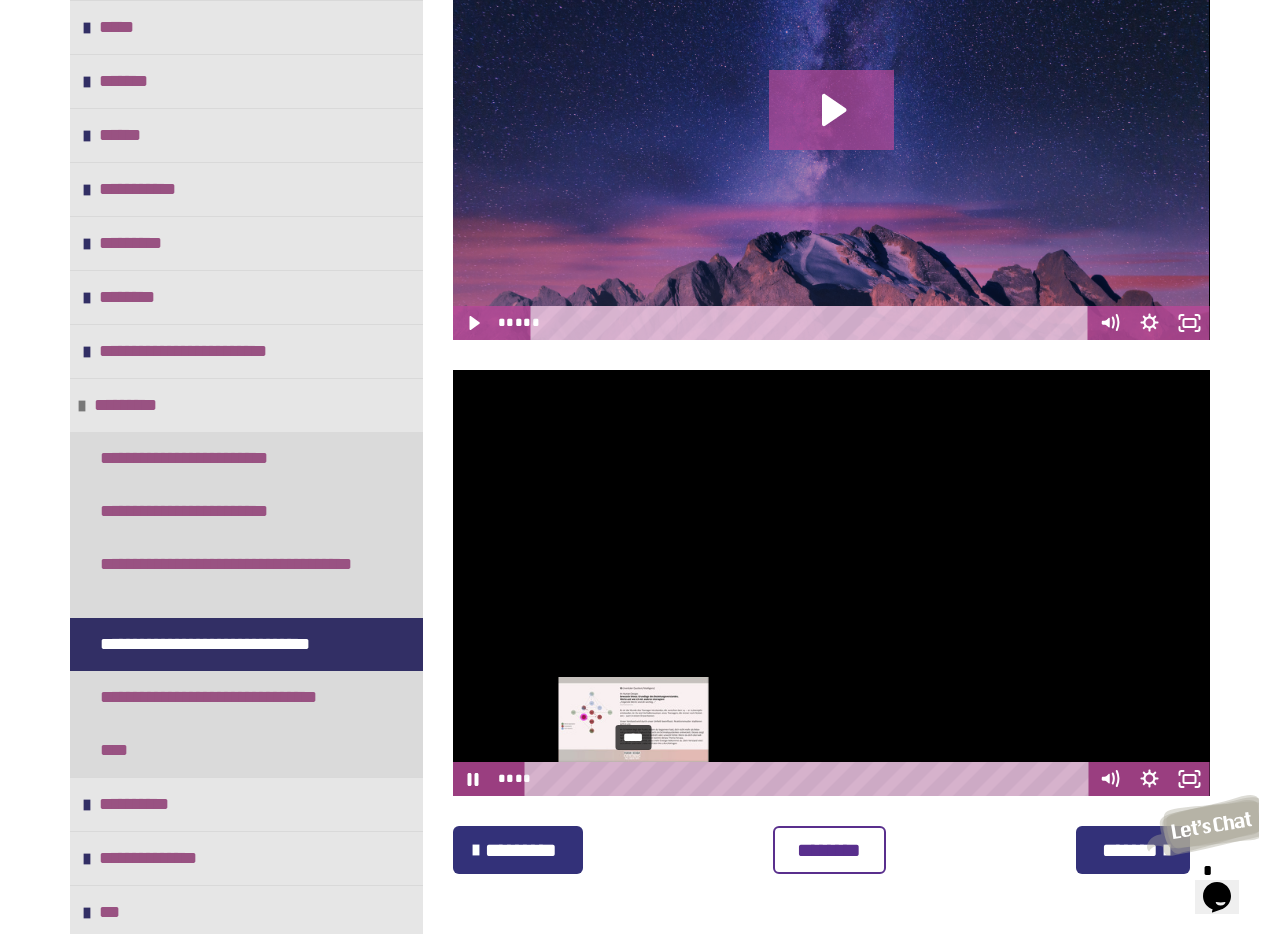 click on "****" at bounding box center (809, 779) 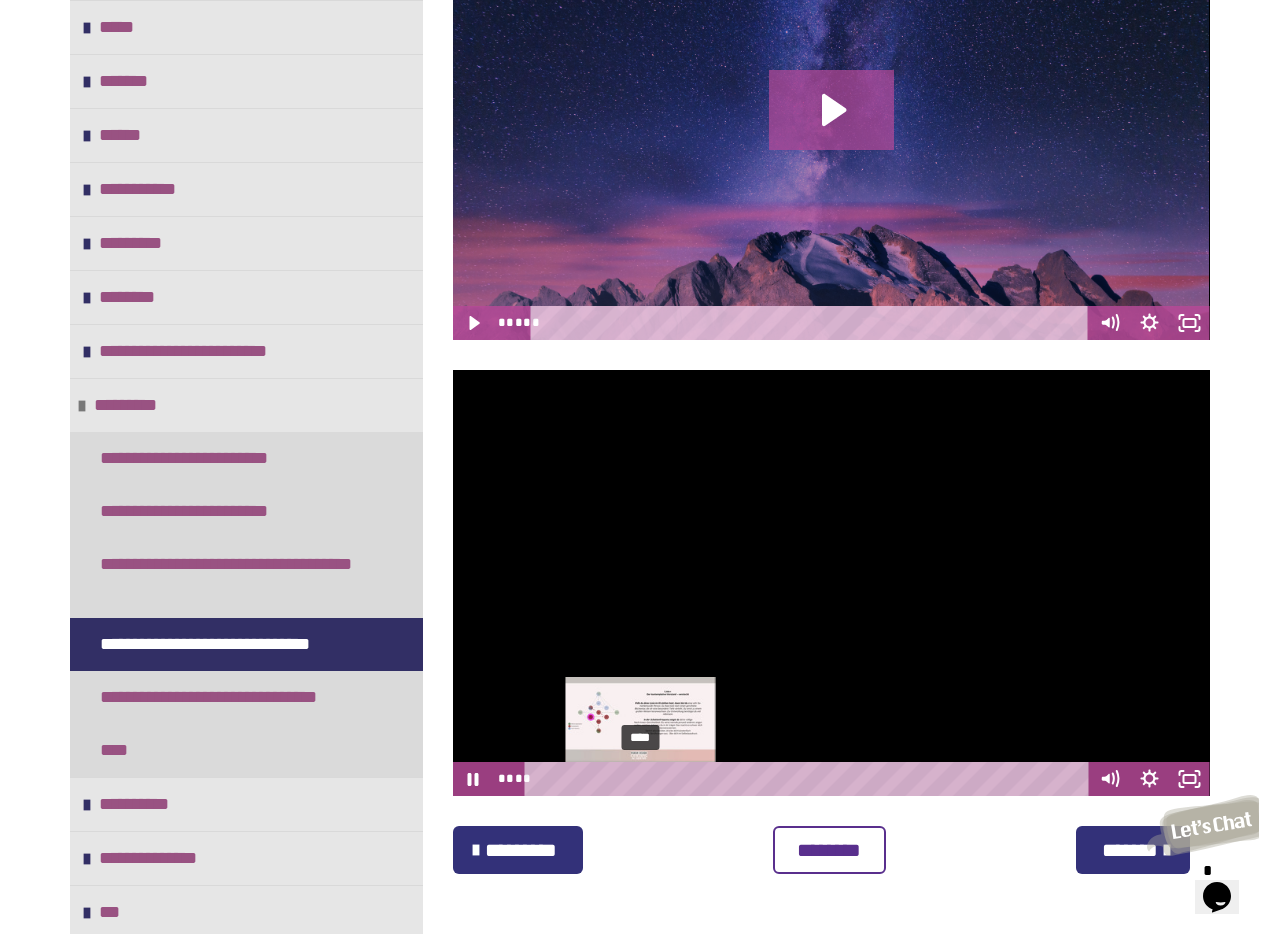 click at bounding box center [640, 778] 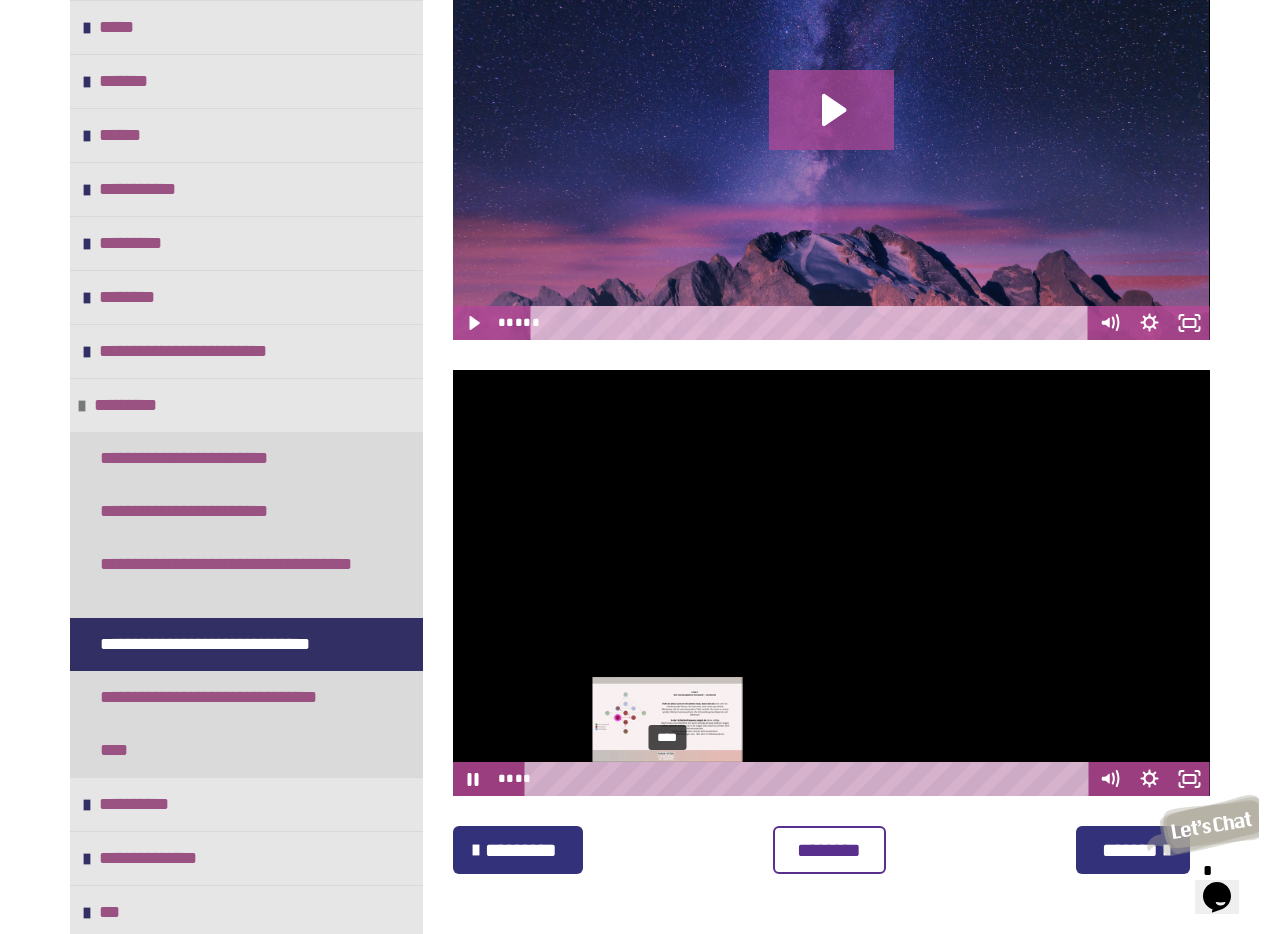click on "****" at bounding box center [809, 779] 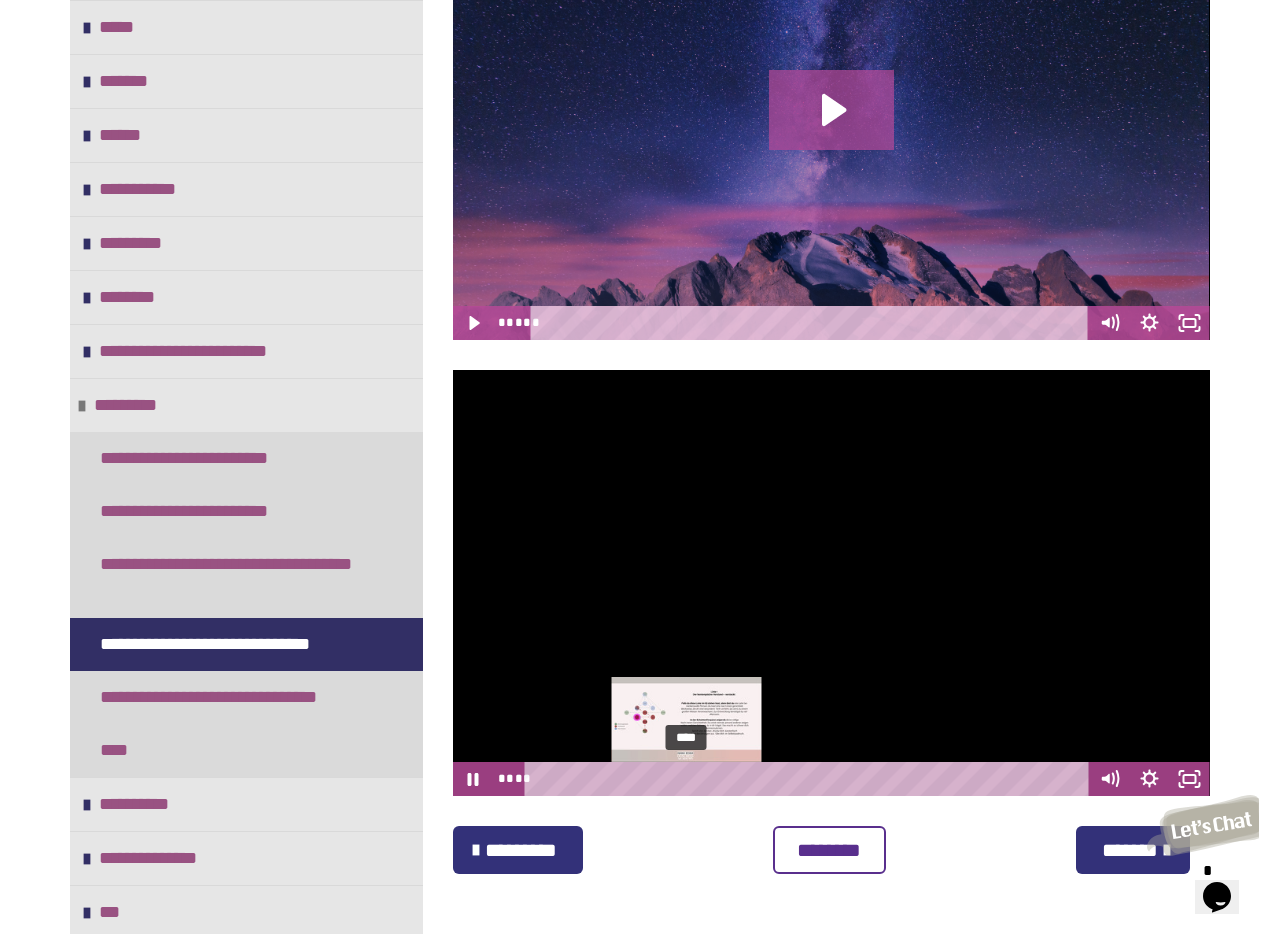 click on "****" at bounding box center (809, 779) 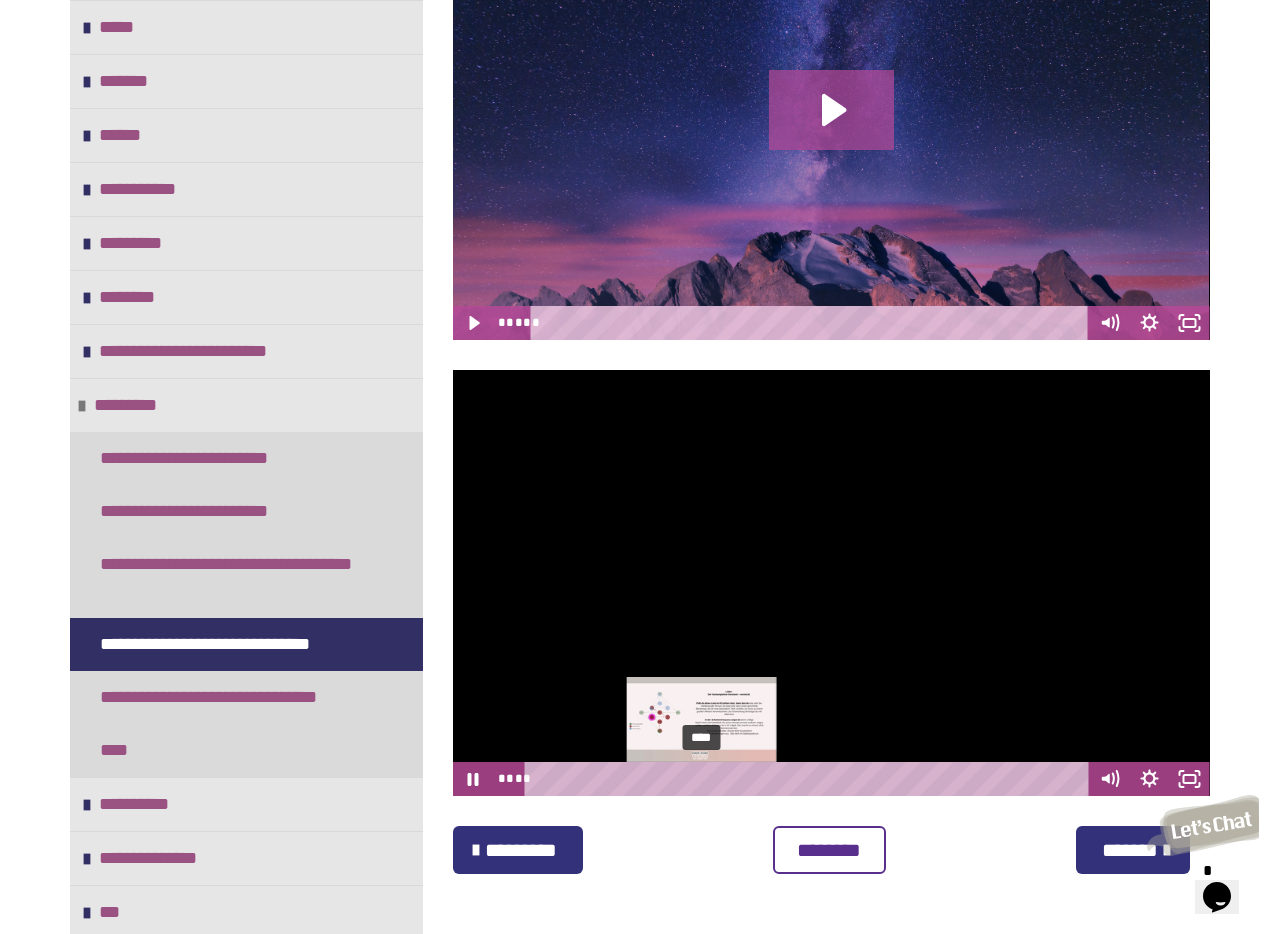 click on "****" at bounding box center (809, 779) 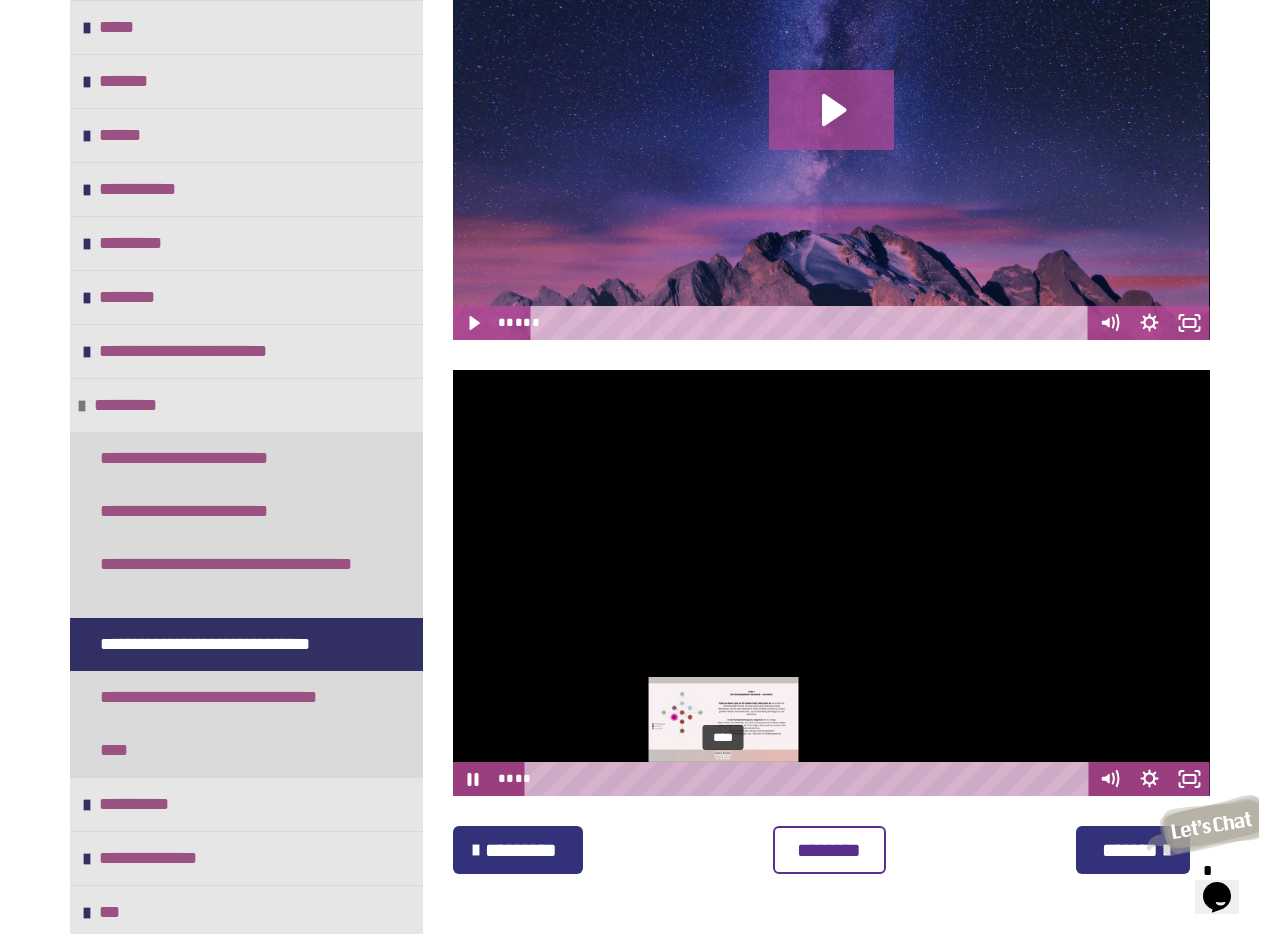 click on "****" at bounding box center (809, 779) 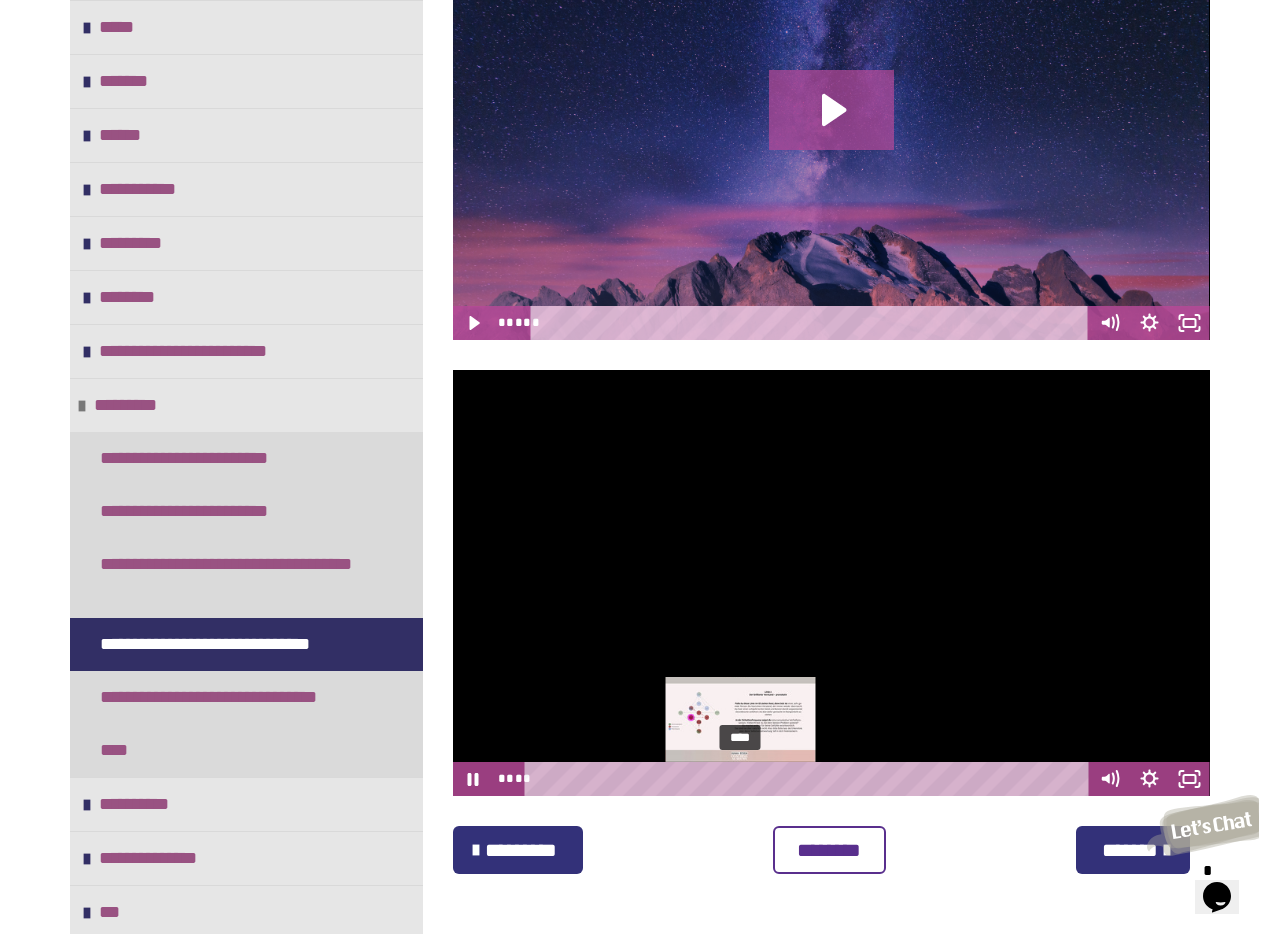 click on "****" at bounding box center (809, 779) 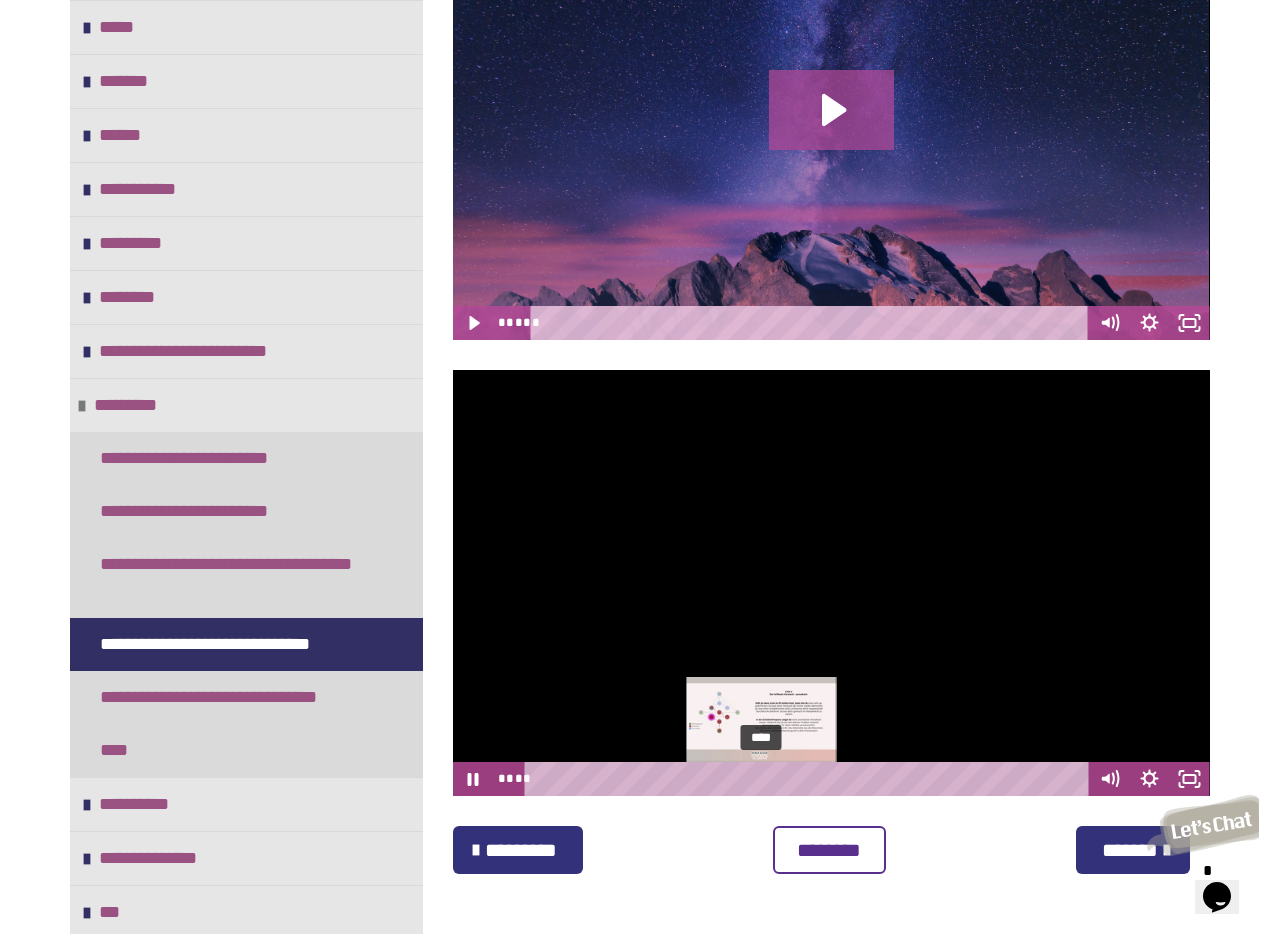 click on "****" at bounding box center (809, 779) 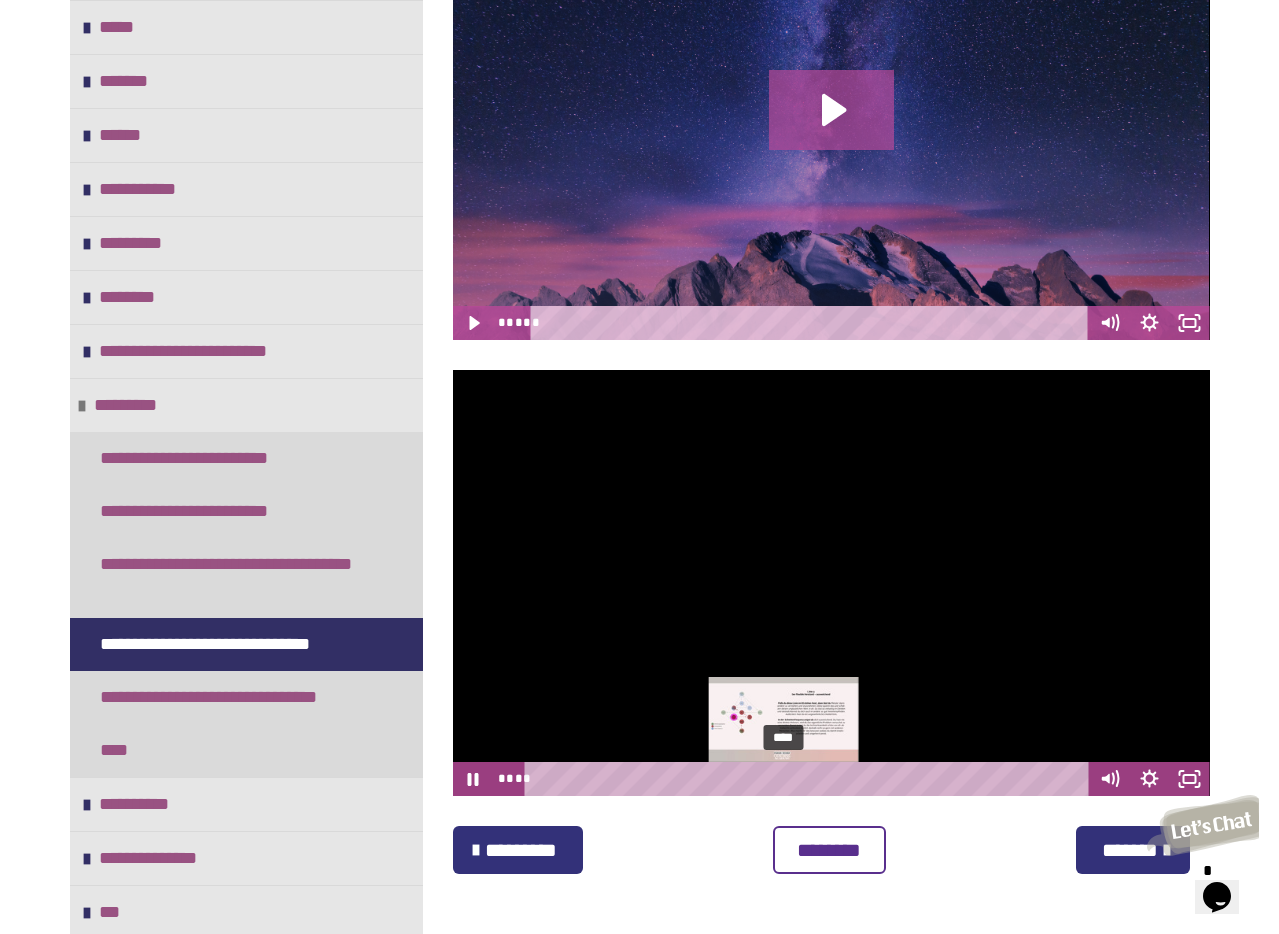 click on "****" at bounding box center (809, 779) 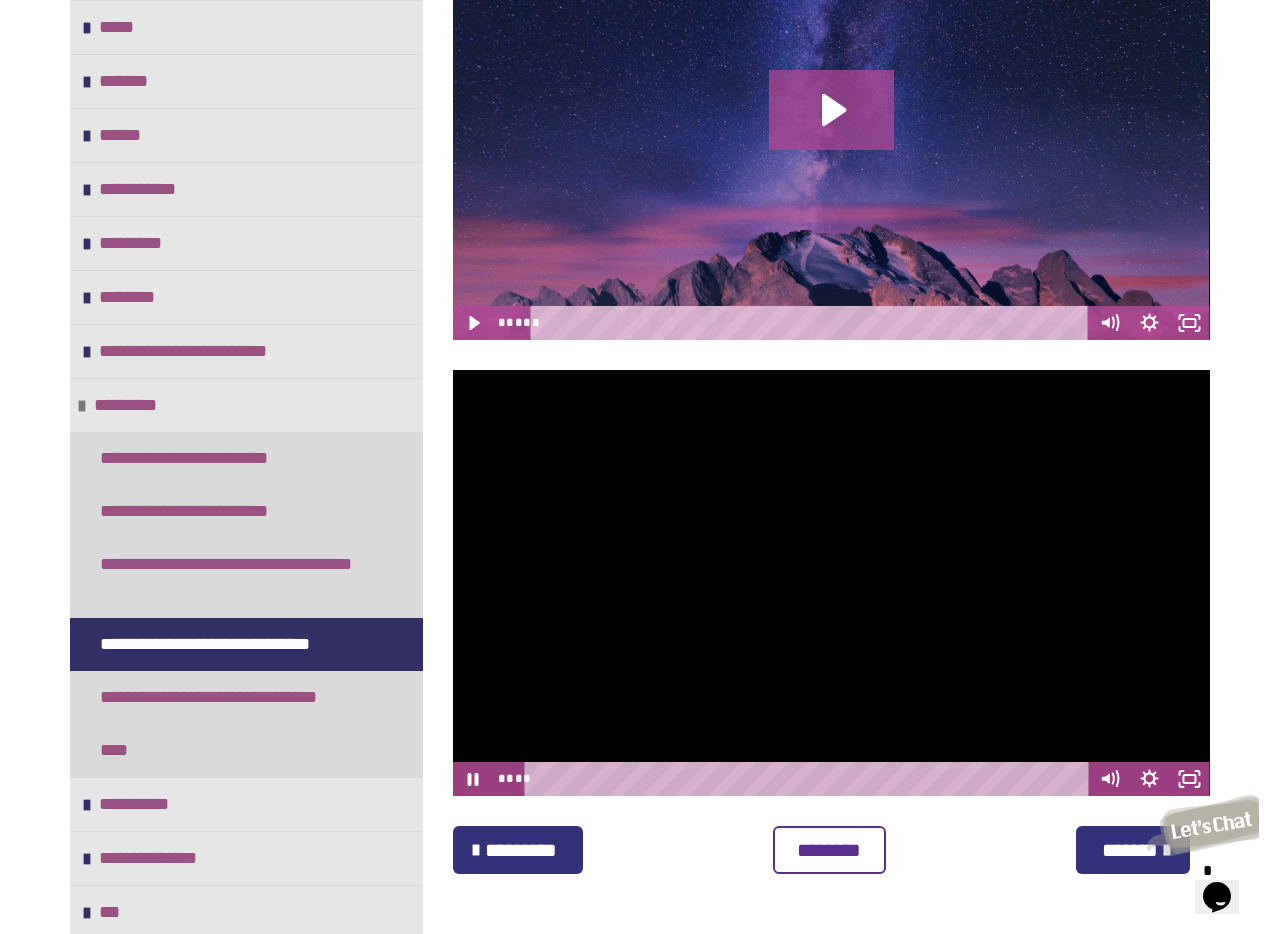 click at bounding box center [831, 583] 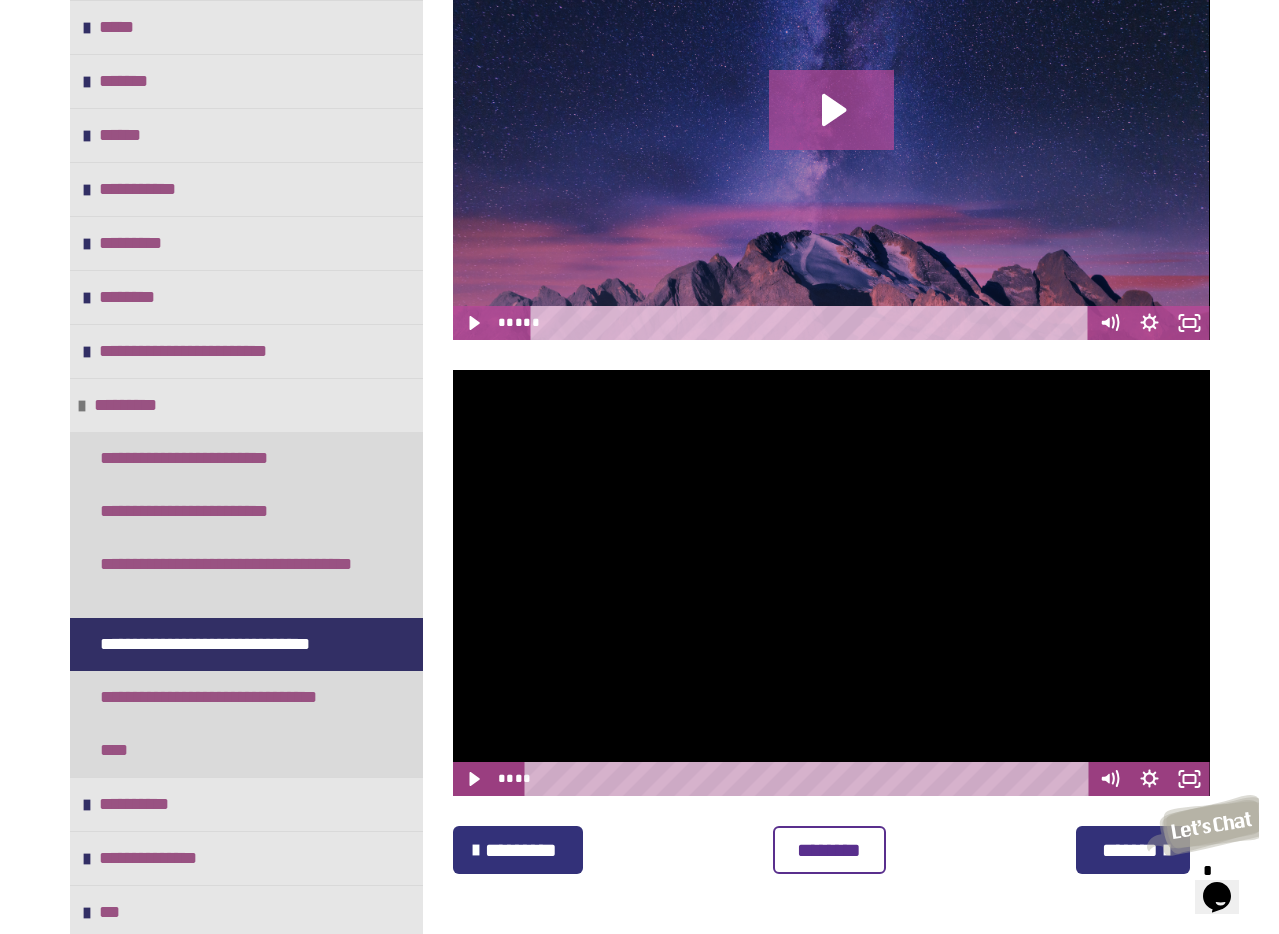 click at bounding box center [831, 583] 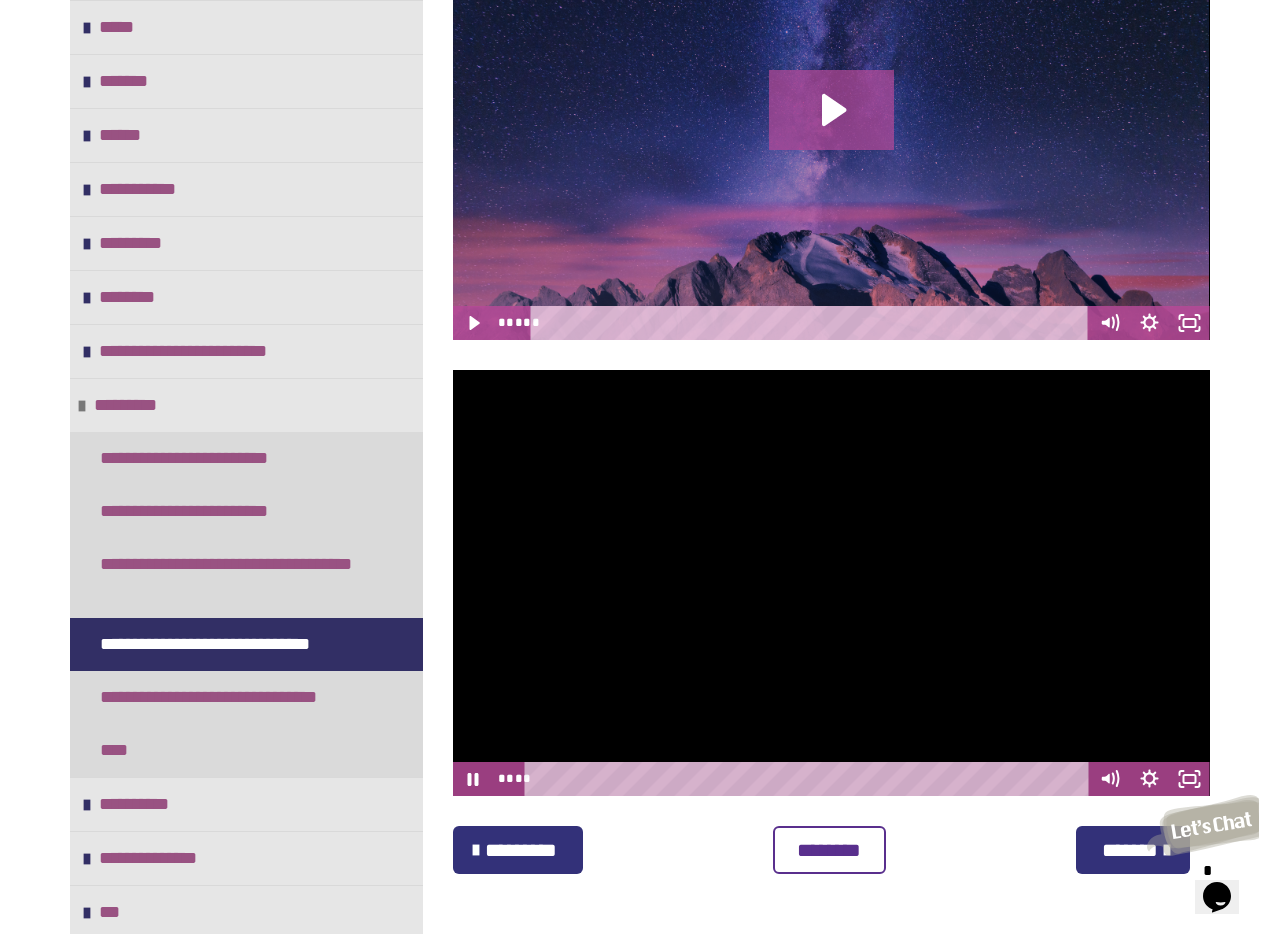 click at bounding box center (831, 583) 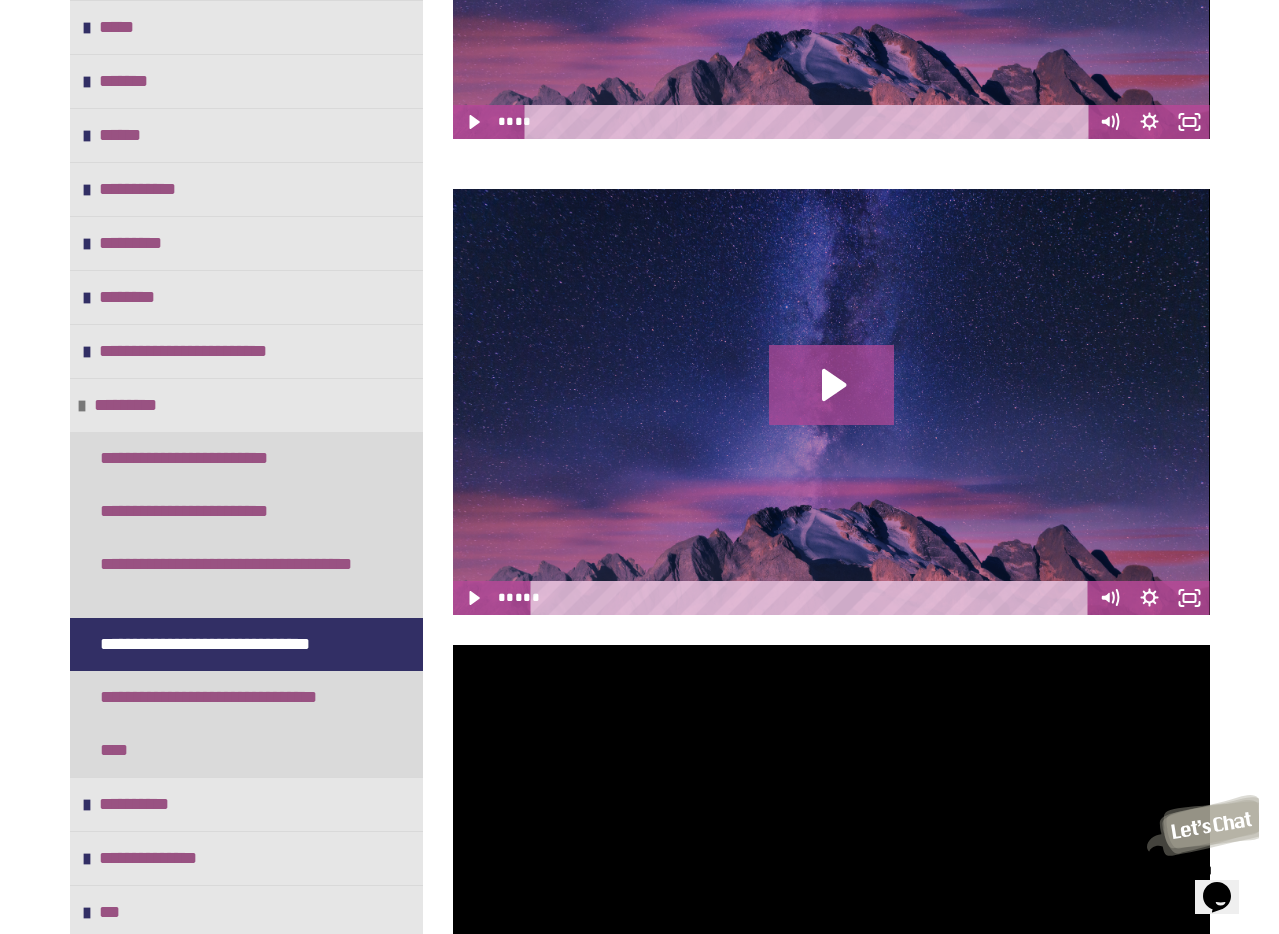 scroll, scrollTop: 1244, scrollLeft: 0, axis: vertical 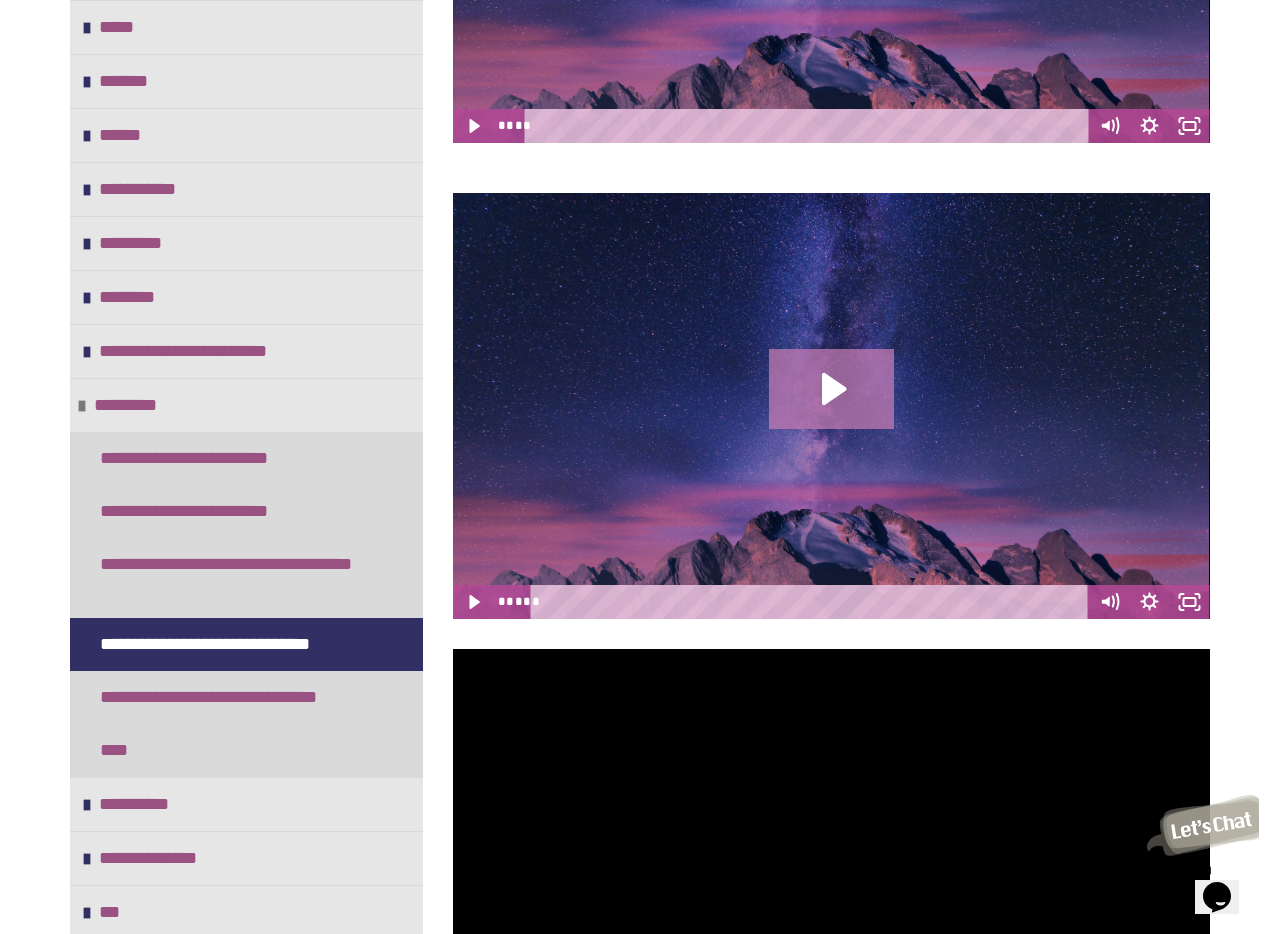 click 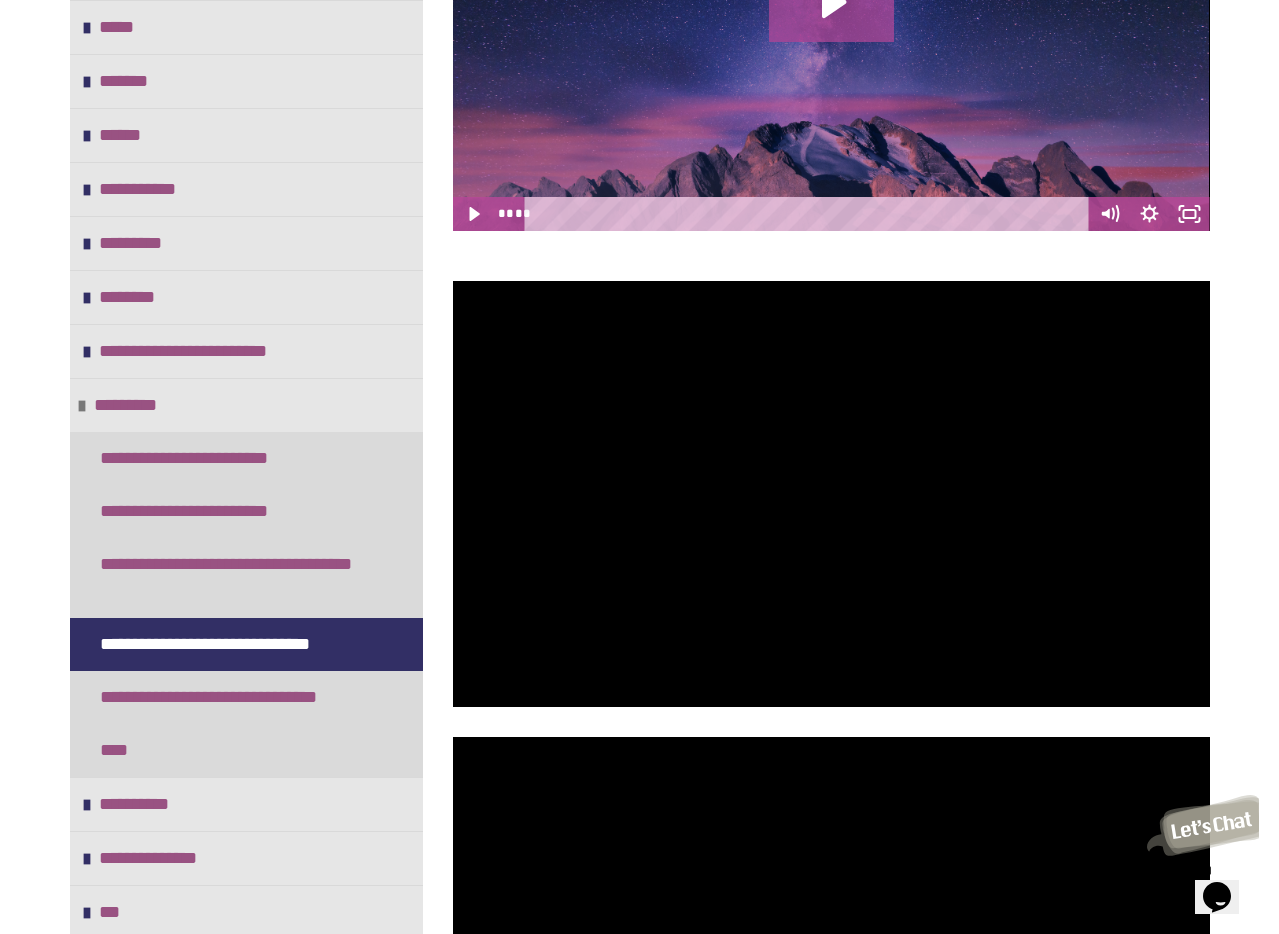scroll, scrollTop: 1162, scrollLeft: 0, axis: vertical 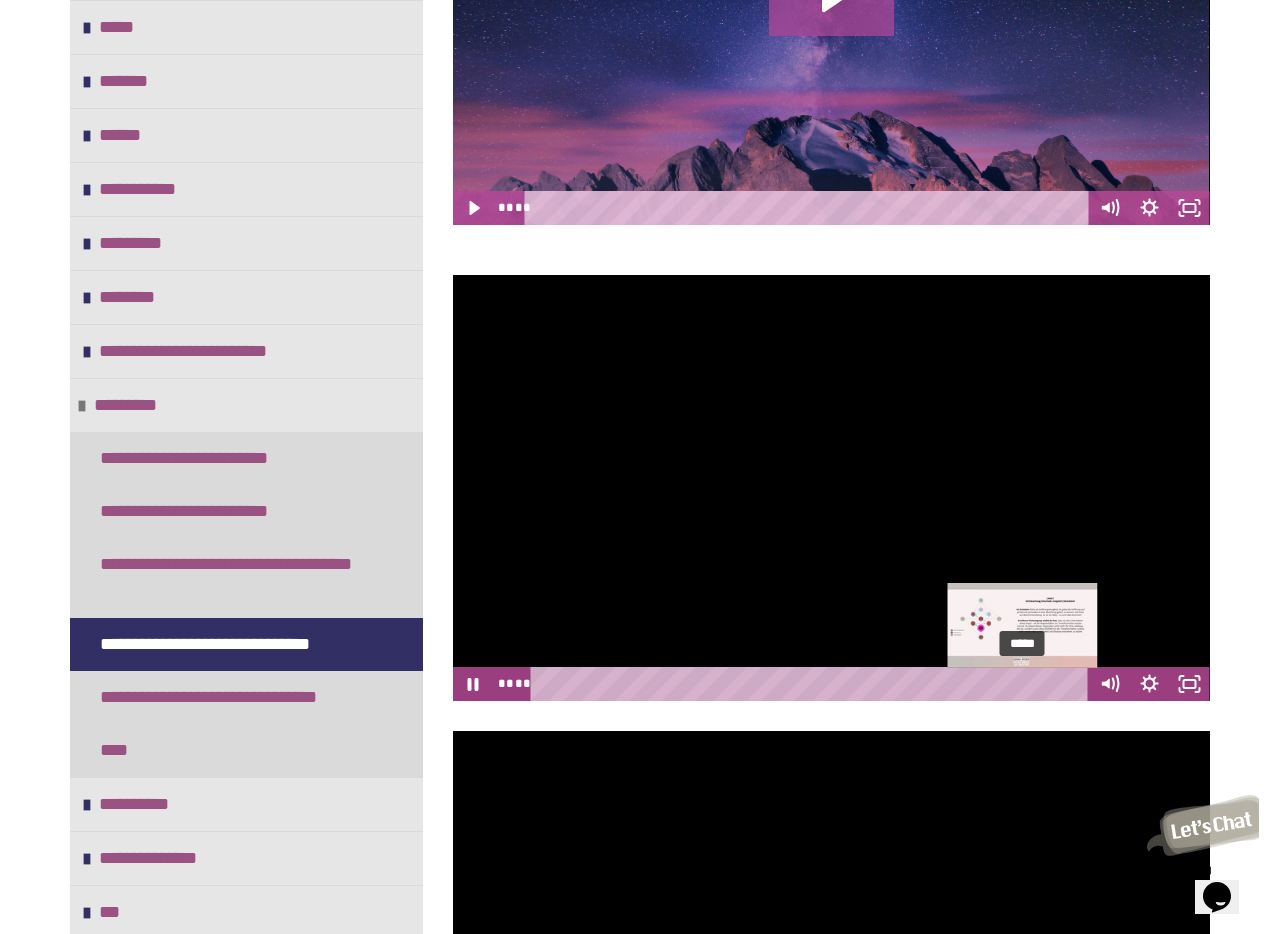 click on "*****" at bounding box center (812, 684) 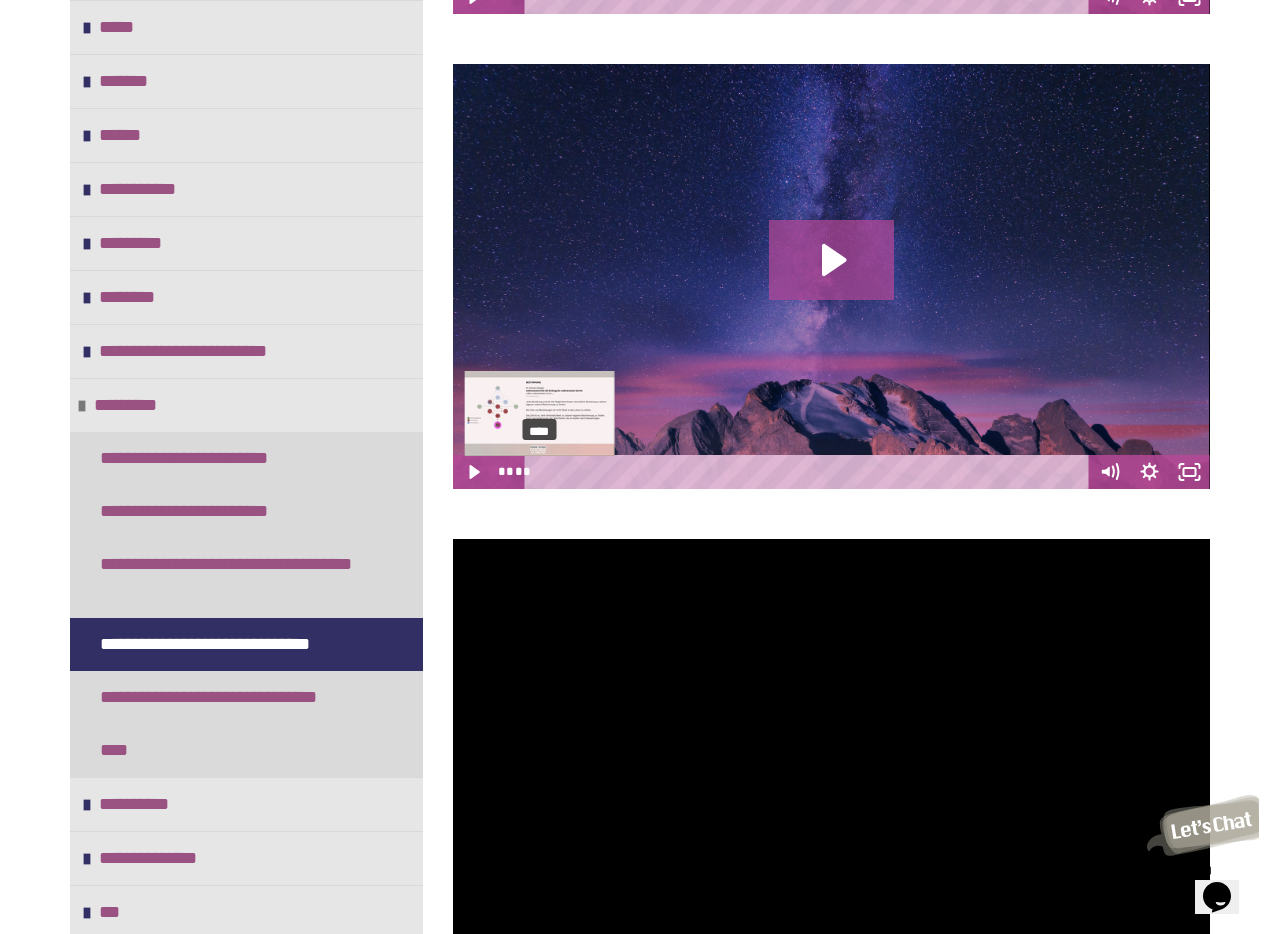scroll, scrollTop: 896, scrollLeft: 0, axis: vertical 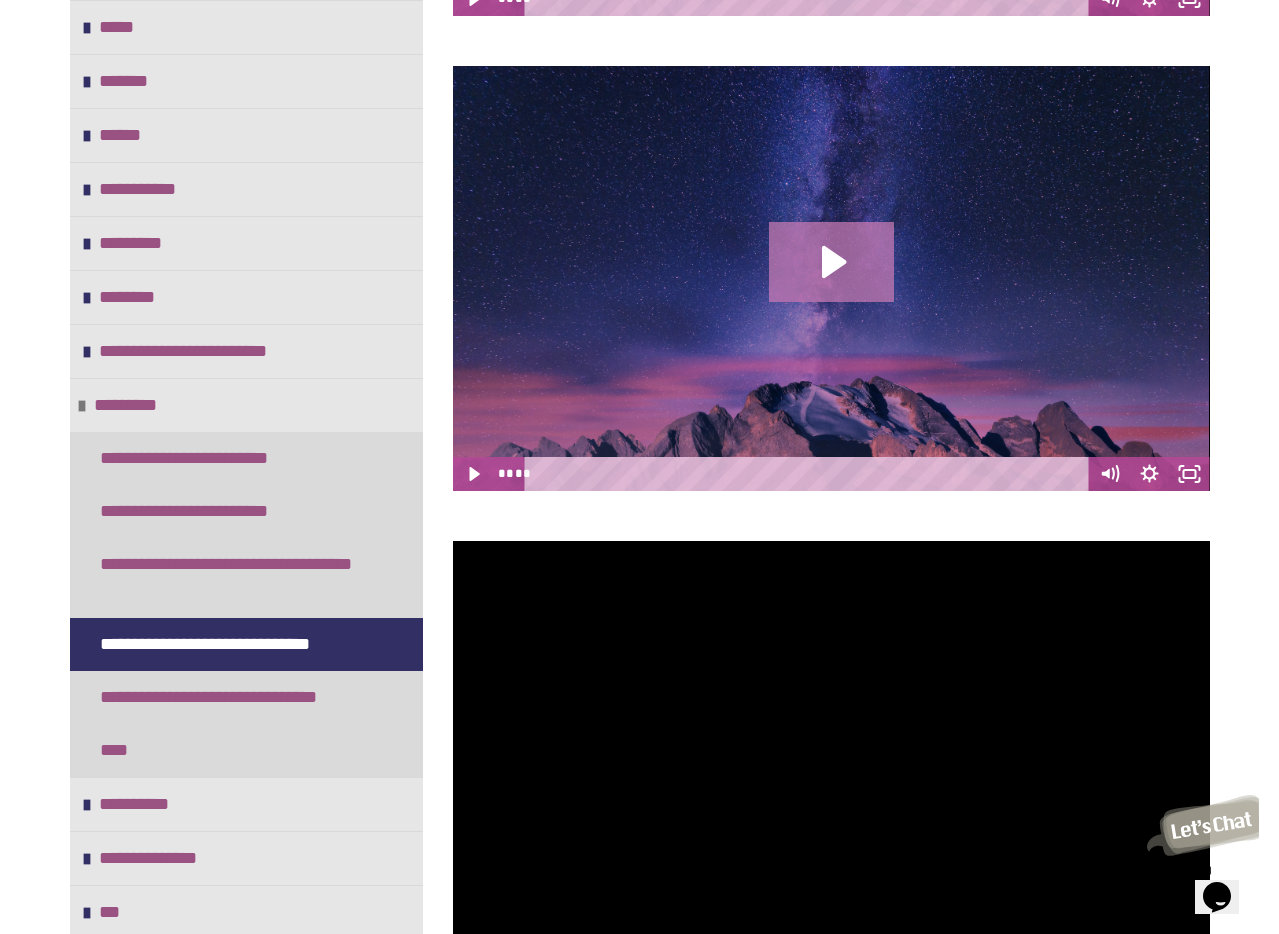 click 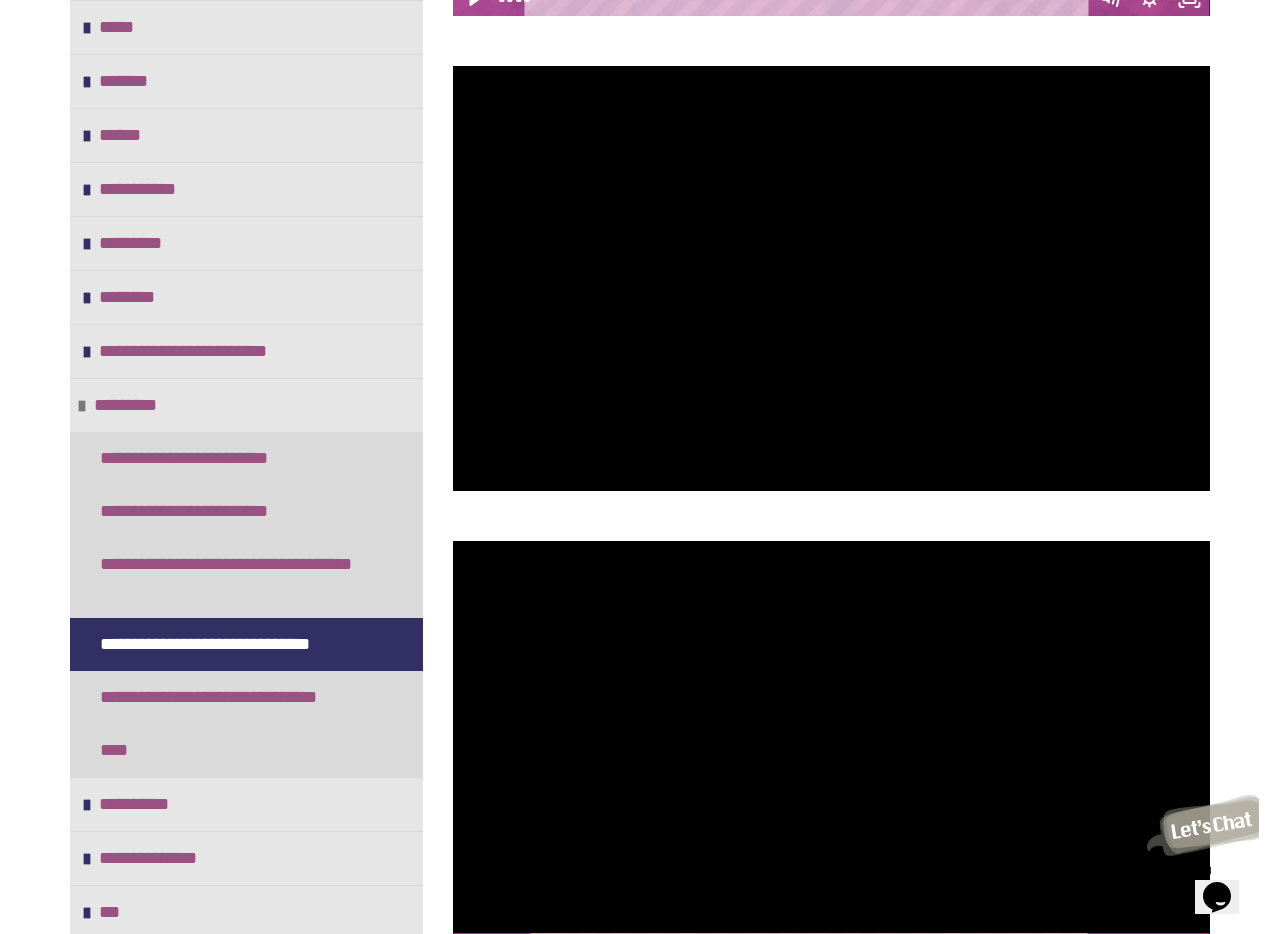 click at bounding box center [831, 754] 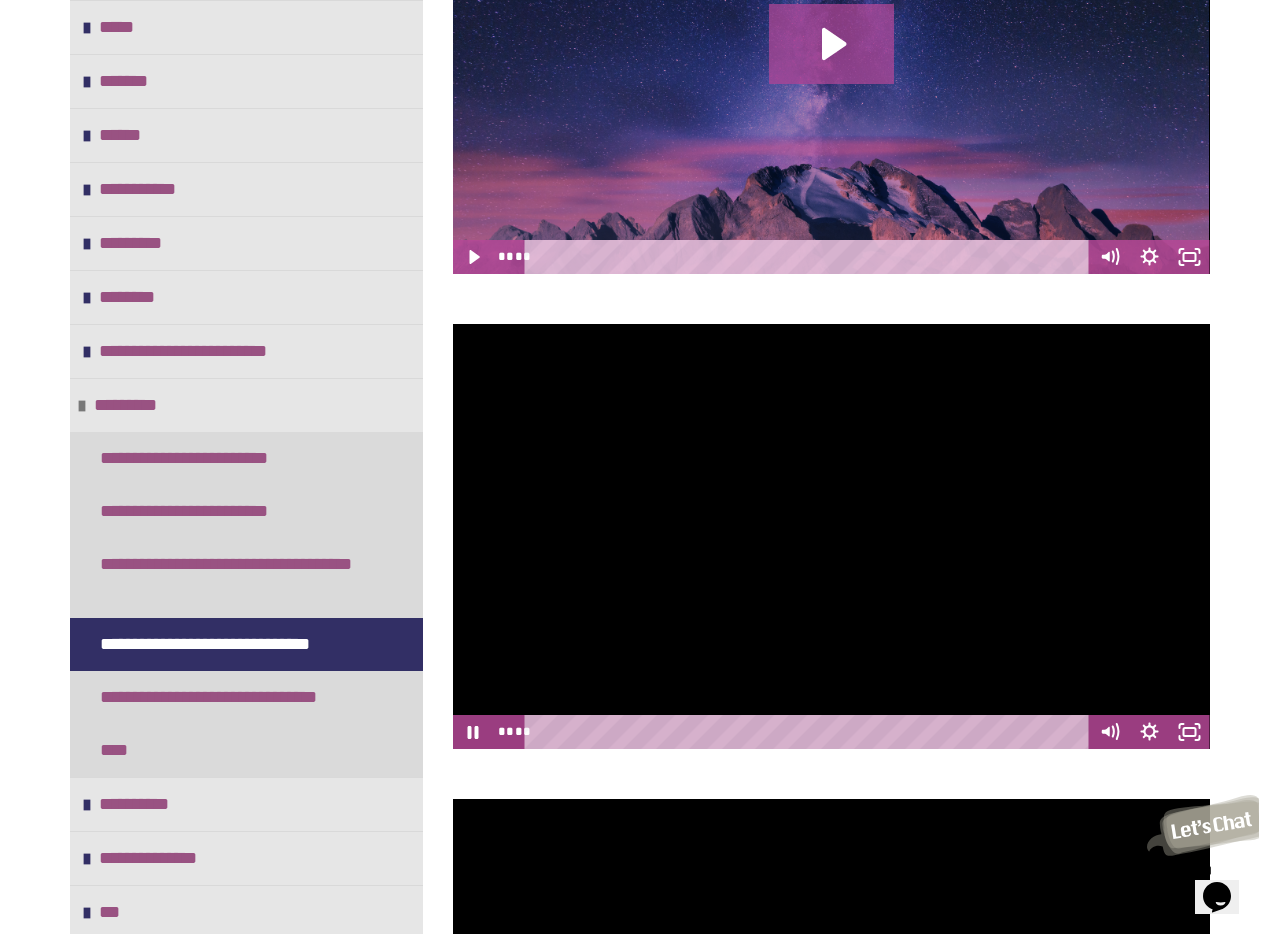 scroll, scrollTop: 635, scrollLeft: 0, axis: vertical 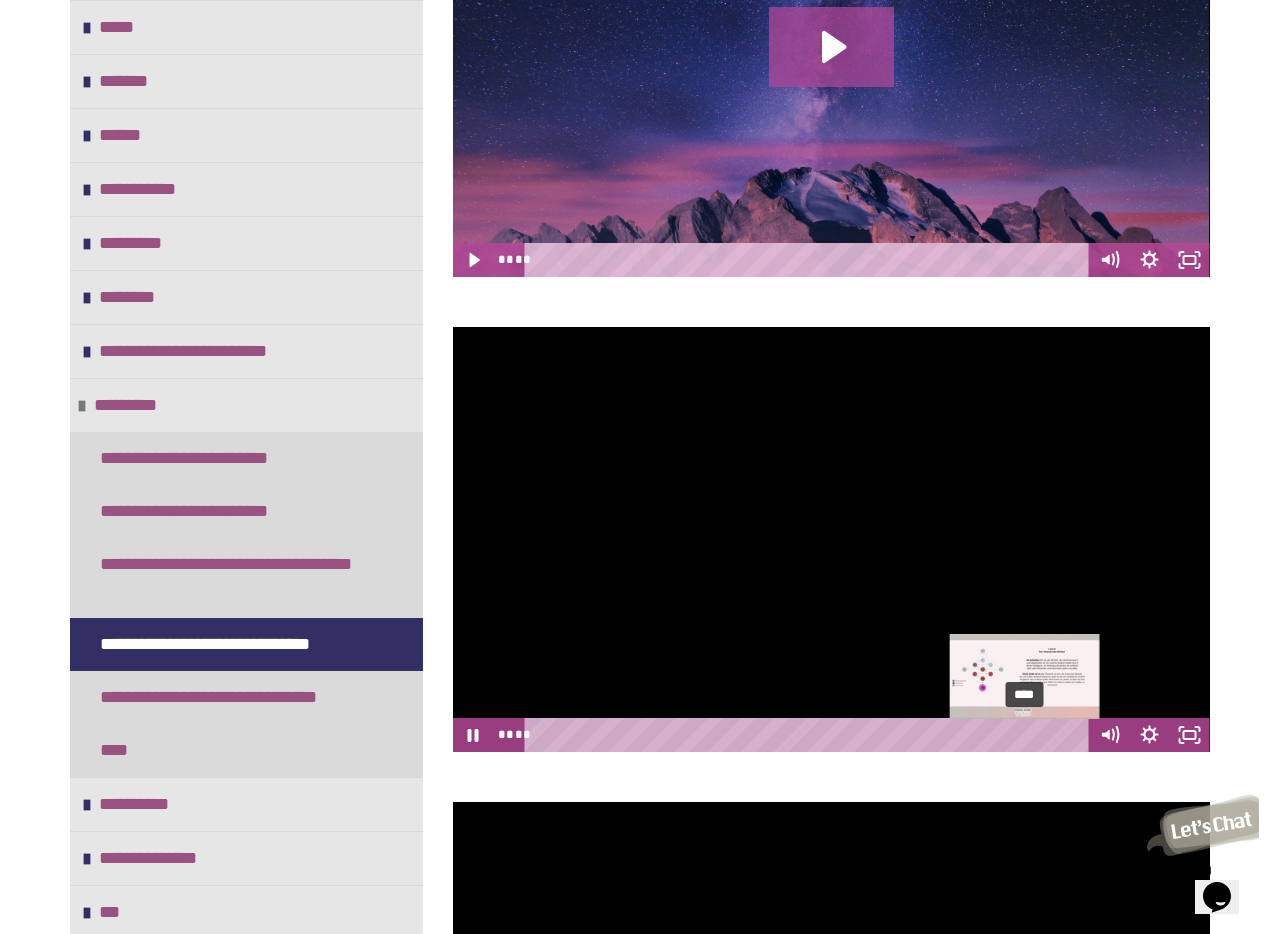 click on "****" at bounding box center [809, 735] 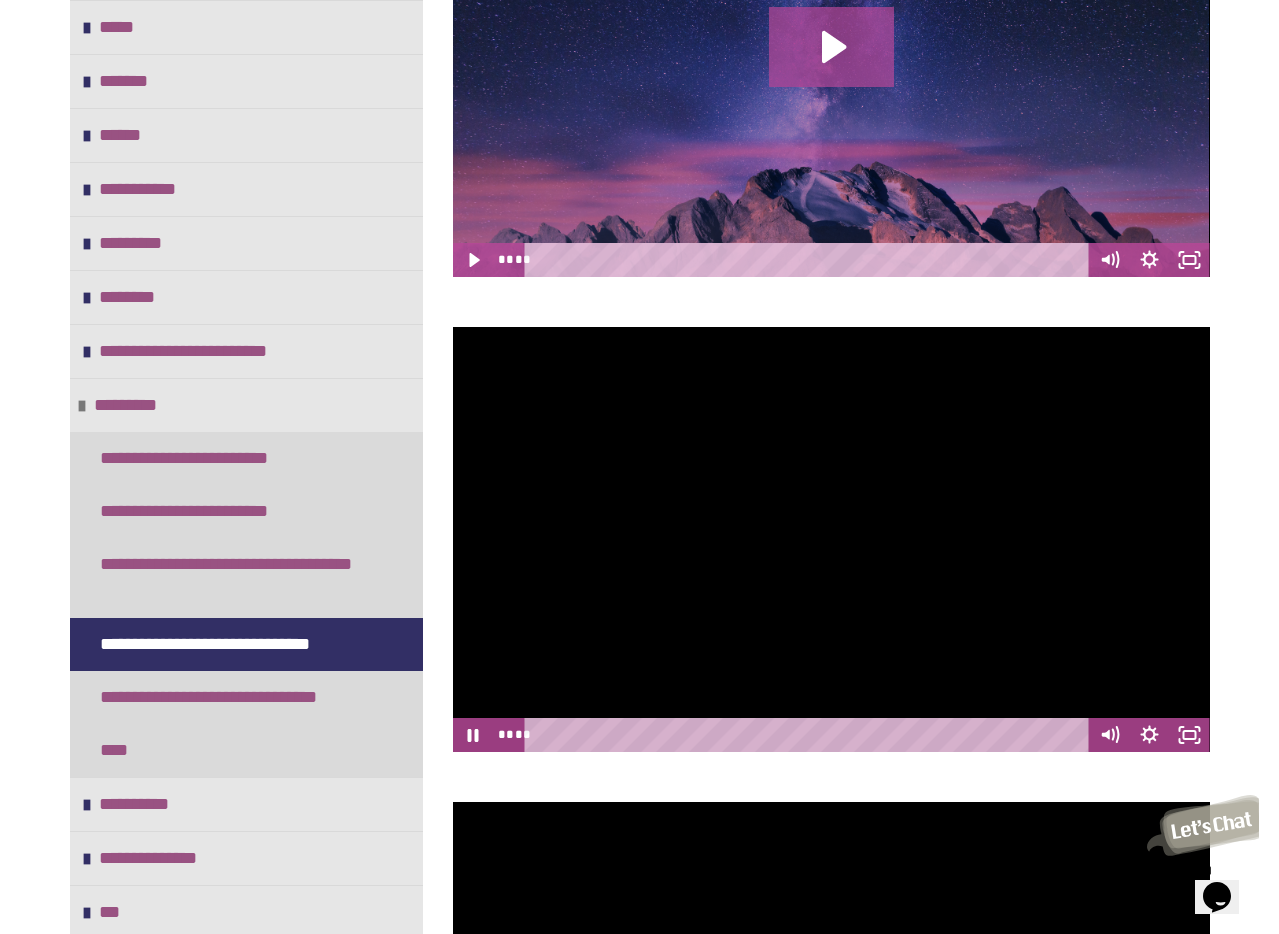 click at bounding box center (831, 540) 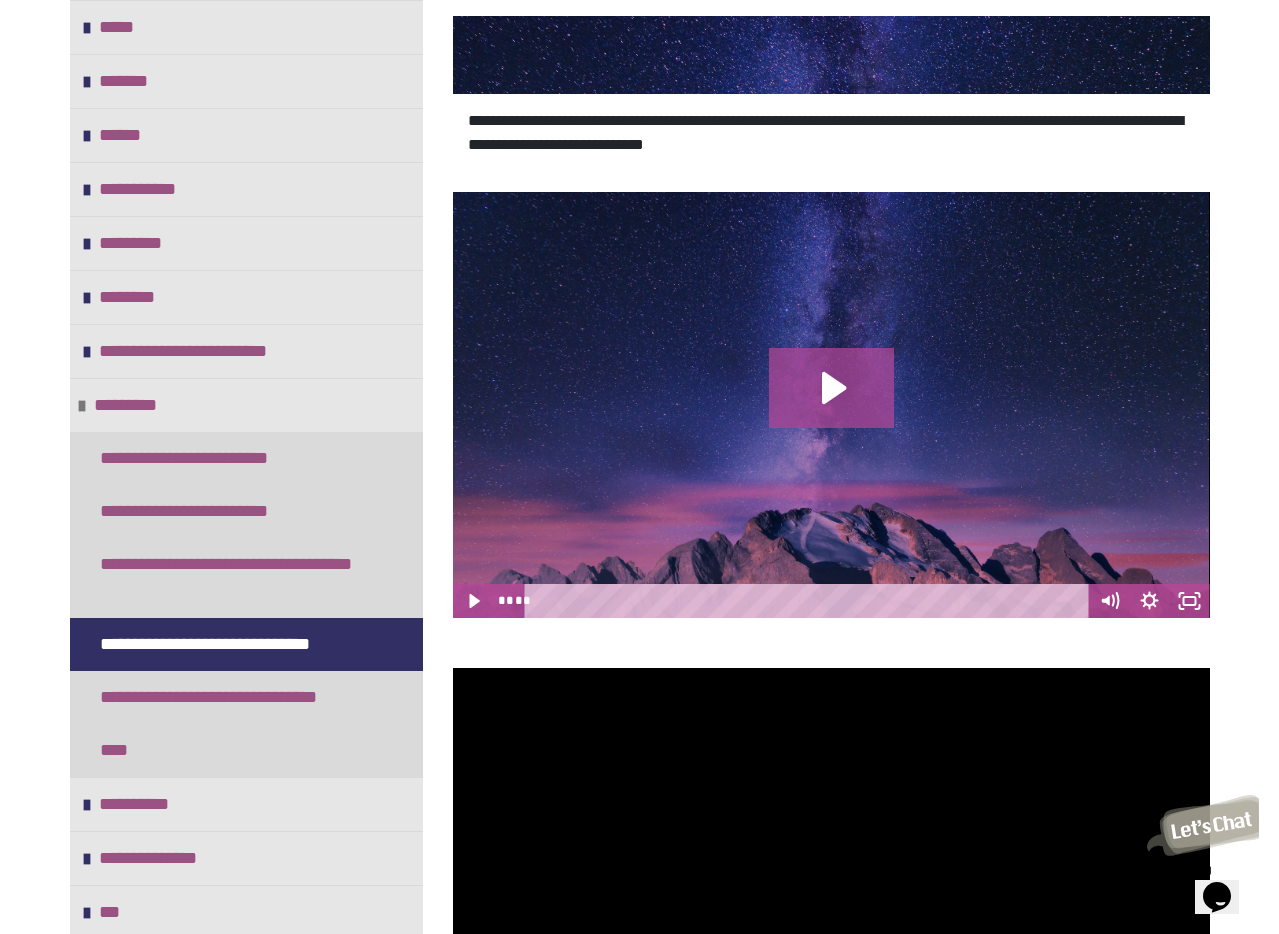 scroll, scrollTop: 275, scrollLeft: 0, axis: vertical 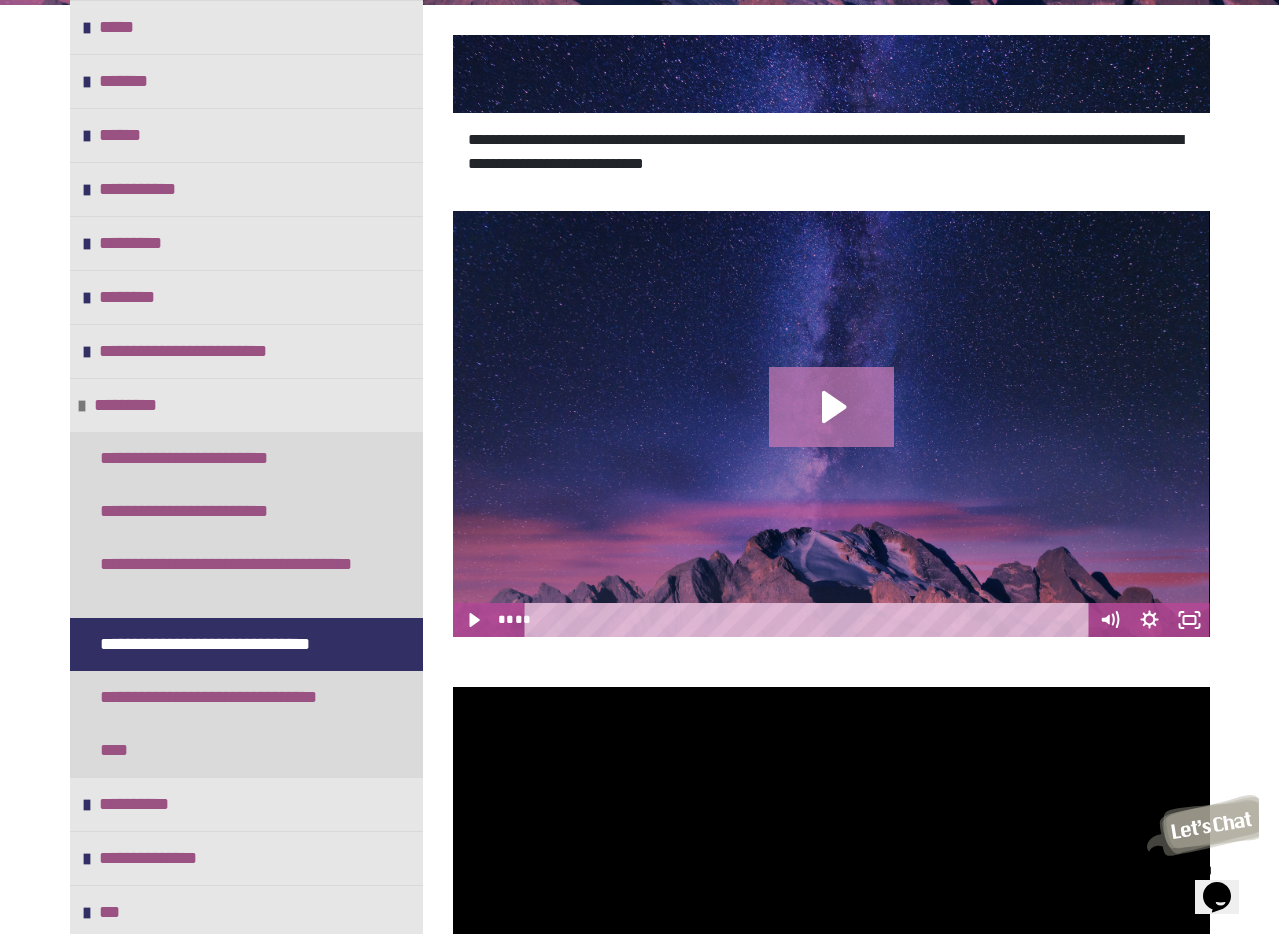 click 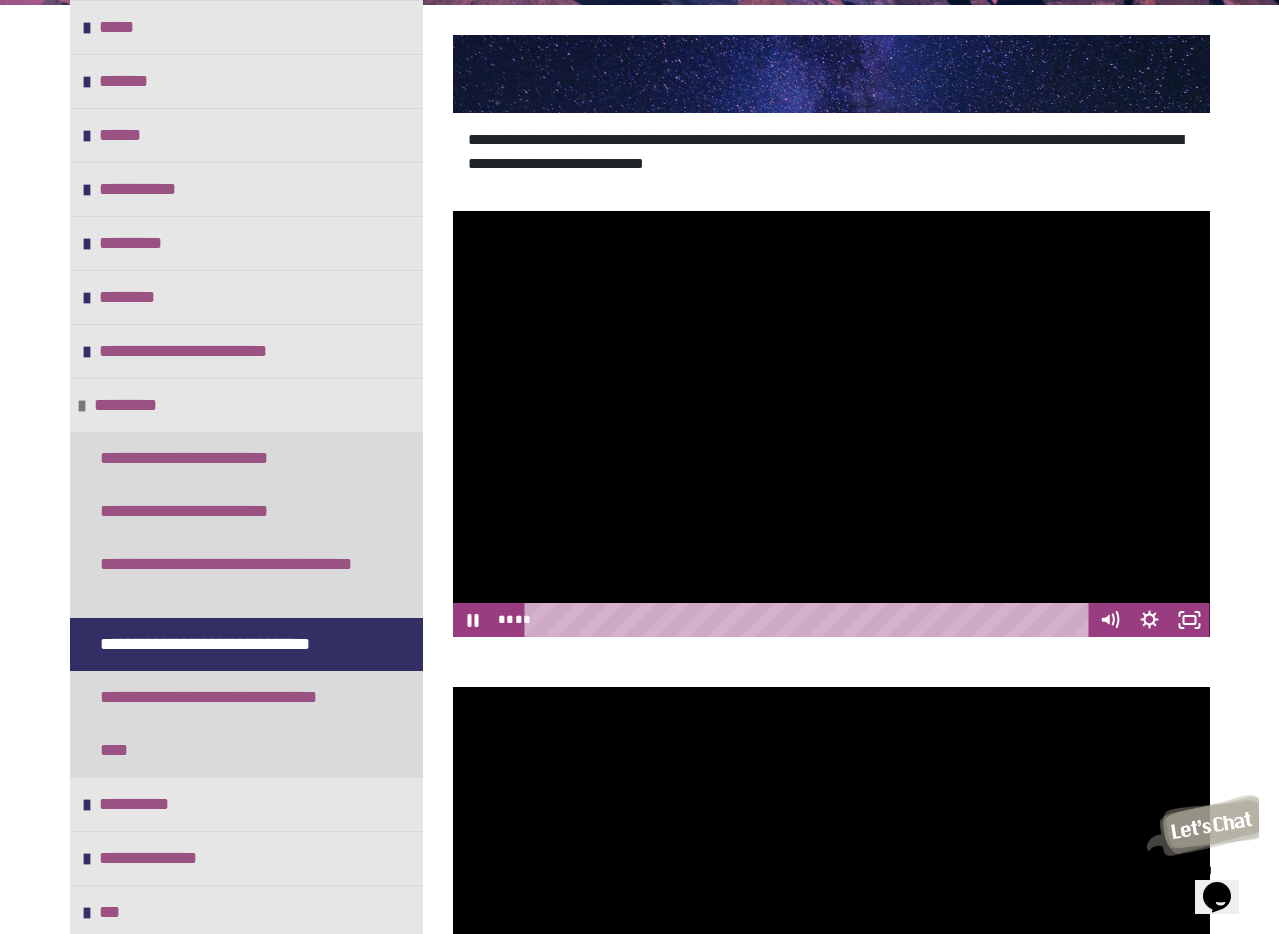 click at bounding box center (831, 424) 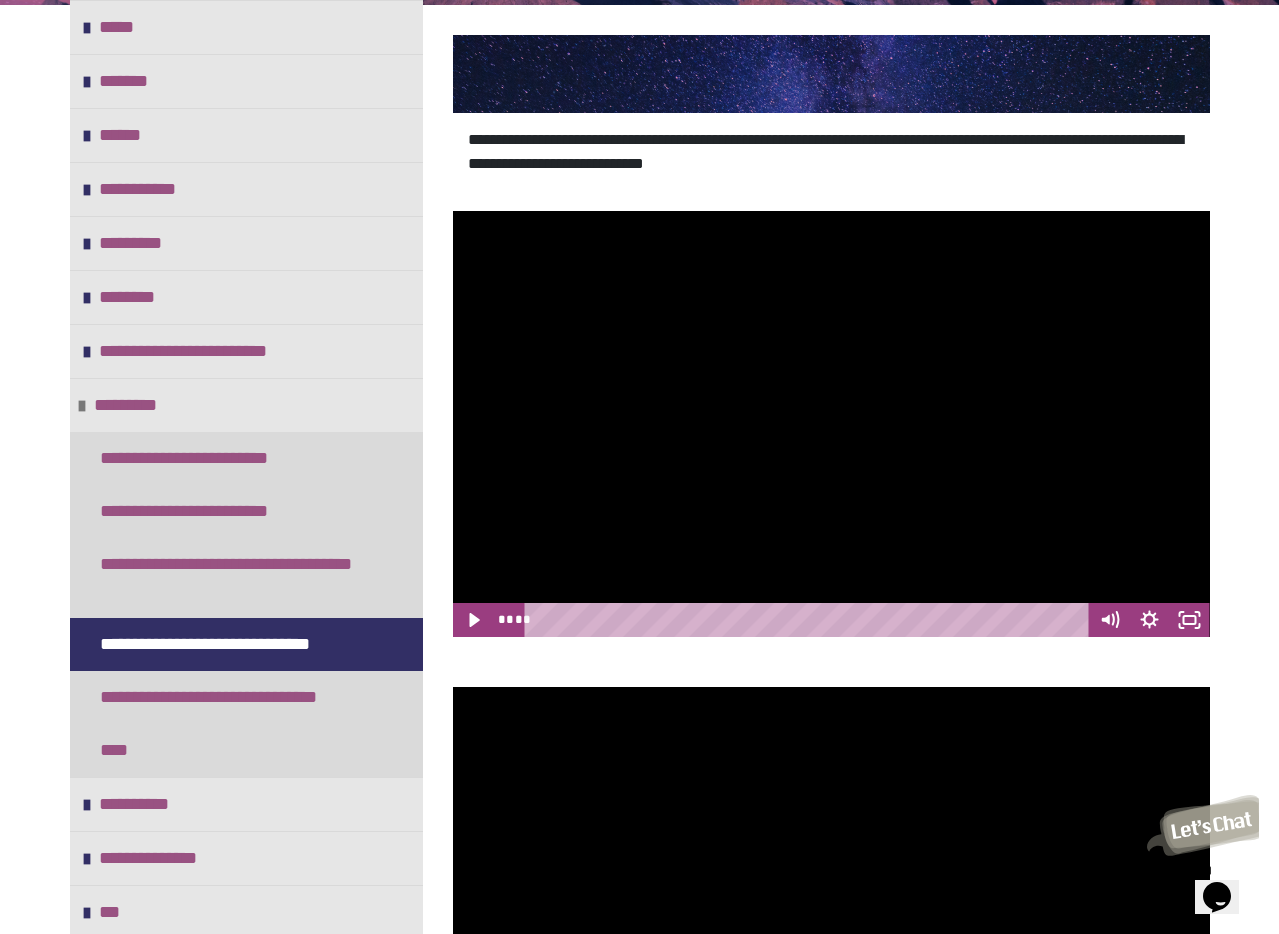 scroll, scrollTop: 47, scrollLeft: 0, axis: vertical 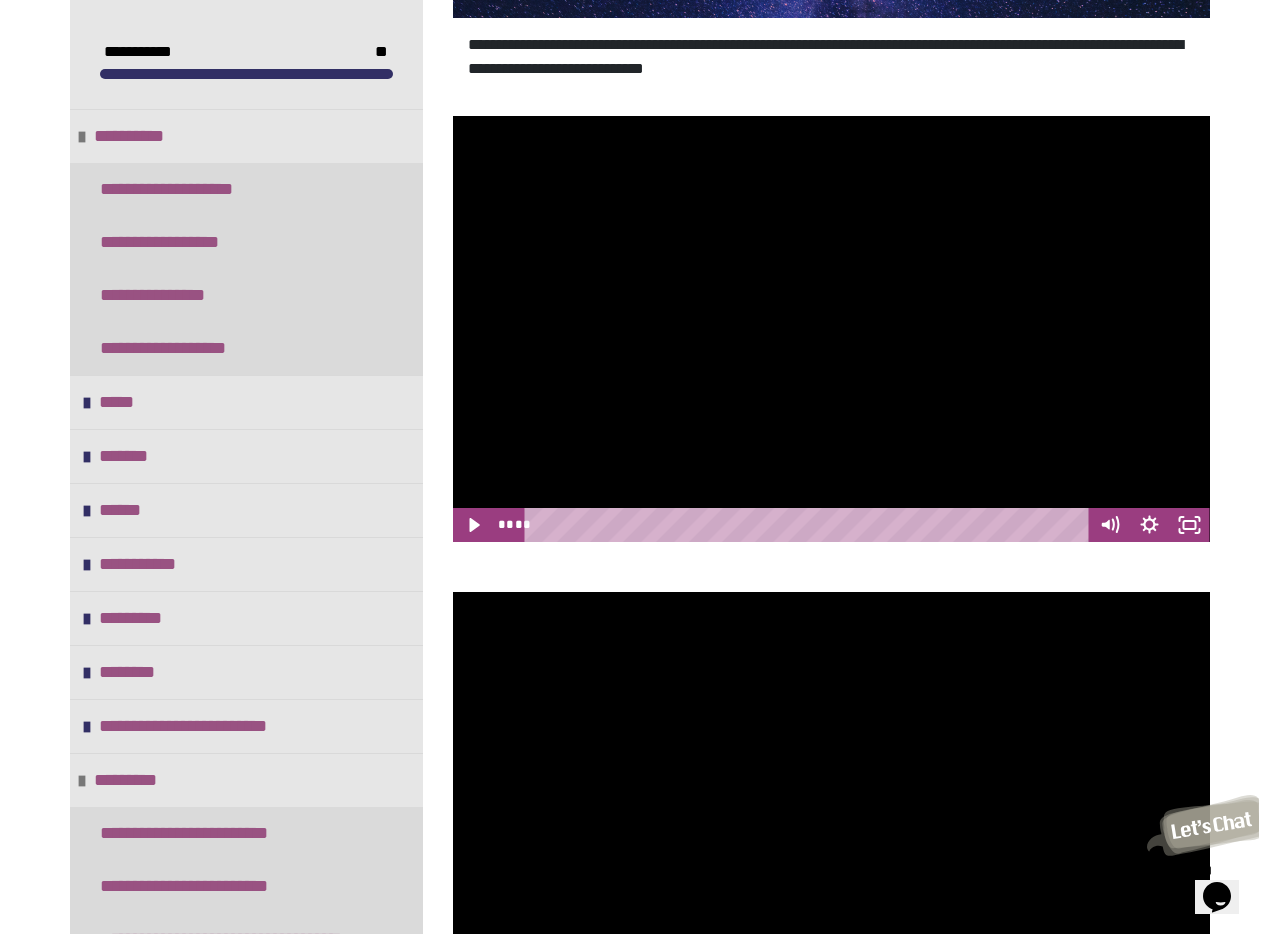 click at bounding box center [831, 329] 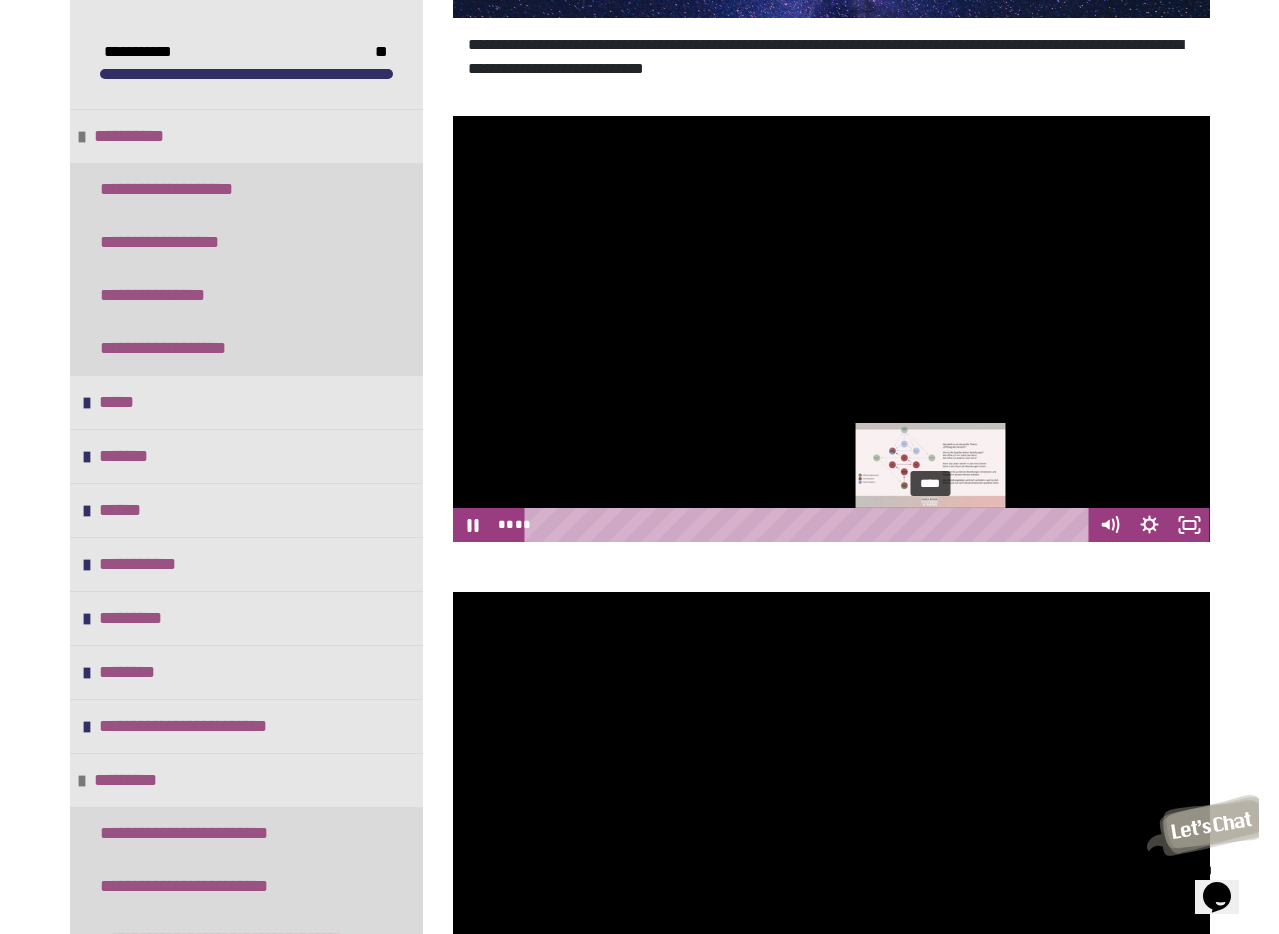 click on "****" at bounding box center [809, 525] 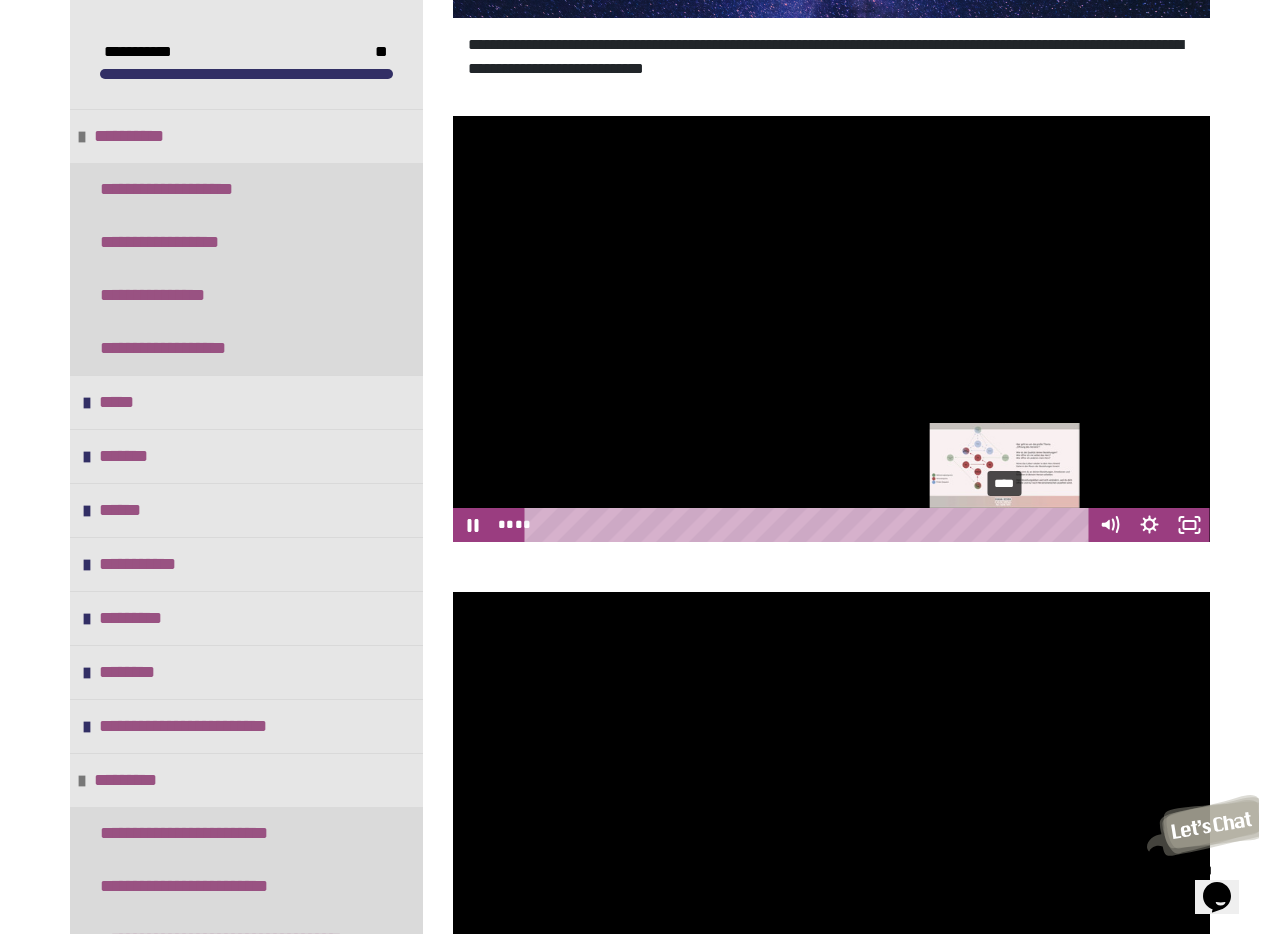 click on "****" at bounding box center (809, 525) 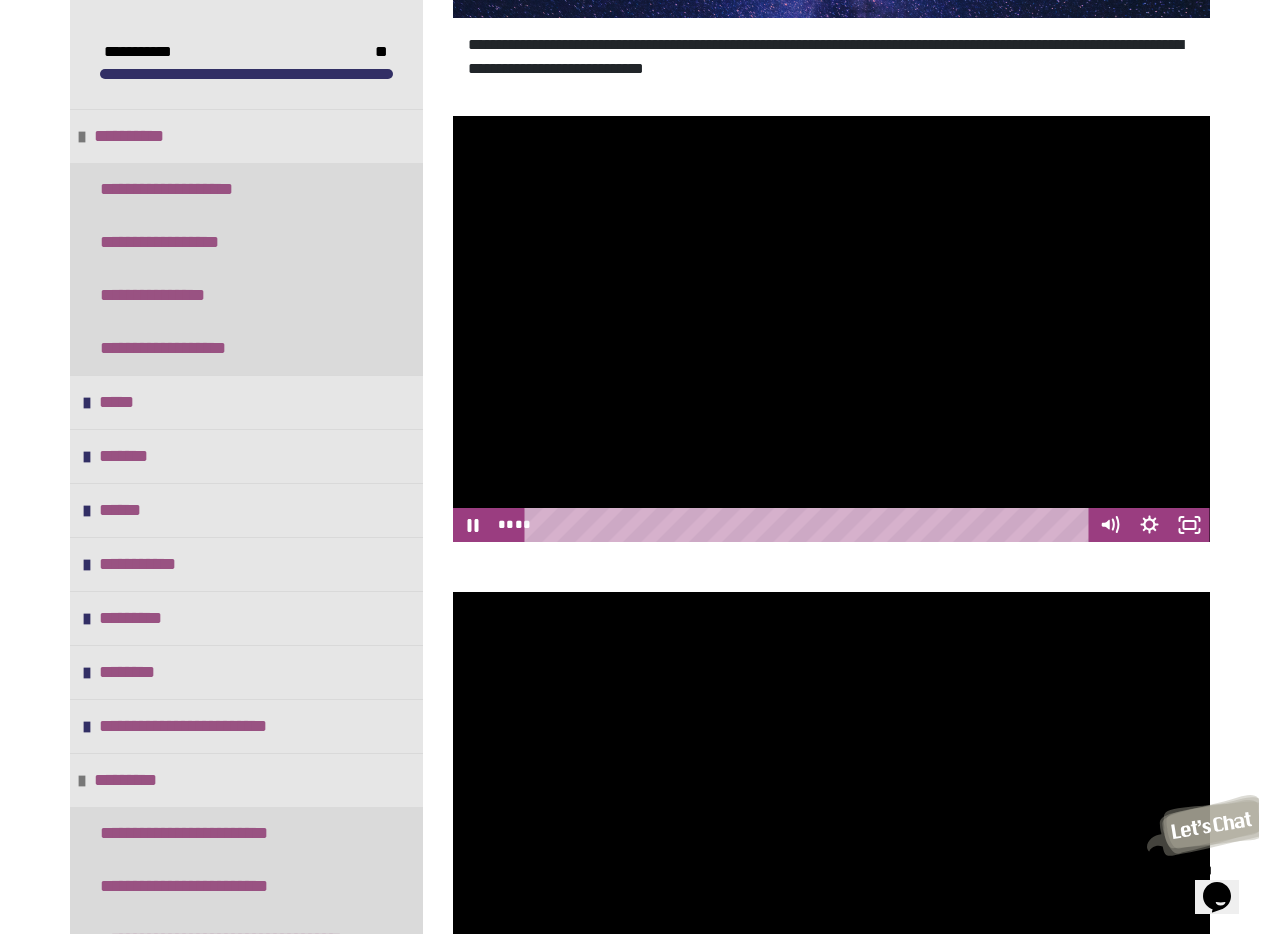 click at bounding box center [831, 329] 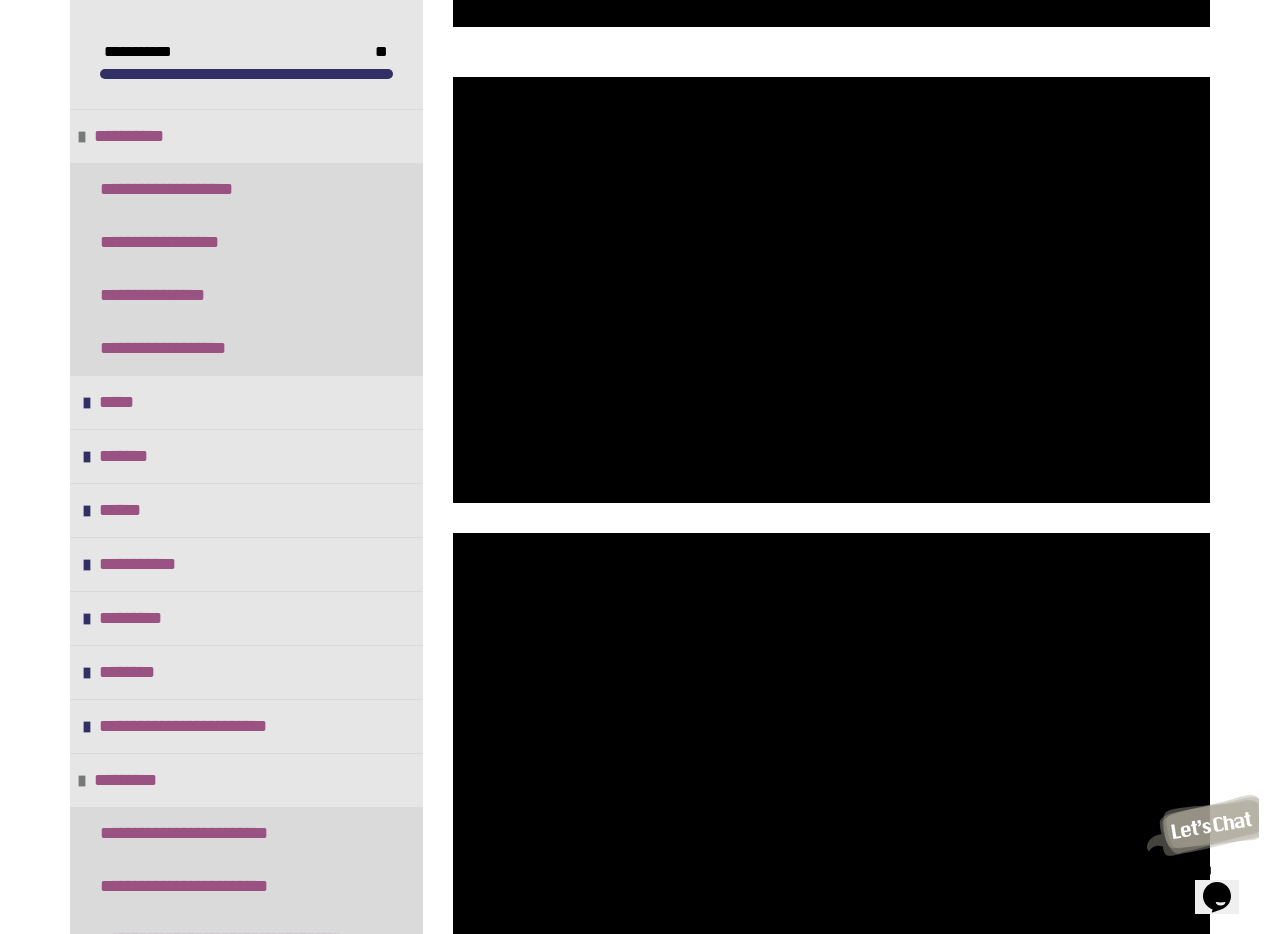 scroll, scrollTop: 1523, scrollLeft: 0, axis: vertical 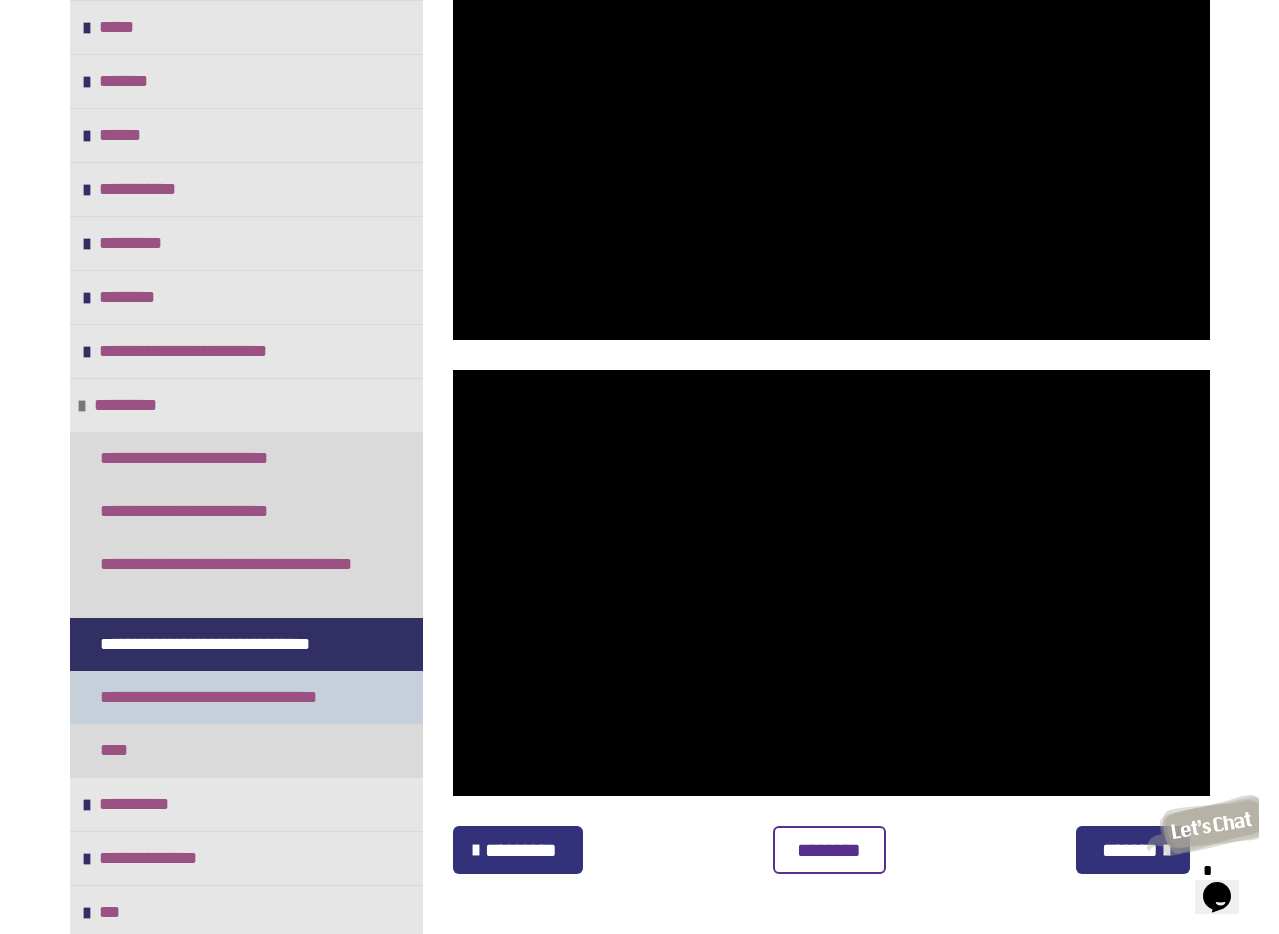 click on "**********" at bounding box center [231, 697] 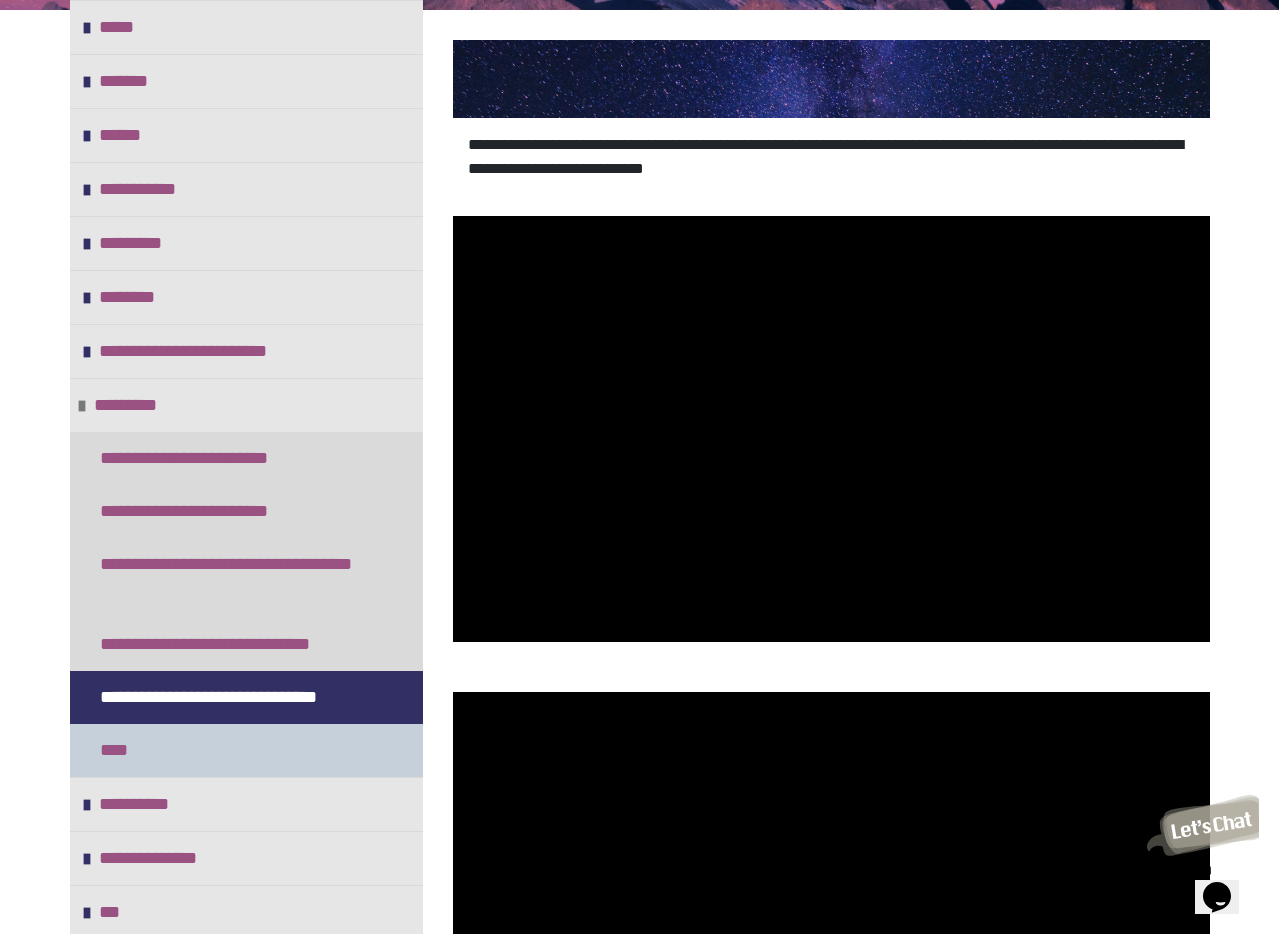 click on "****" at bounding box center (246, 750) 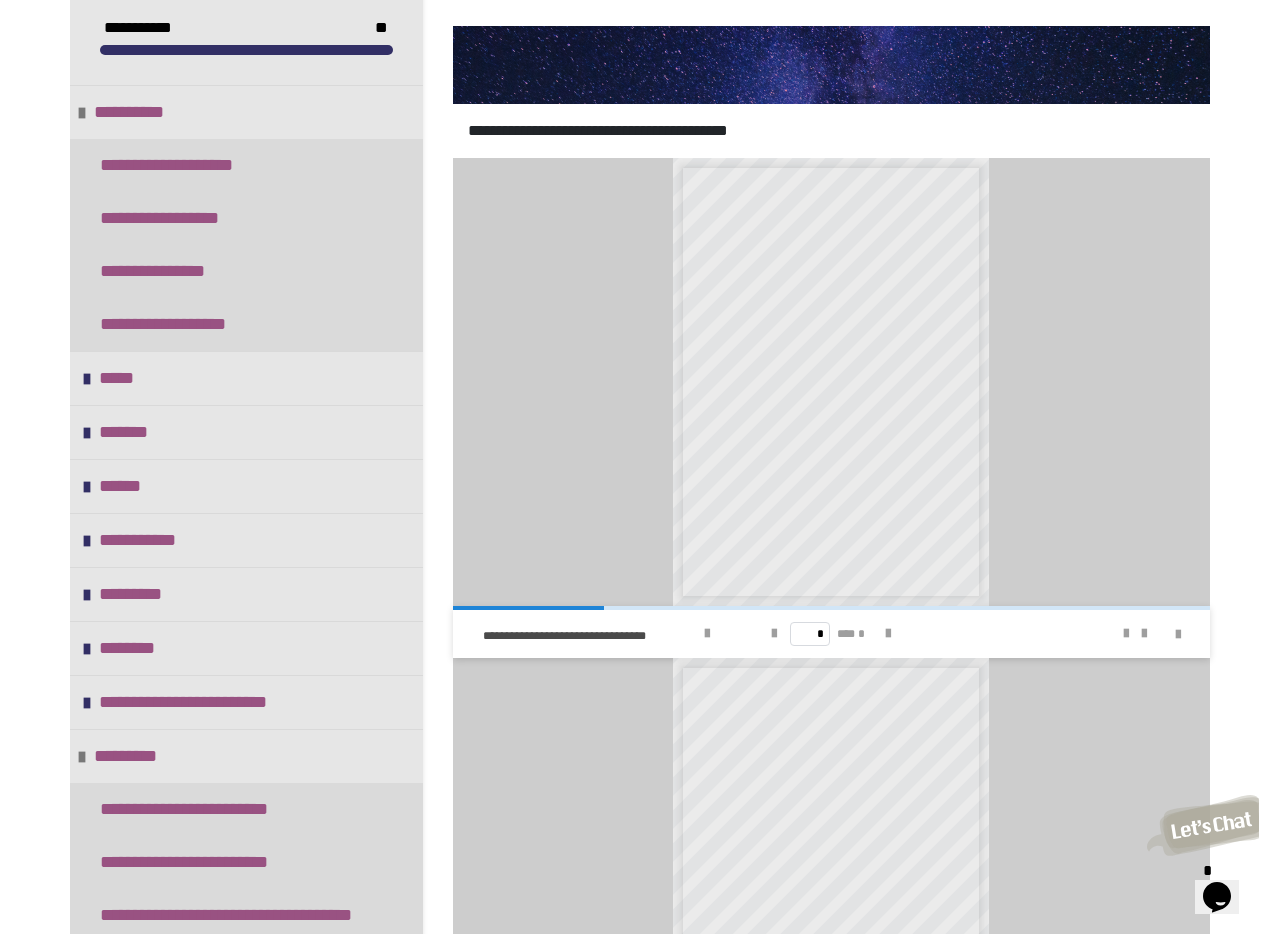 scroll, scrollTop: 218, scrollLeft: 0, axis: vertical 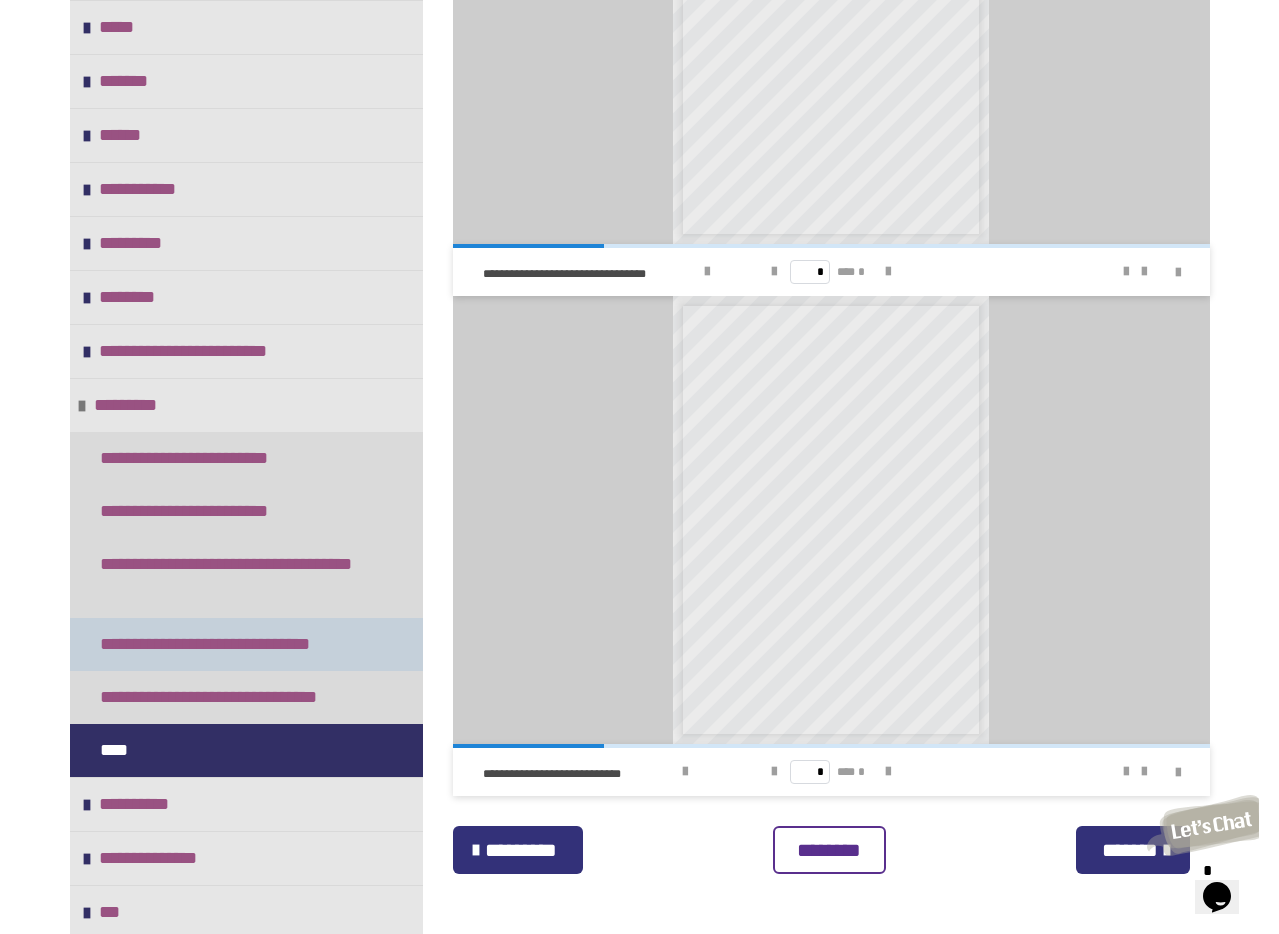 click on "**********" at bounding box center (230, 644) 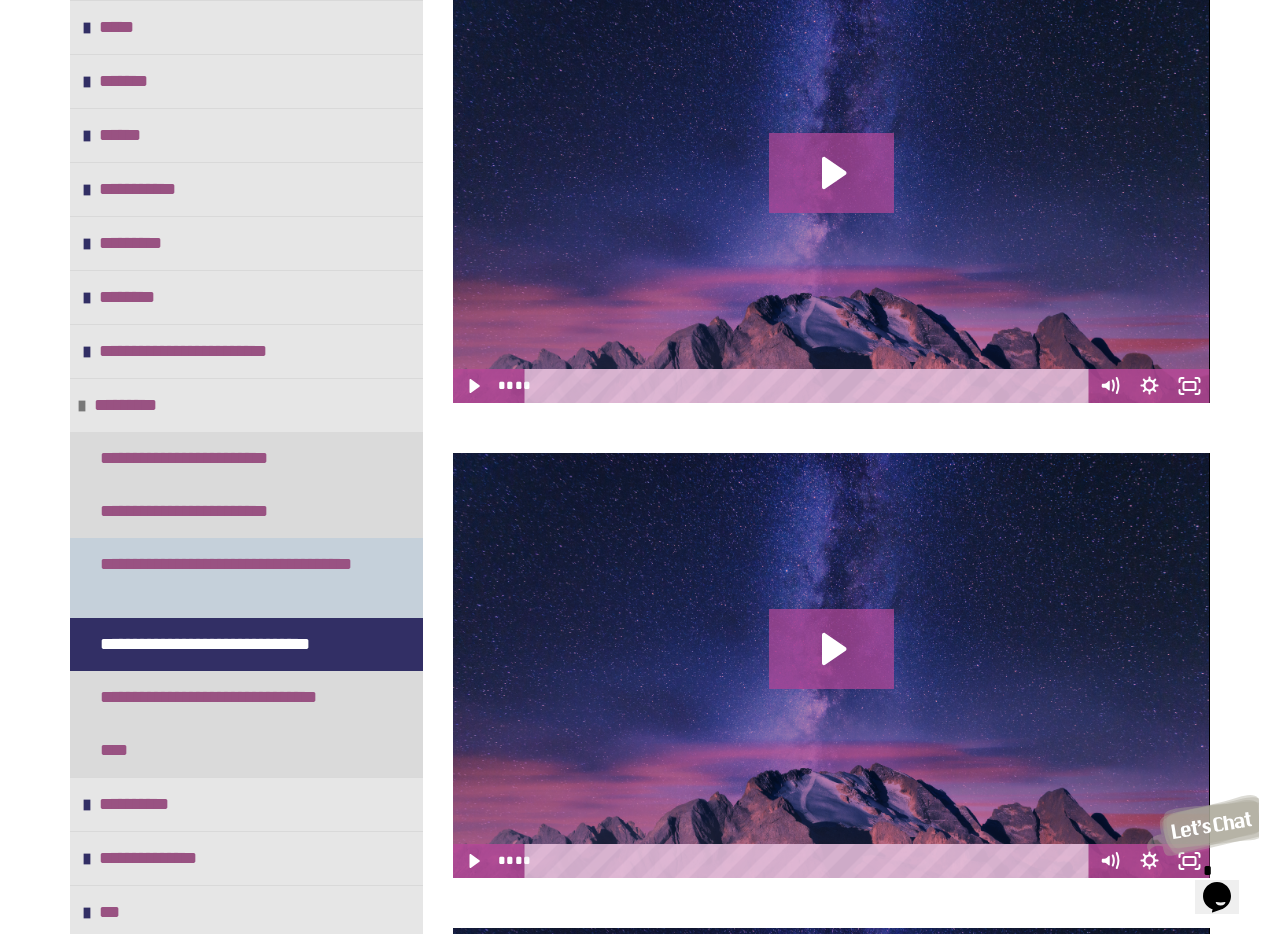 click on "**********" at bounding box center [238, 578] 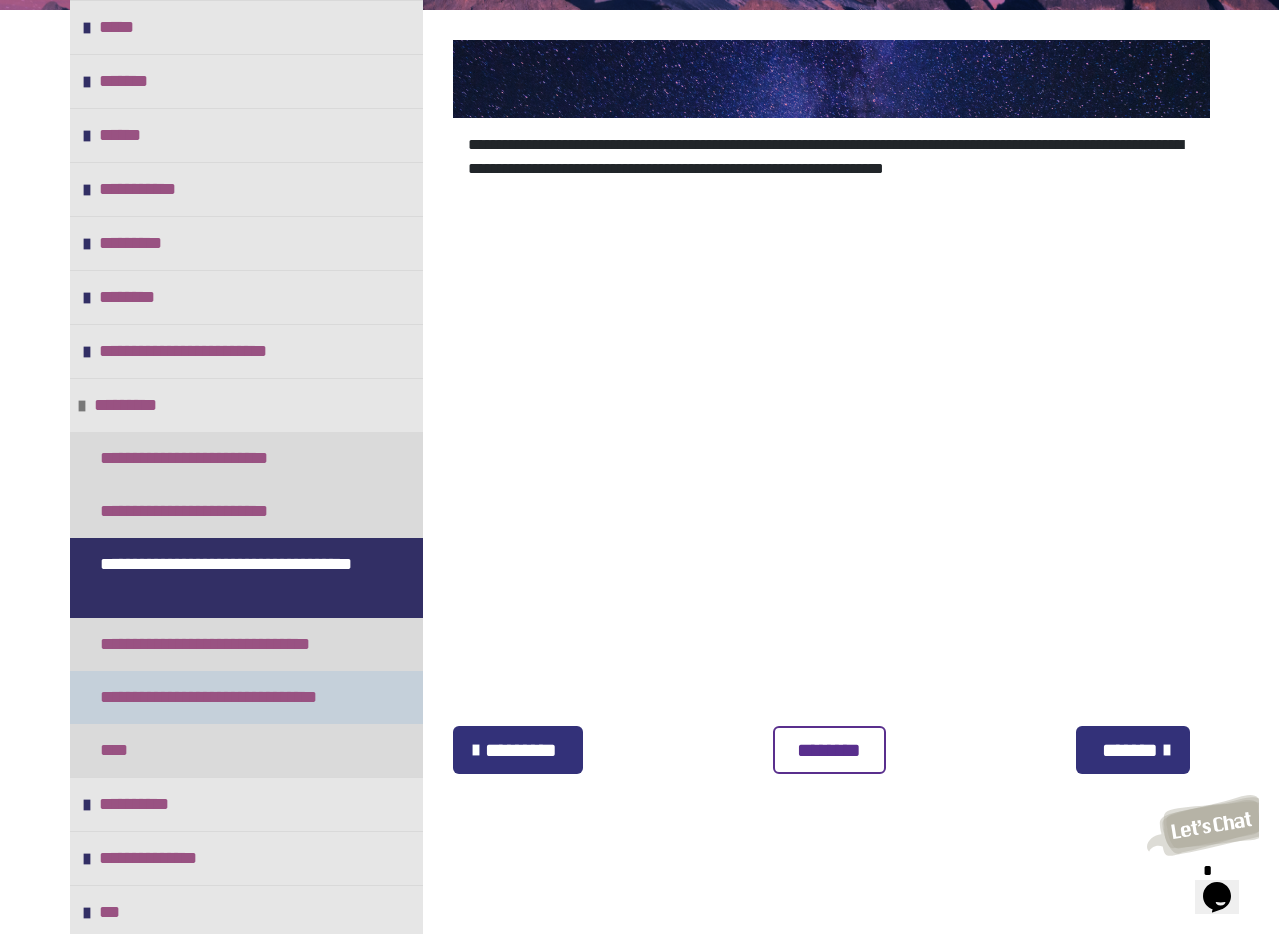 click on "**********" at bounding box center (231, 697) 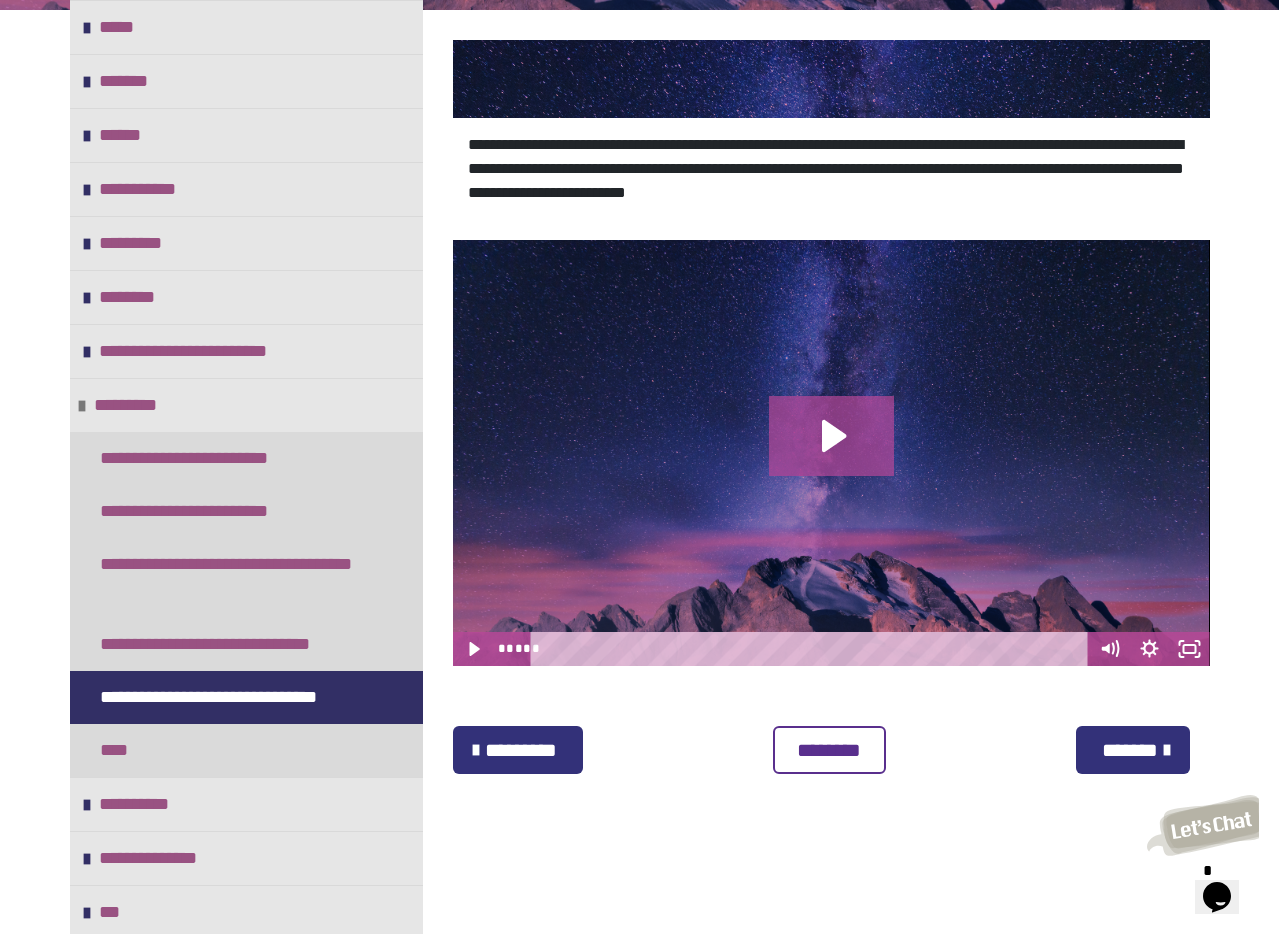 scroll, scrollTop: 215, scrollLeft: 0, axis: vertical 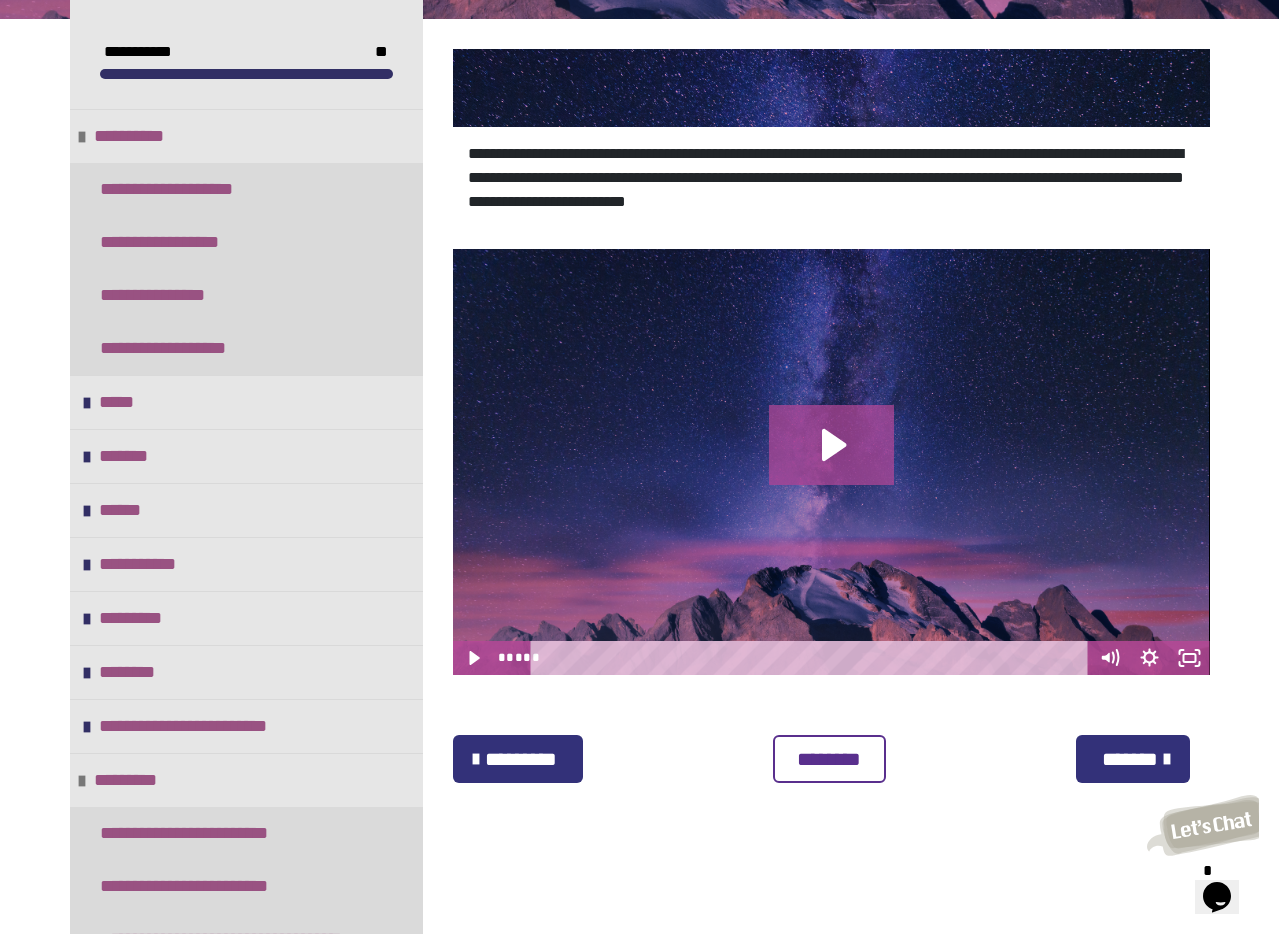 click at bounding box center (831, 462) 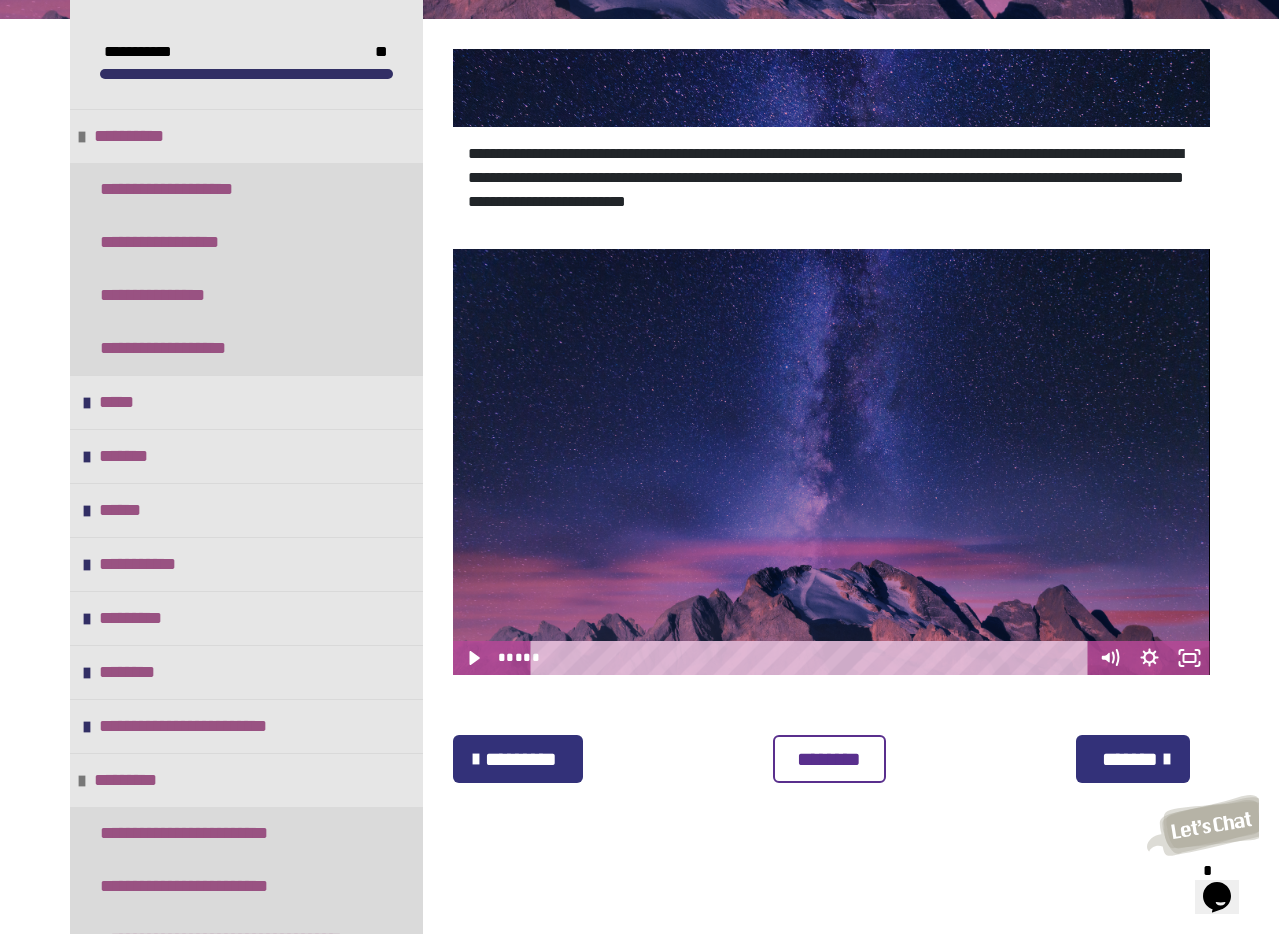 click at bounding box center [831, 462] 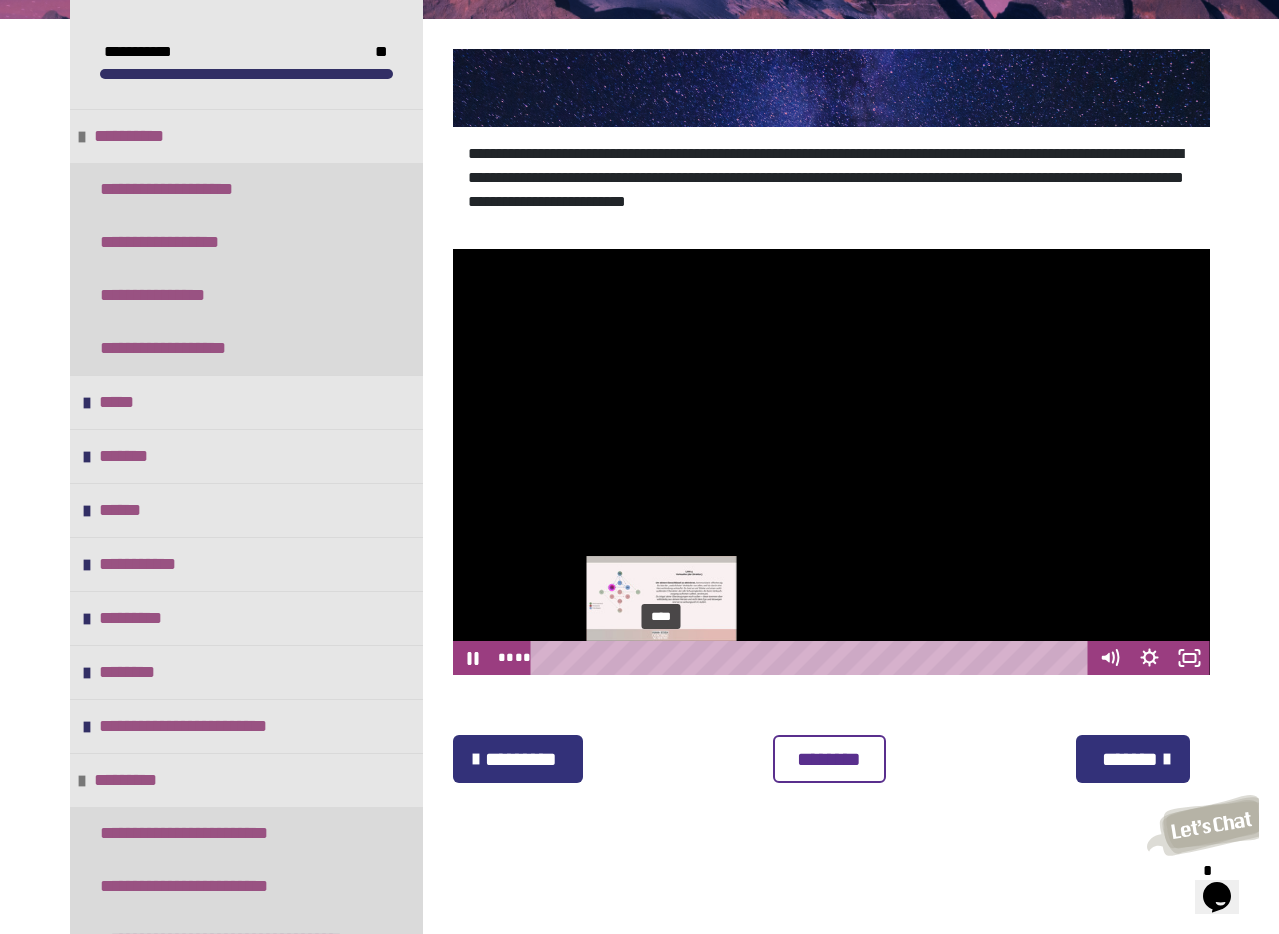 click on "****" at bounding box center [812, 658] 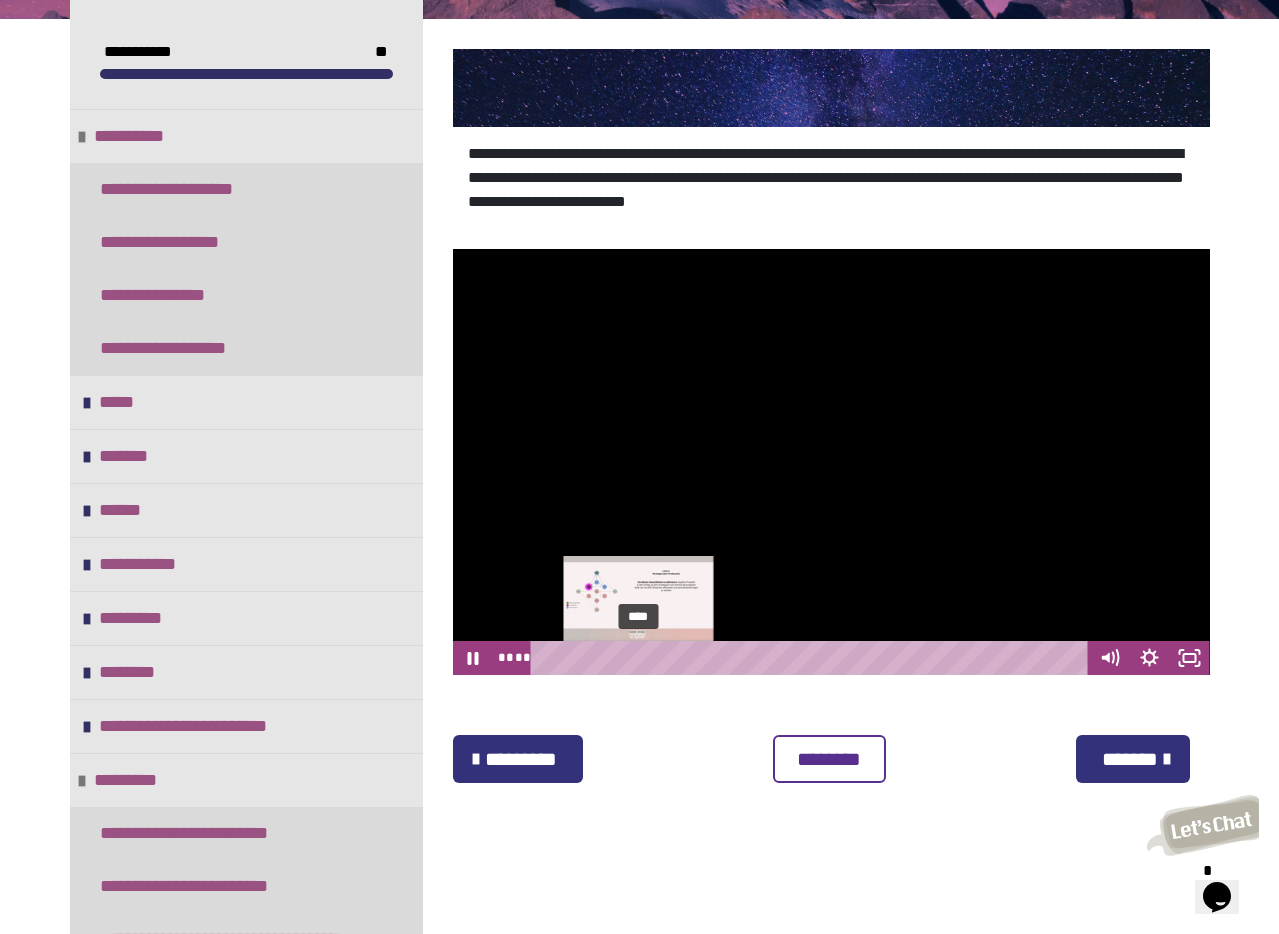 click on "****" at bounding box center (812, 658) 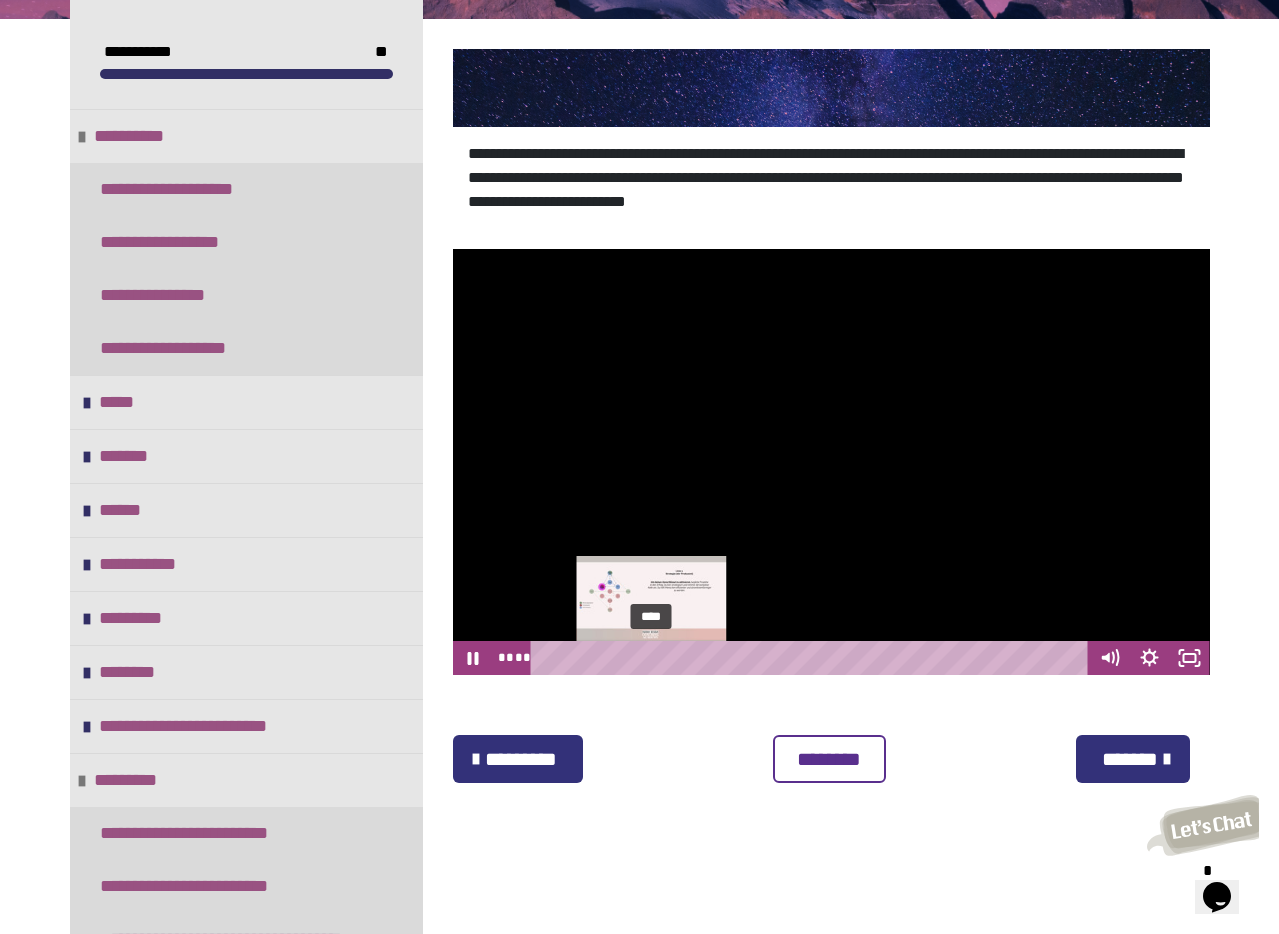 click on "****" at bounding box center (812, 658) 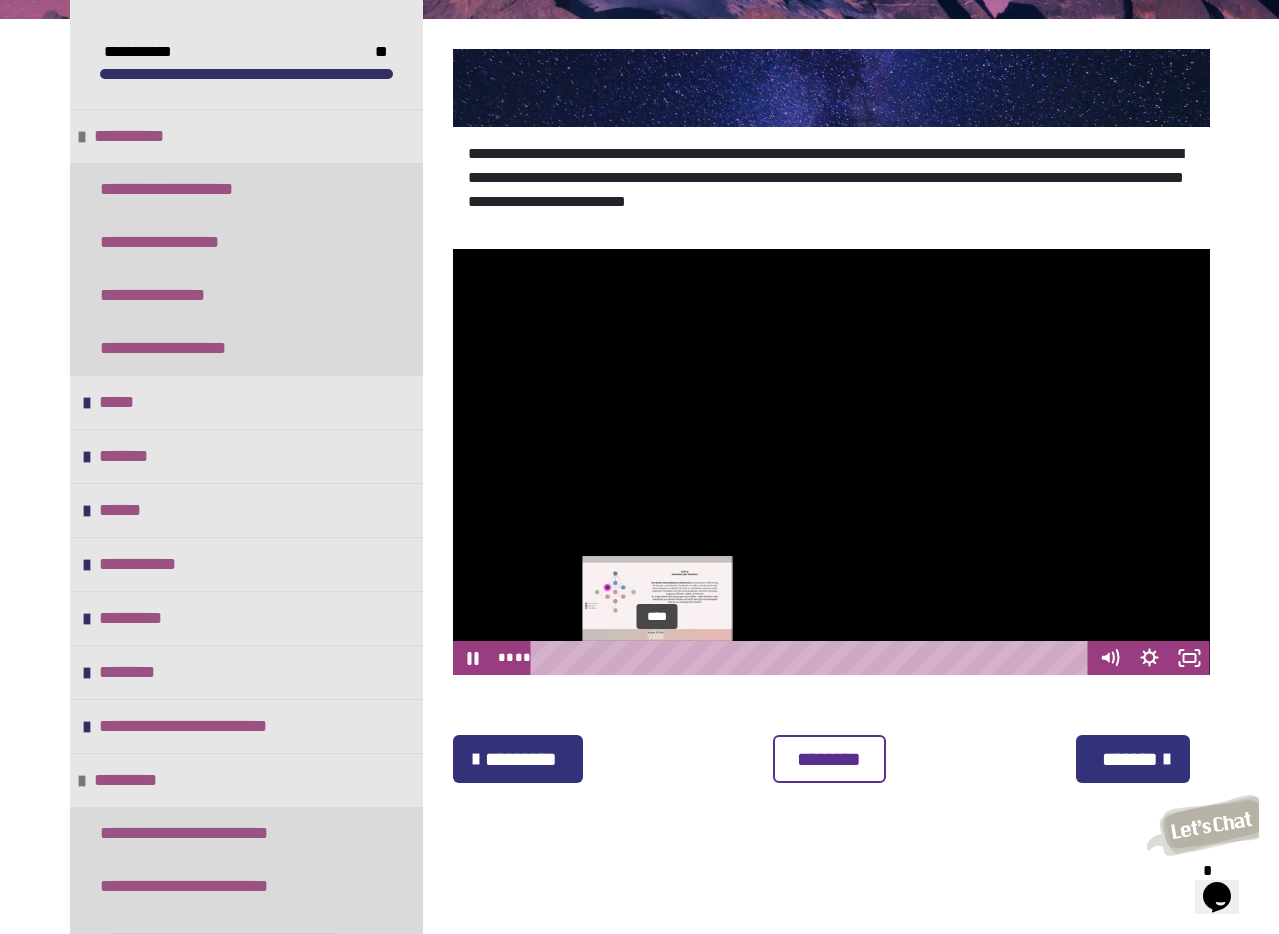 click on "****" at bounding box center [812, 658] 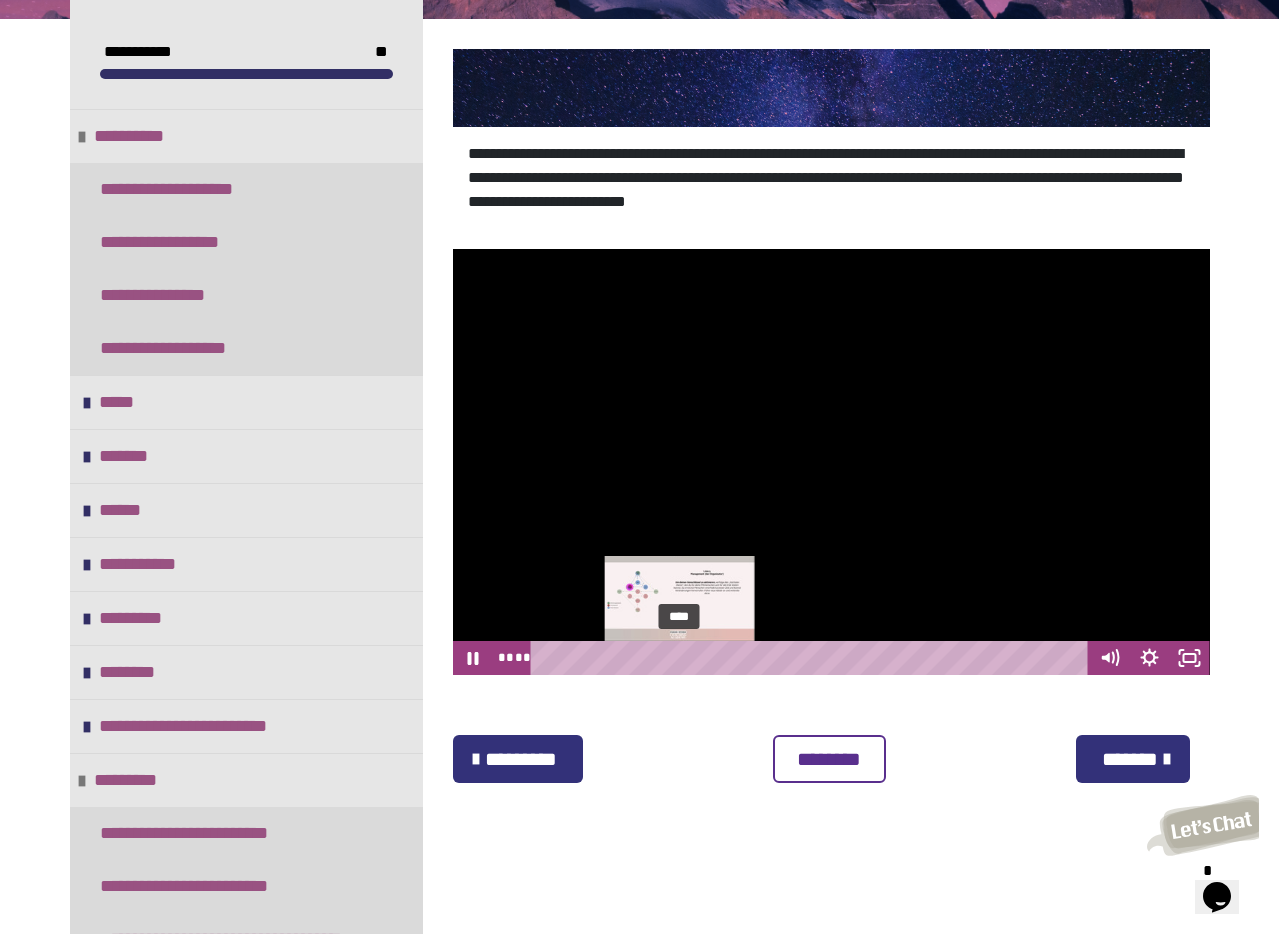 click on "****" at bounding box center [812, 658] 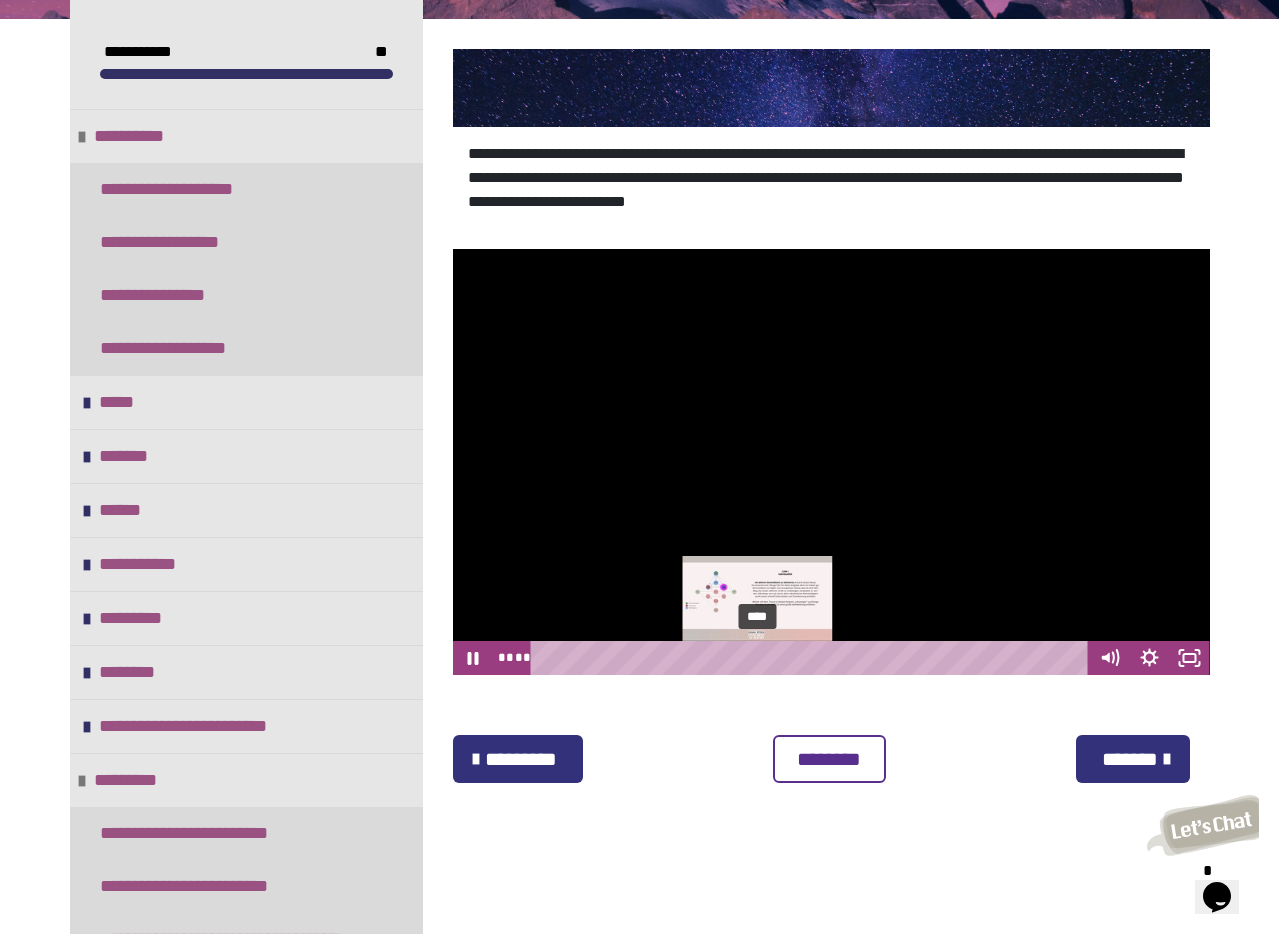 click on "****" at bounding box center (812, 658) 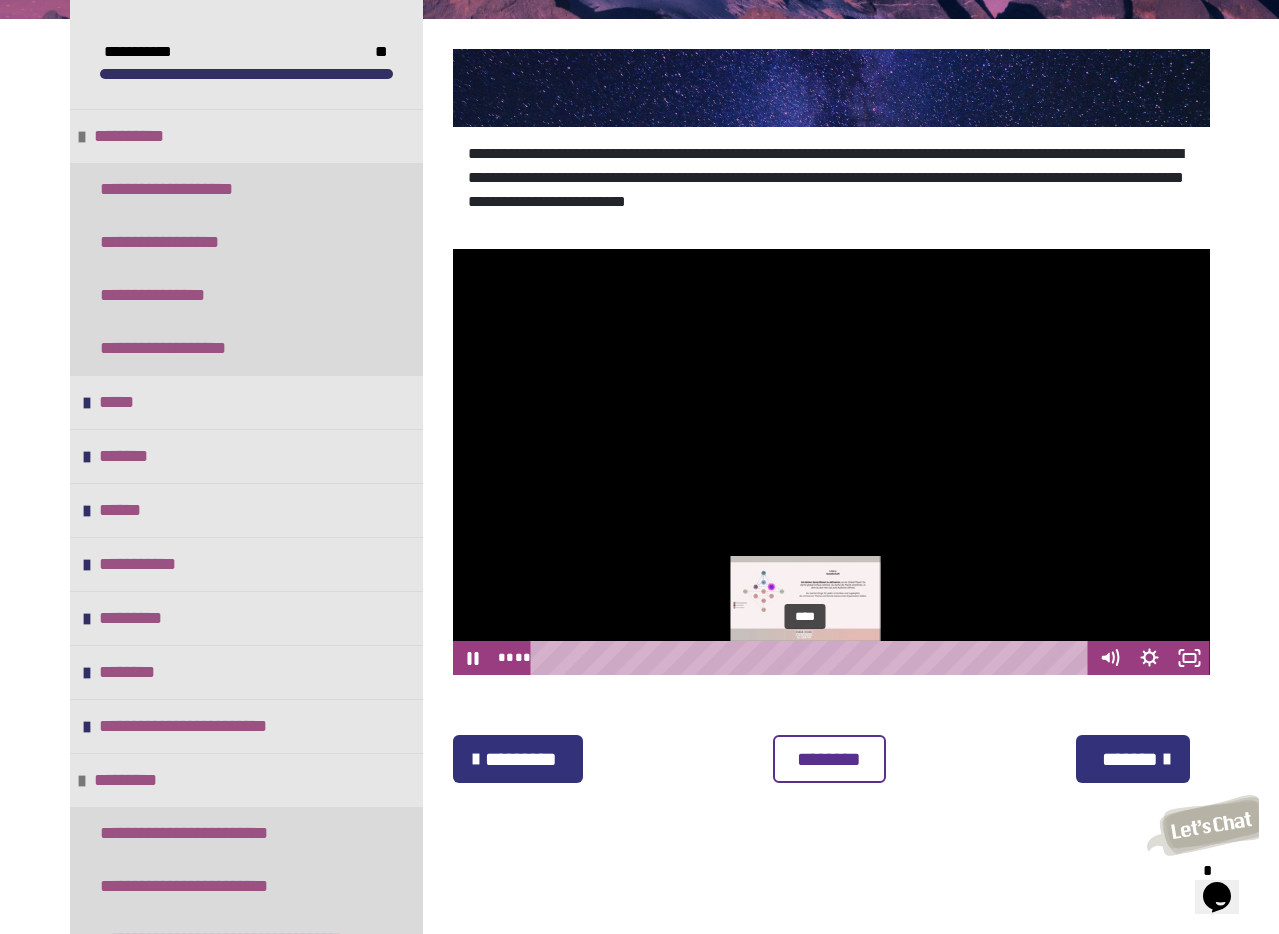 click on "****" at bounding box center (812, 658) 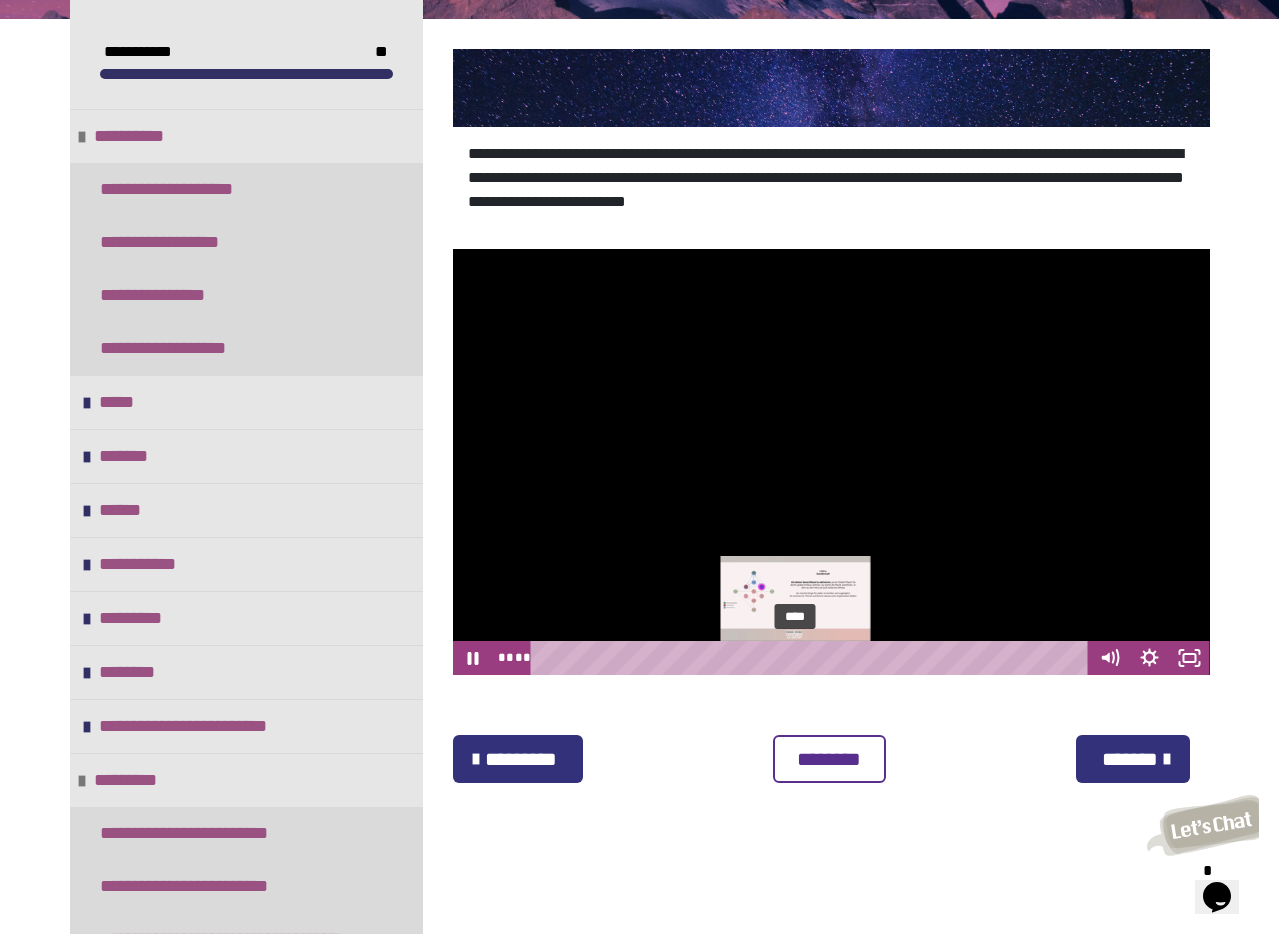 click on "****" at bounding box center [812, 658] 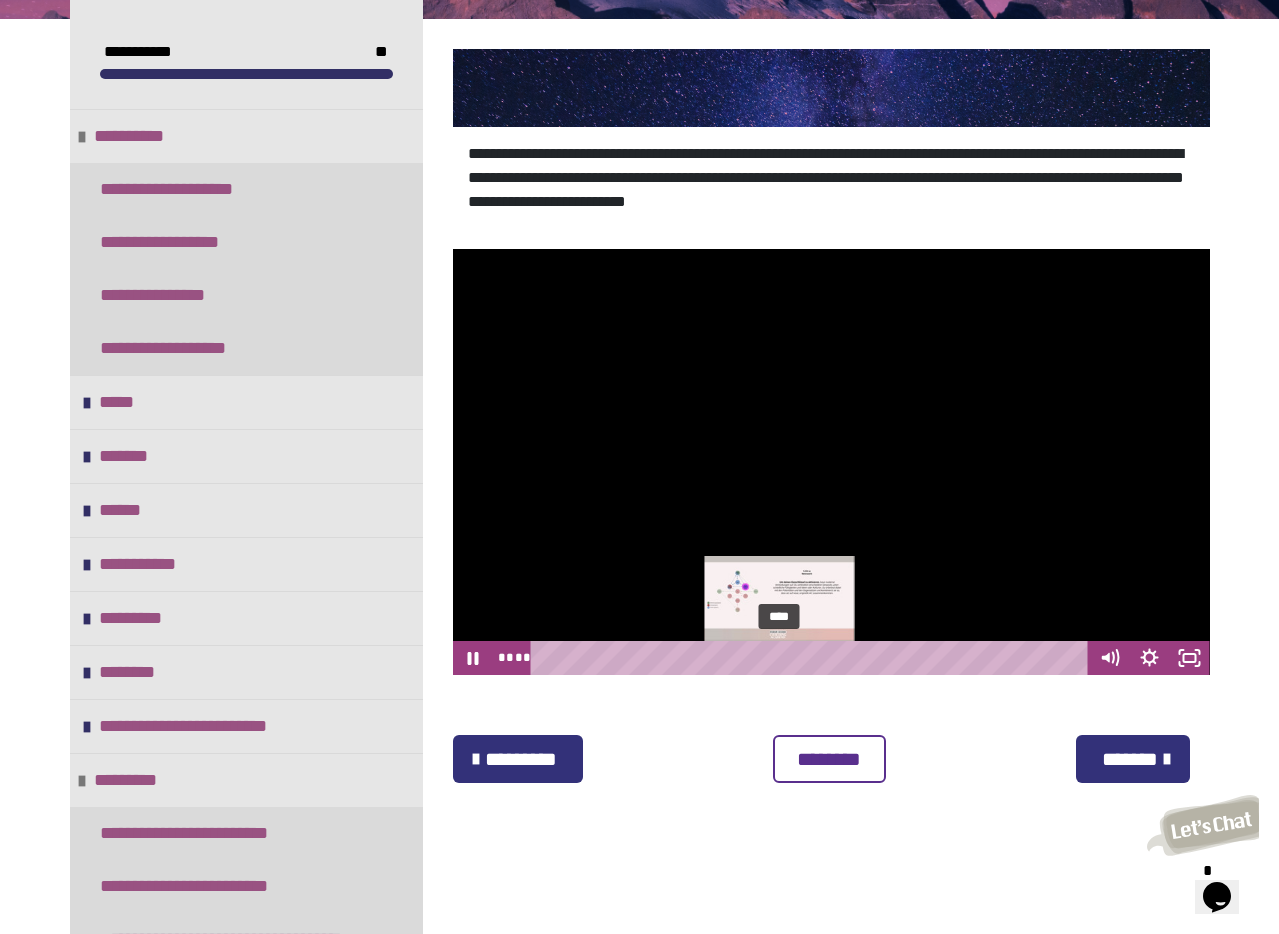 click on "****" at bounding box center (812, 658) 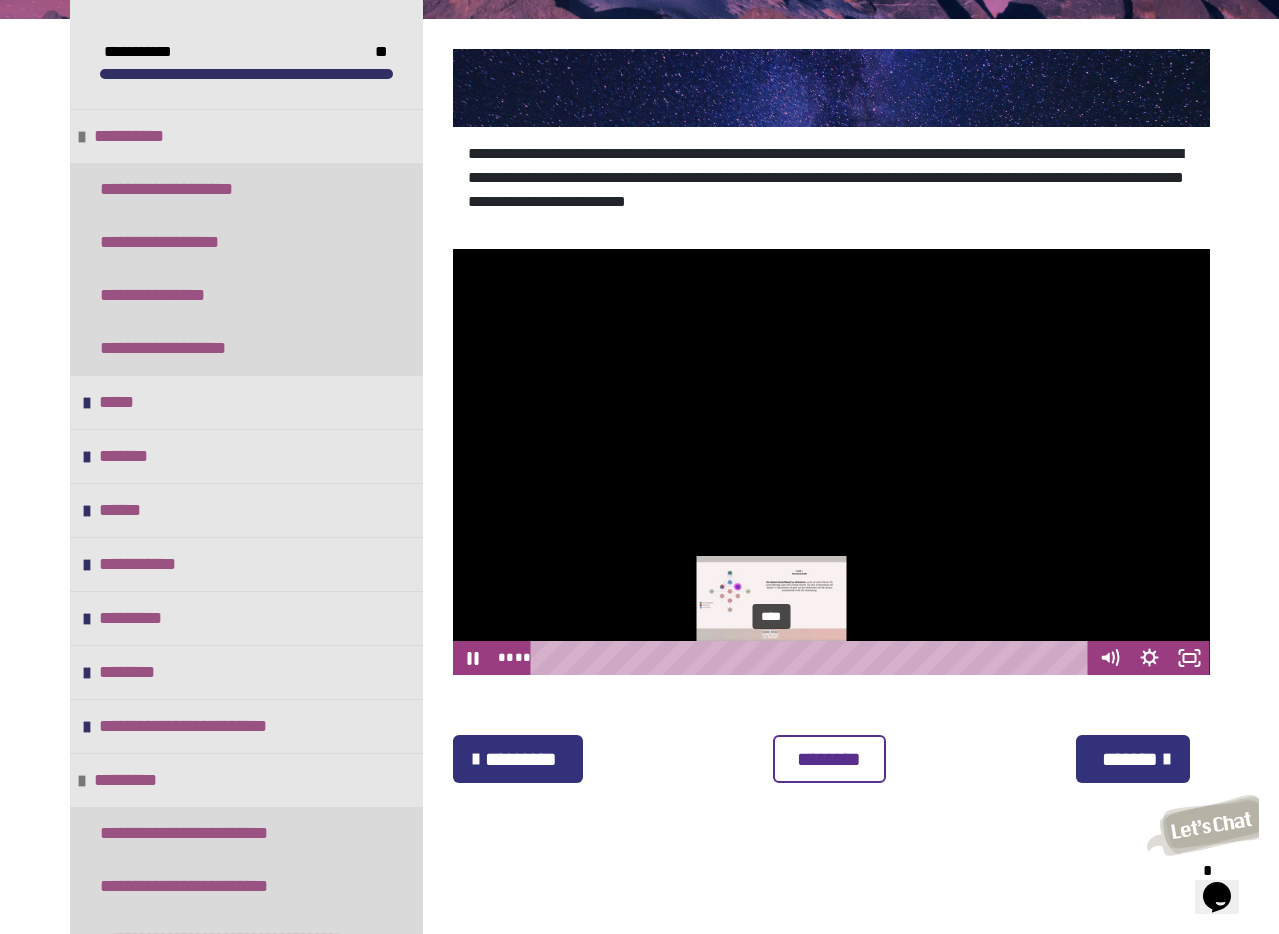 click on "****" at bounding box center [812, 658] 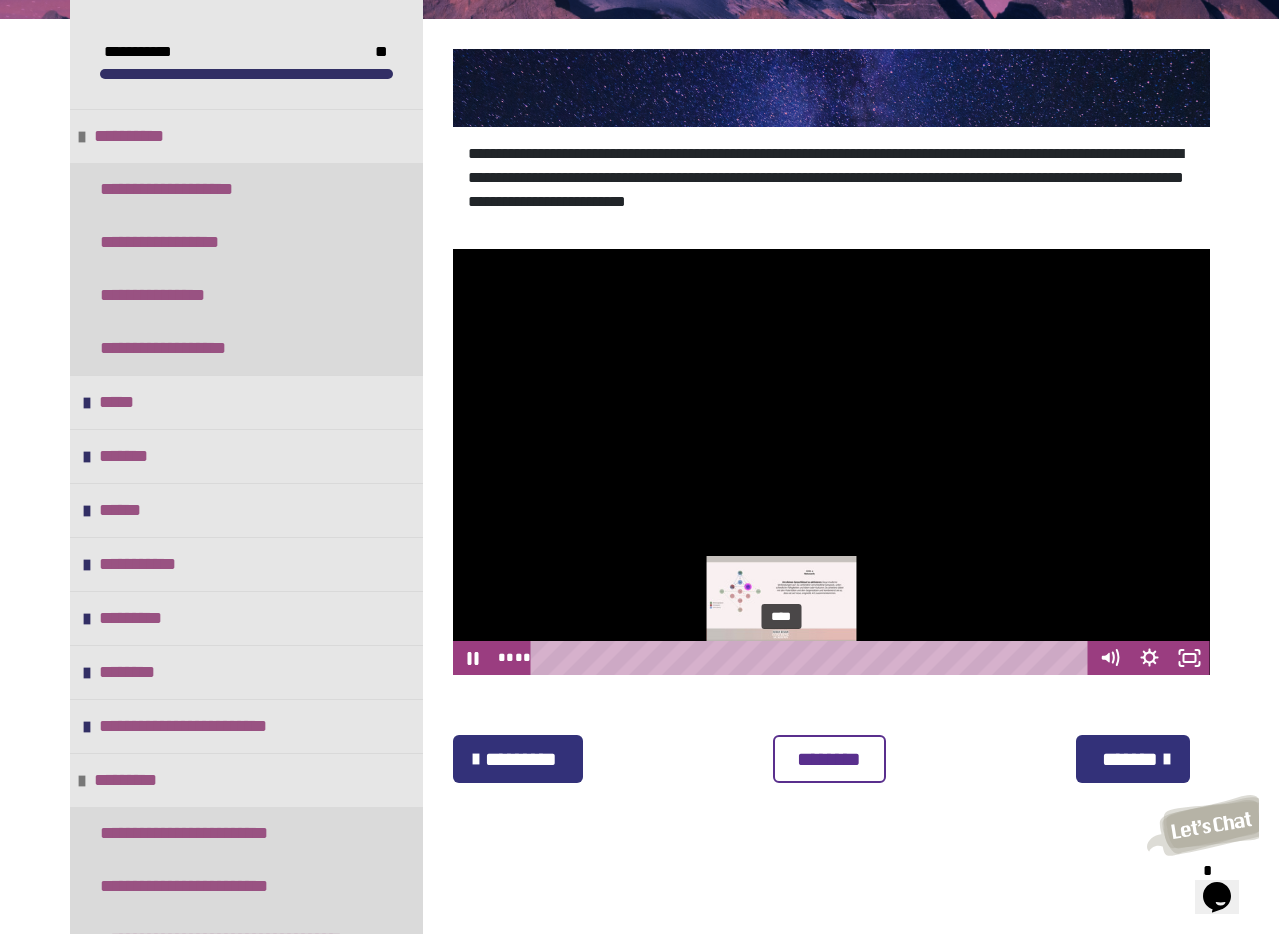click on "****" at bounding box center [812, 658] 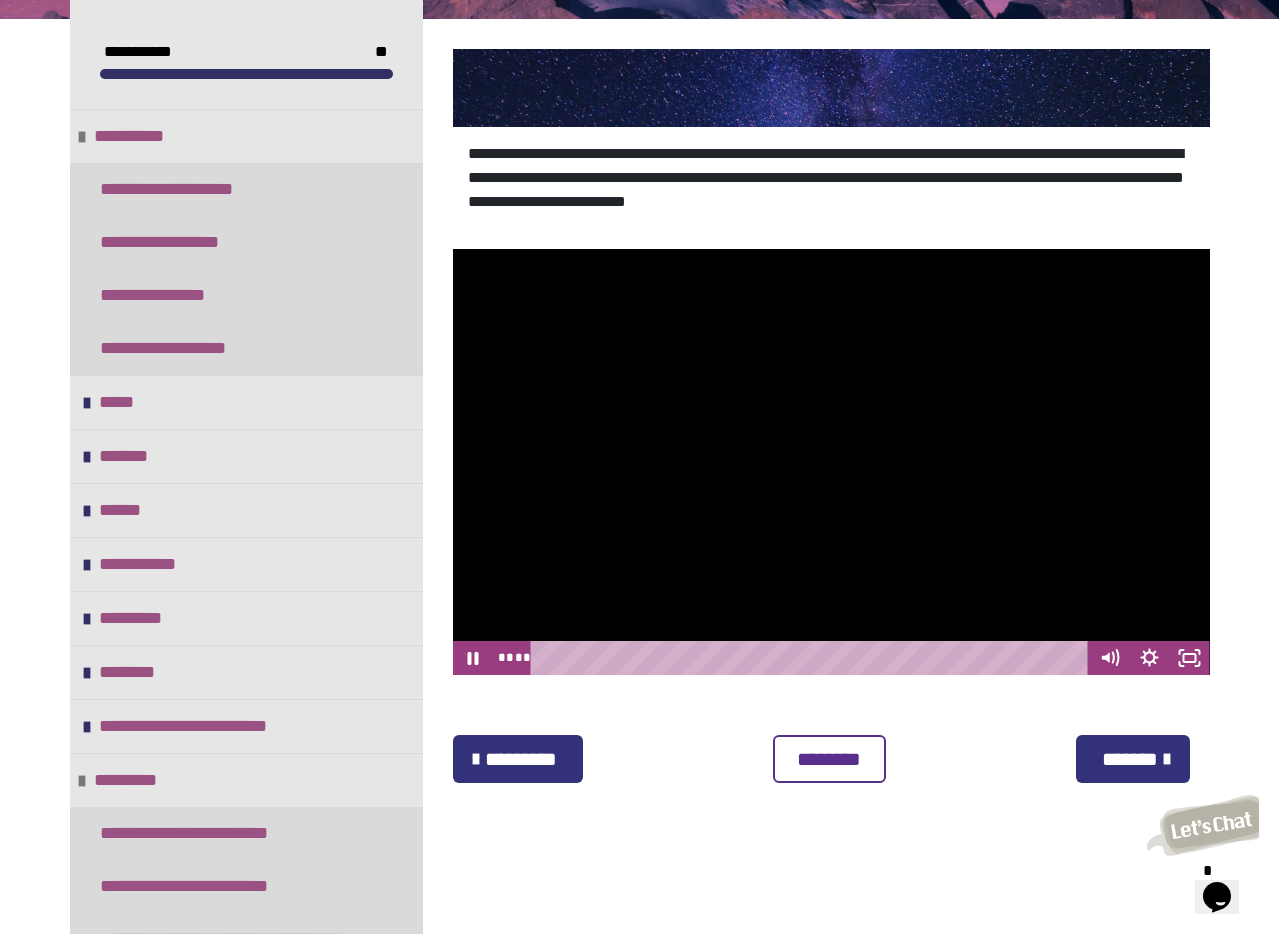 click at bounding box center [831, 462] 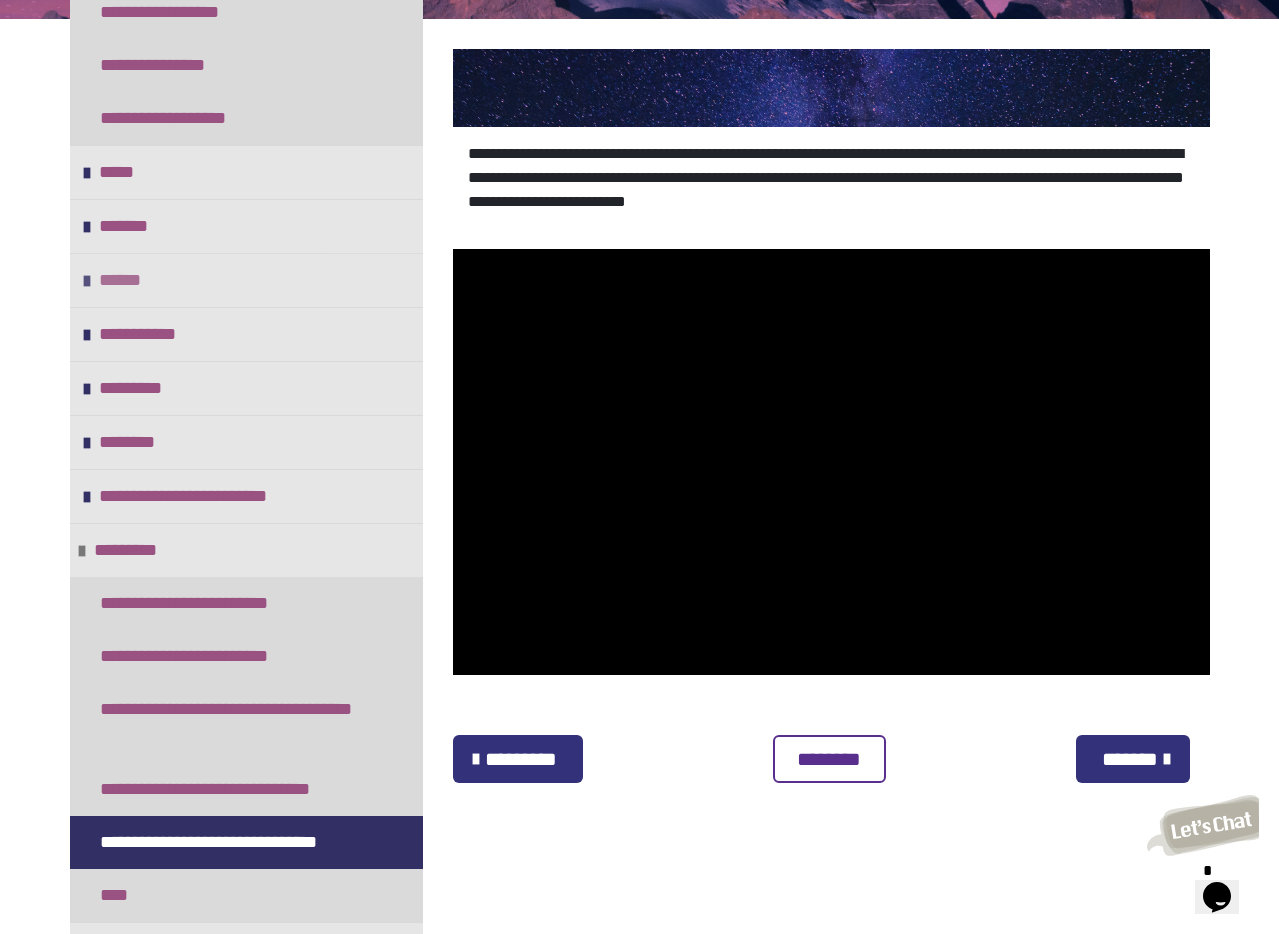 scroll, scrollTop: 375, scrollLeft: 0, axis: vertical 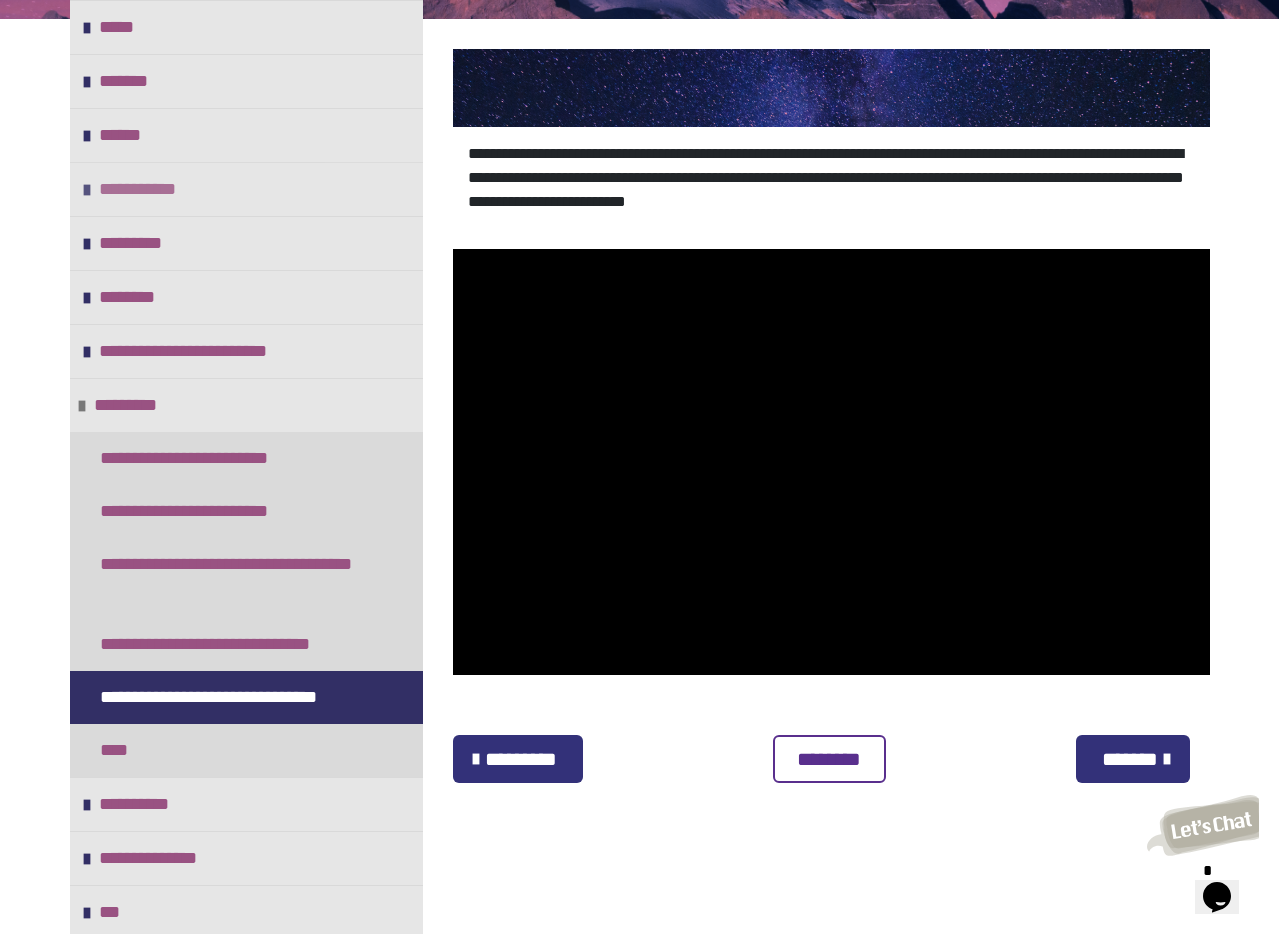 click on "**********" at bounding box center (246, 189) 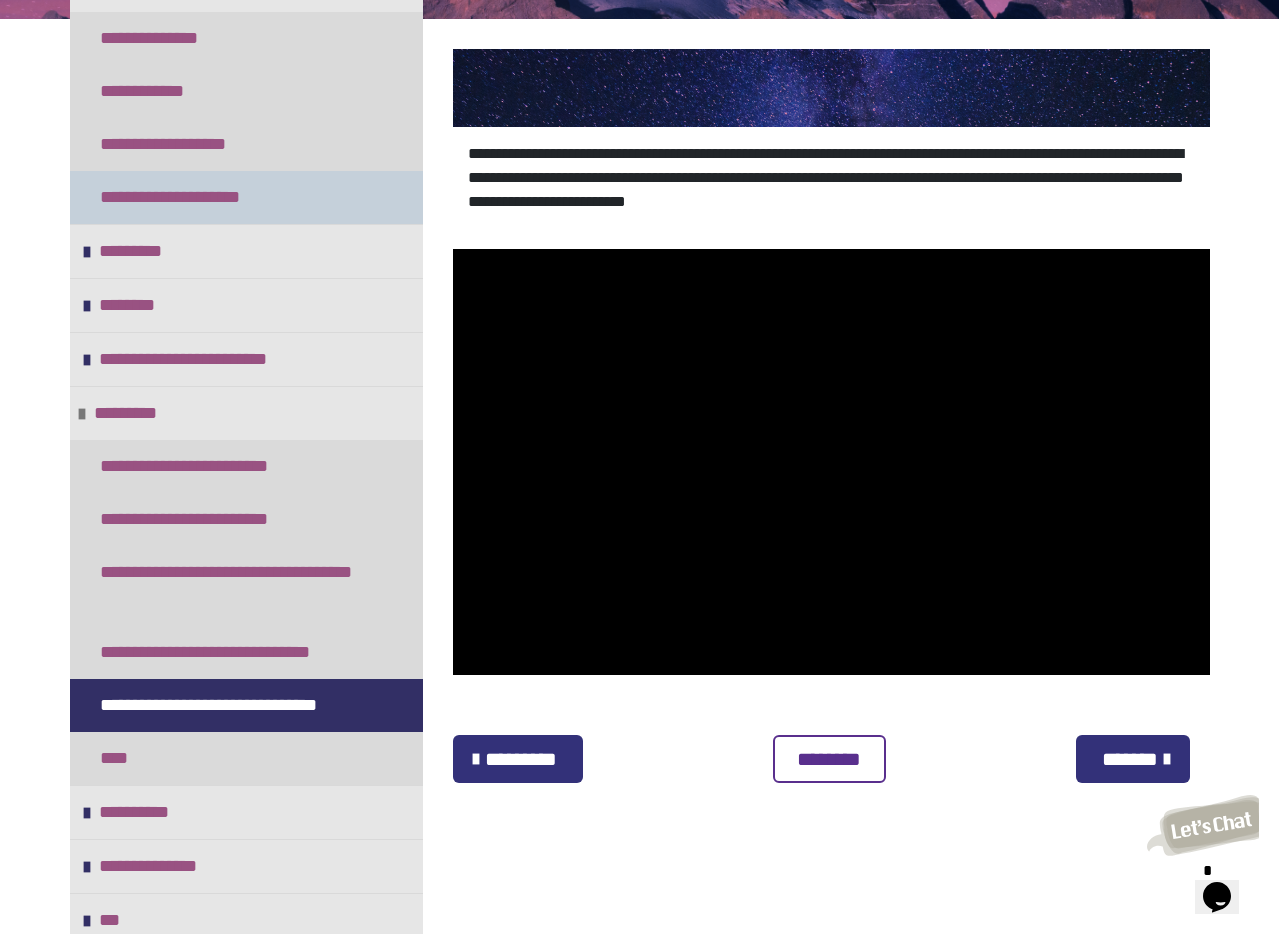 scroll, scrollTop: 587, scrollLeft: 0, axis: vertical 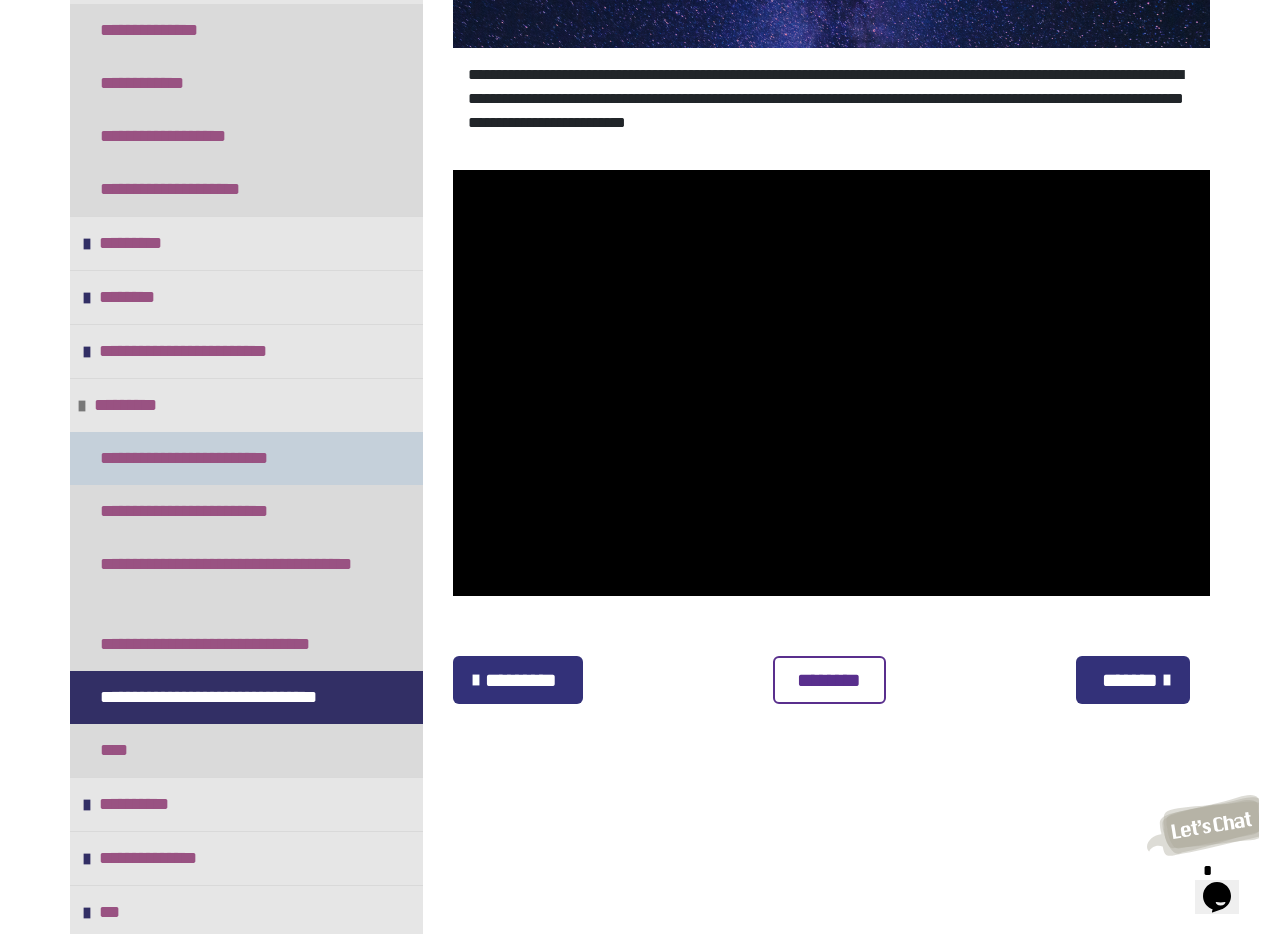 click on "**********" at bounding box center [207, 458] 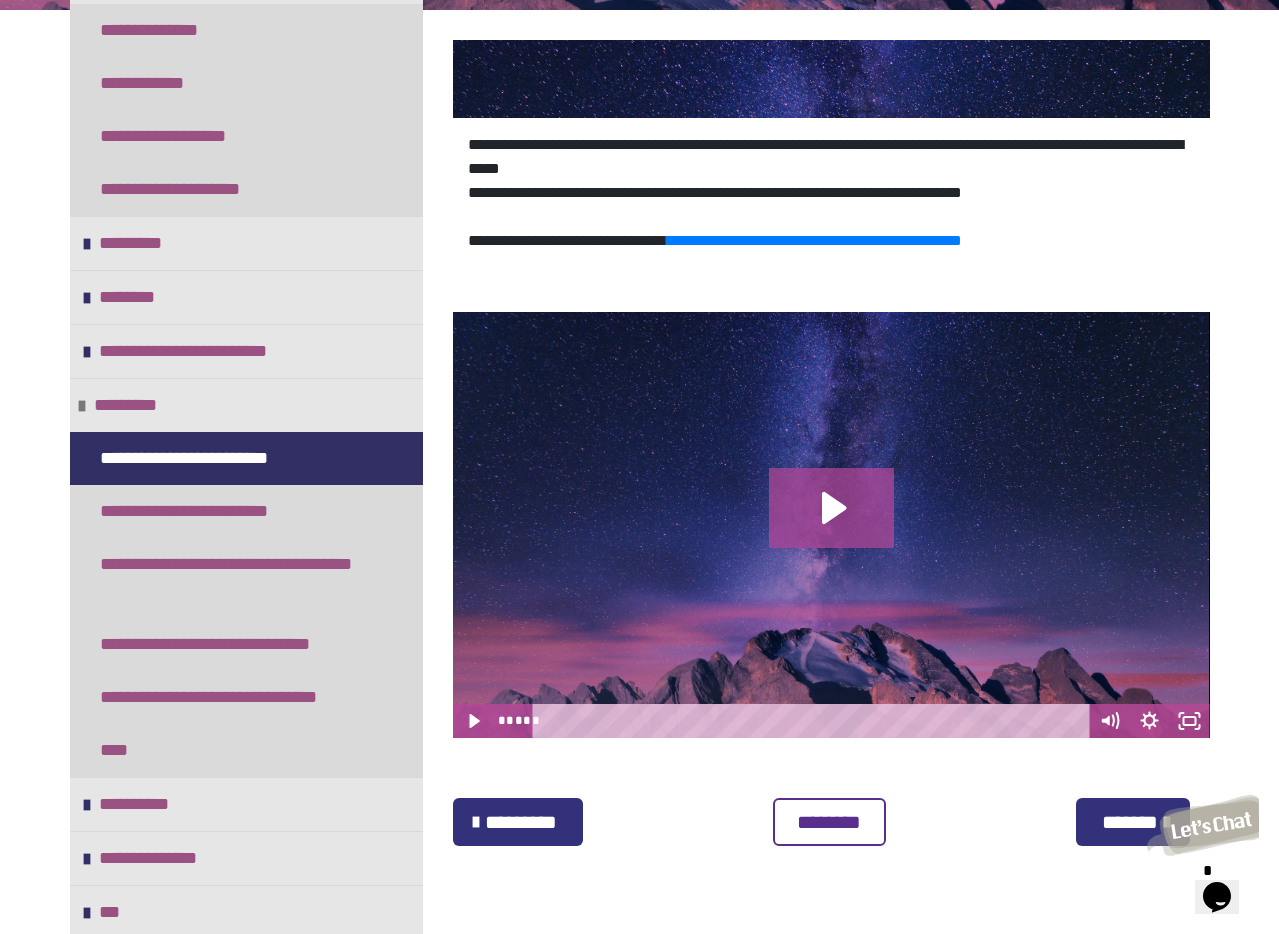 scroll, scrollTop: 340, scrollLeft: 0, axis: vertical 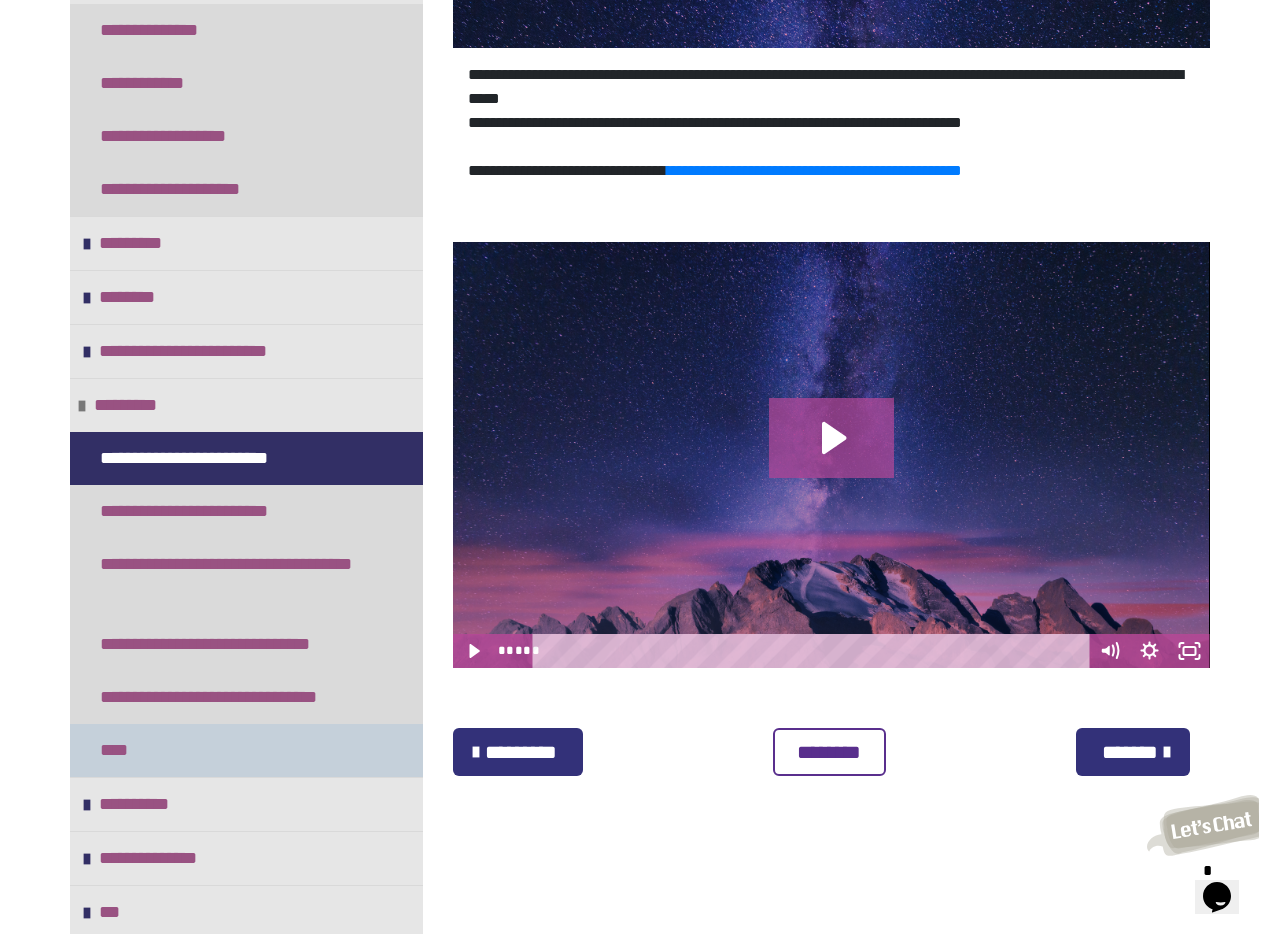 click on "****" at bounding box center (246, 750) 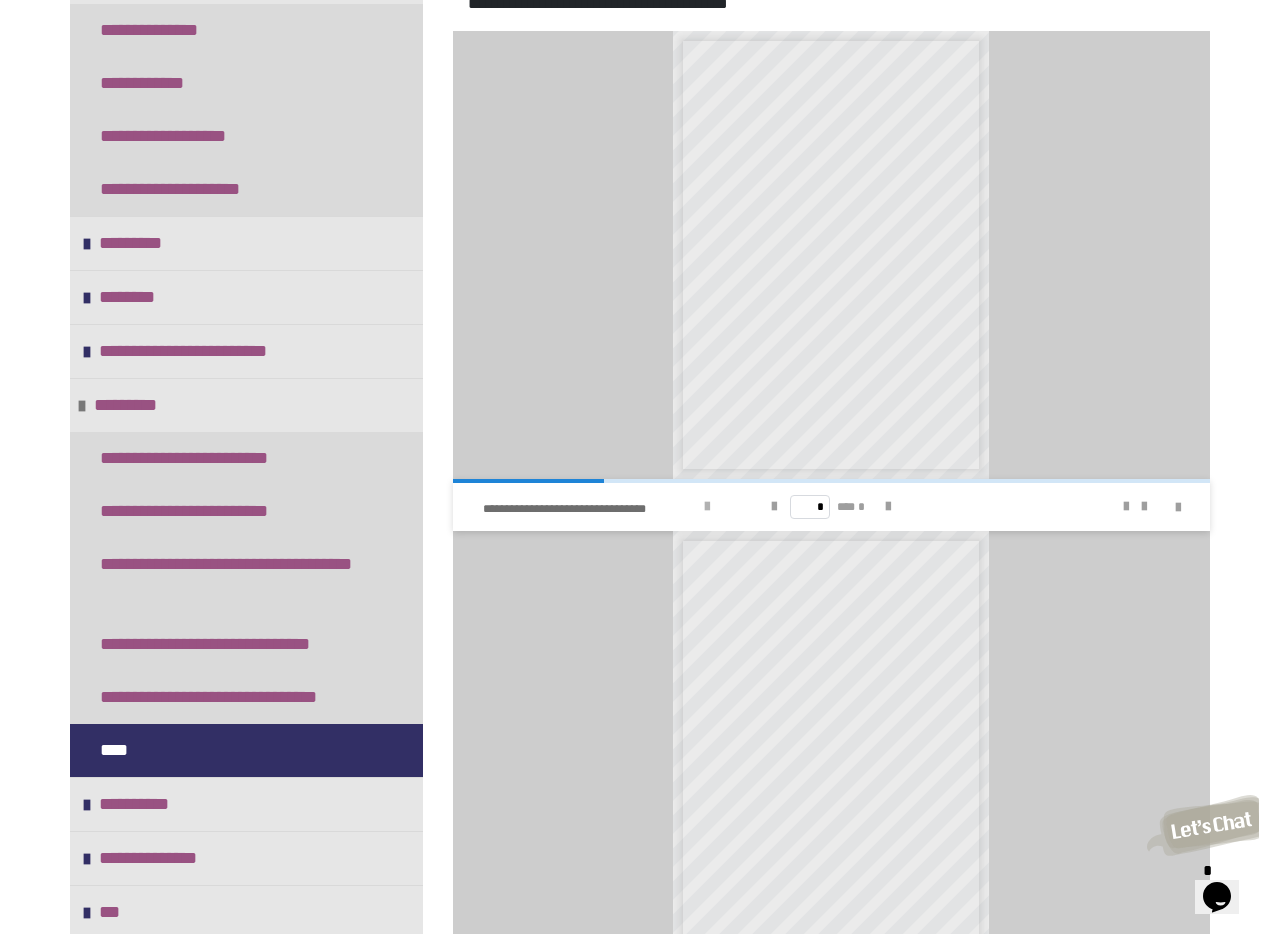 scroll, scrollTop: 157, scrollLeft: 0, axis: vertical 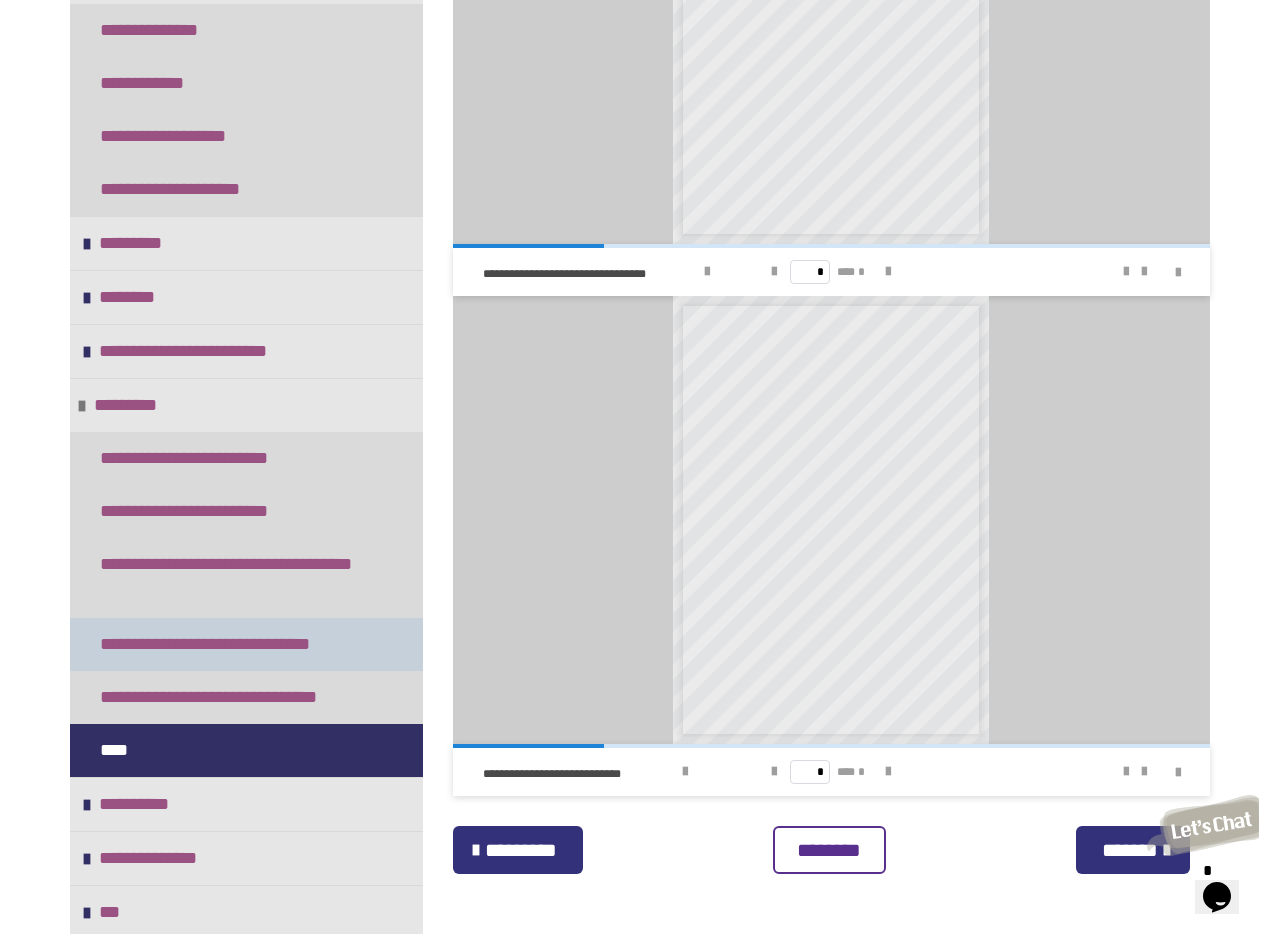 click on "**********" at bounding box center (230, 644) 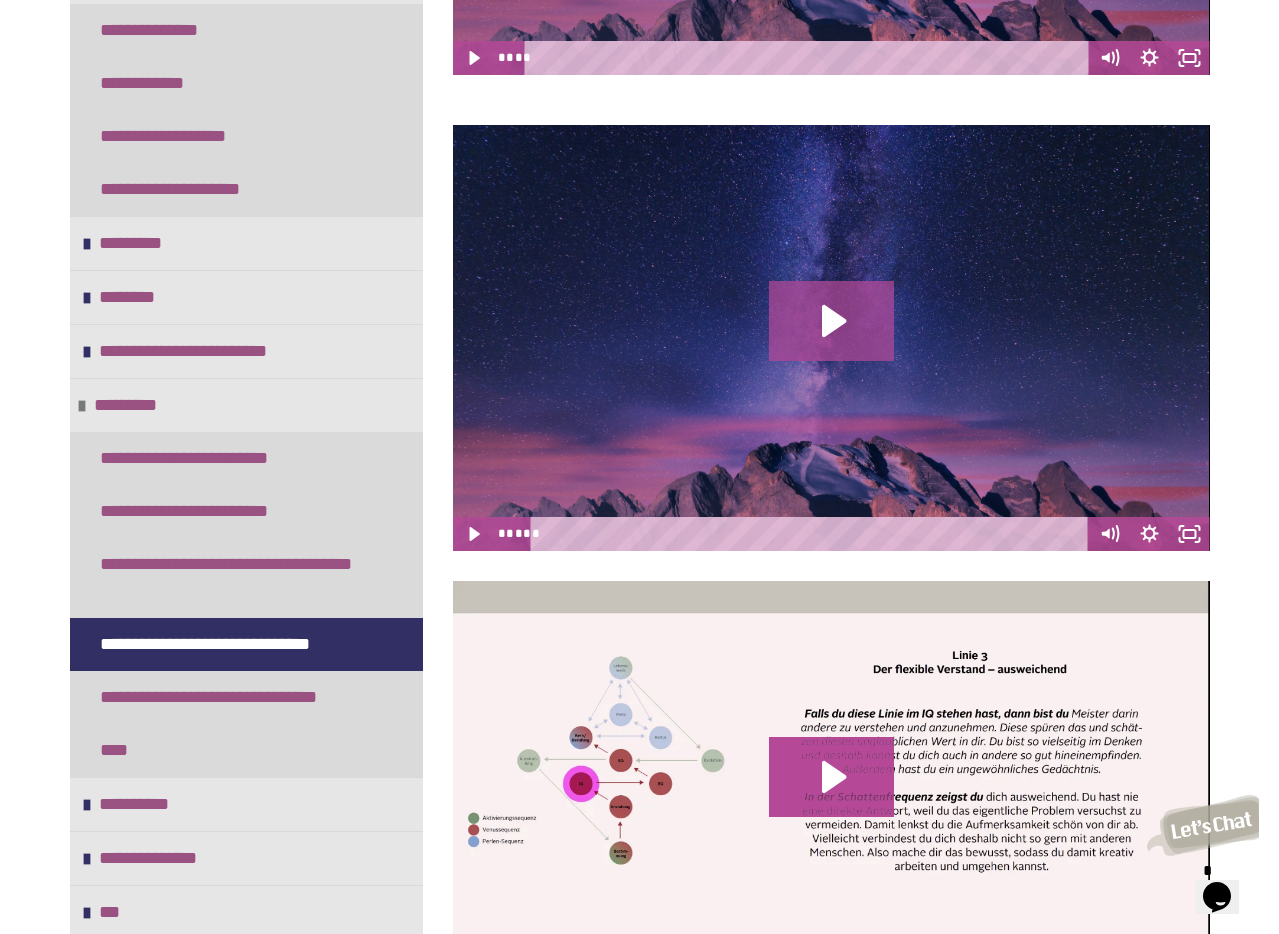 scroll, scrollTop: 0, scrollLeft: 0, axis: both 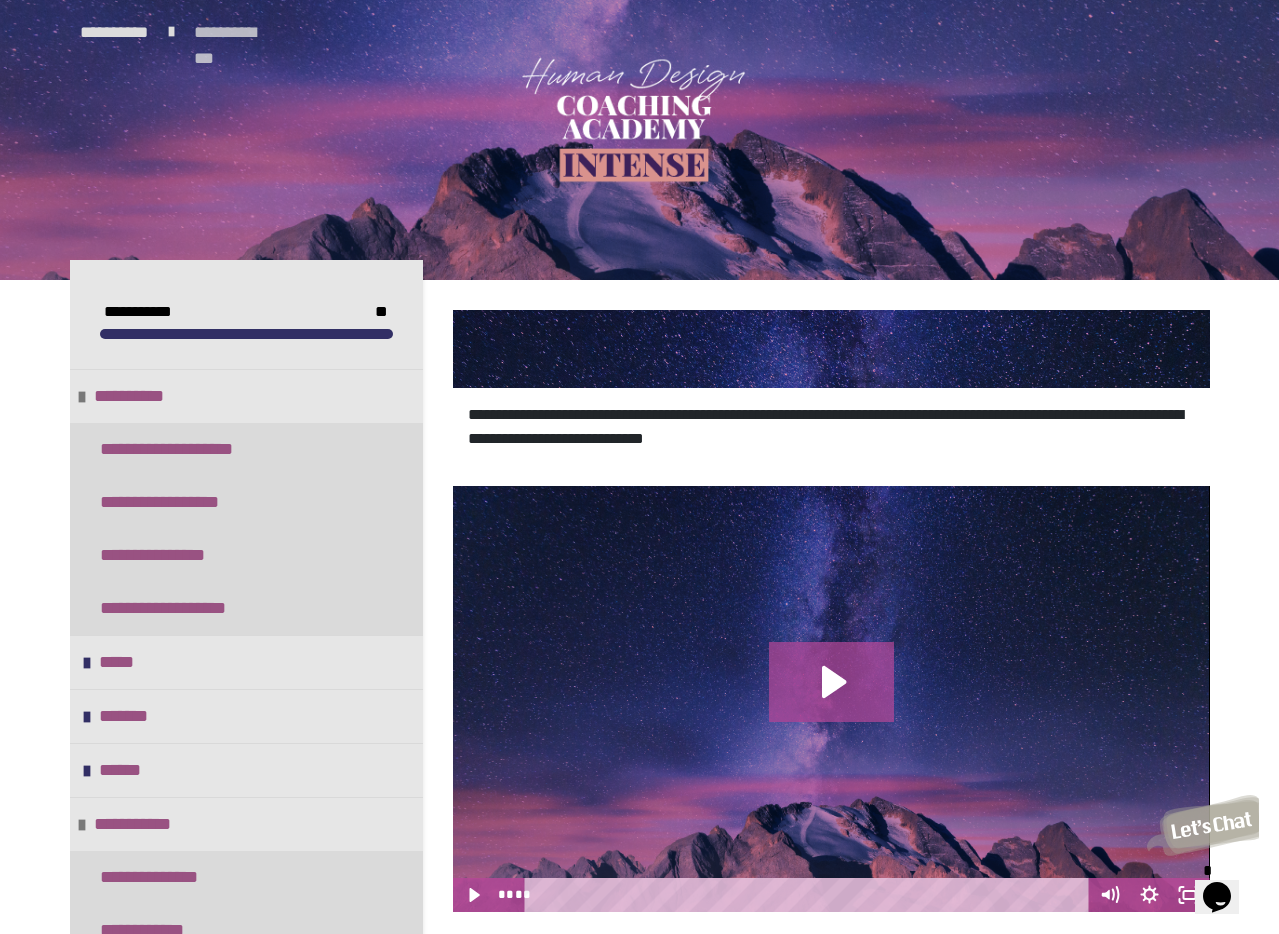 click on "**********" at bounding box center [236, 33] 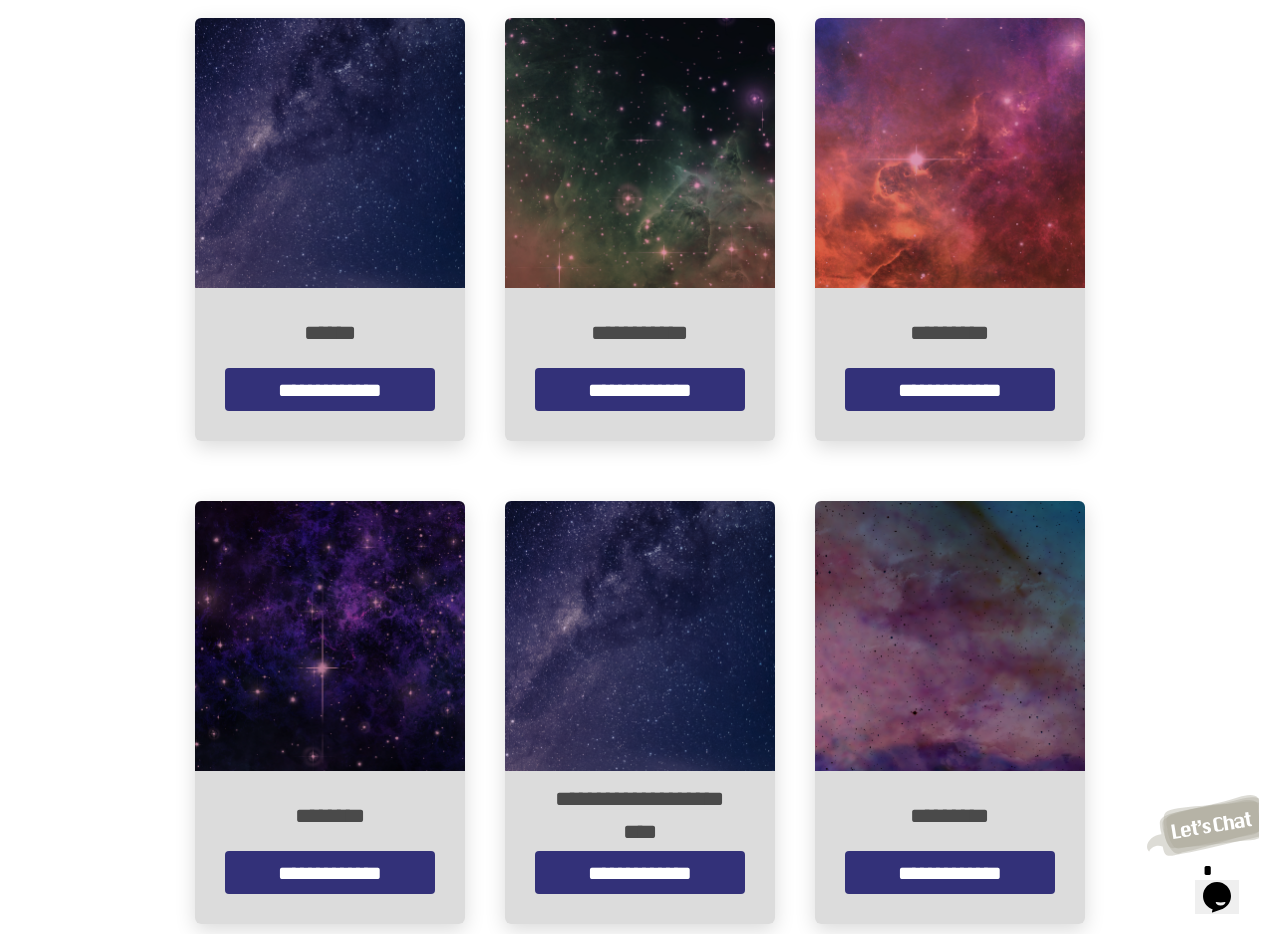 scroll, scrollTop: 0, scrollLeft: 0, axis: both 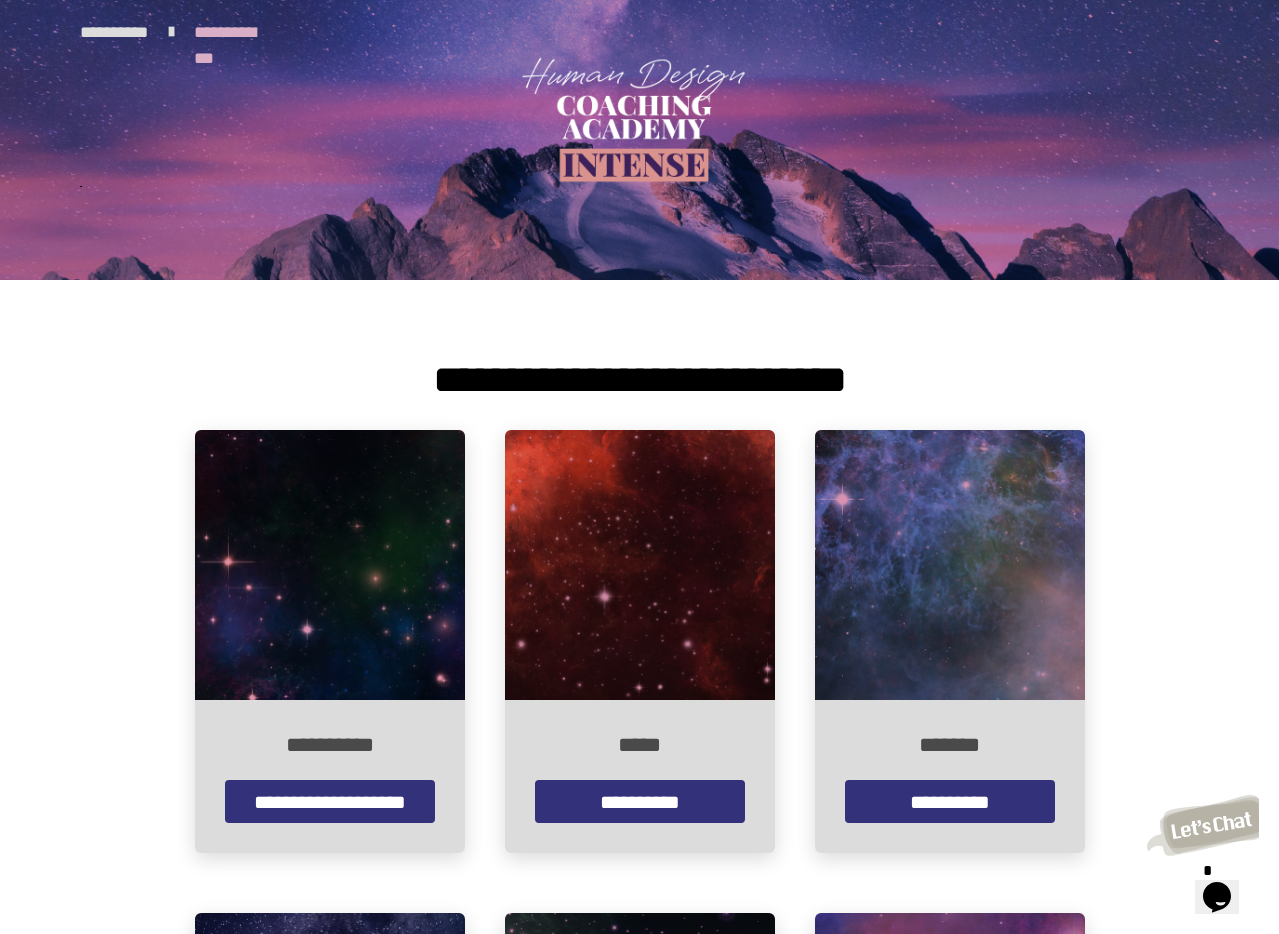 click on "**********" at bounding box center (236, 33) 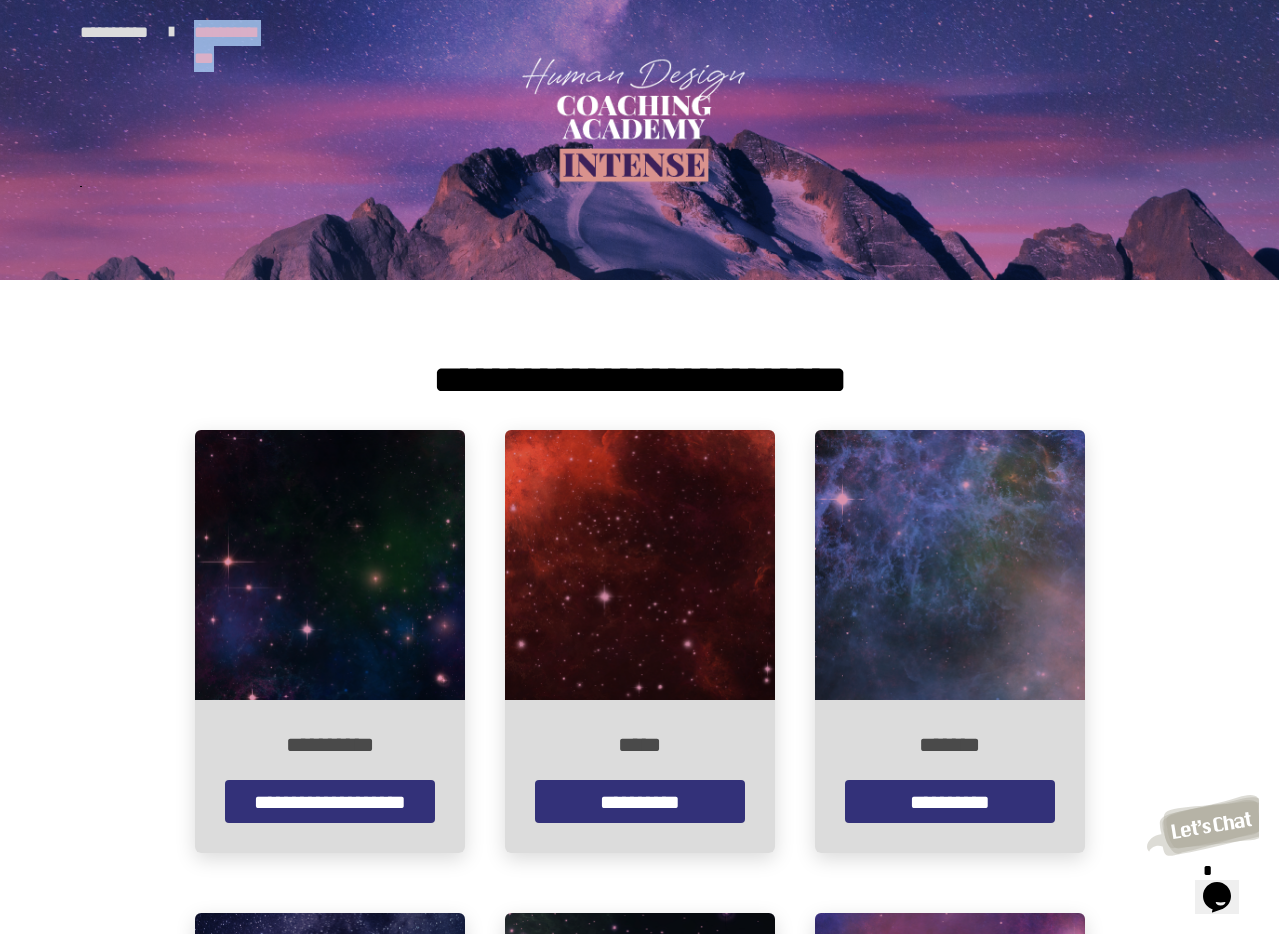 click on "**********" at bounding box center (236, 33) 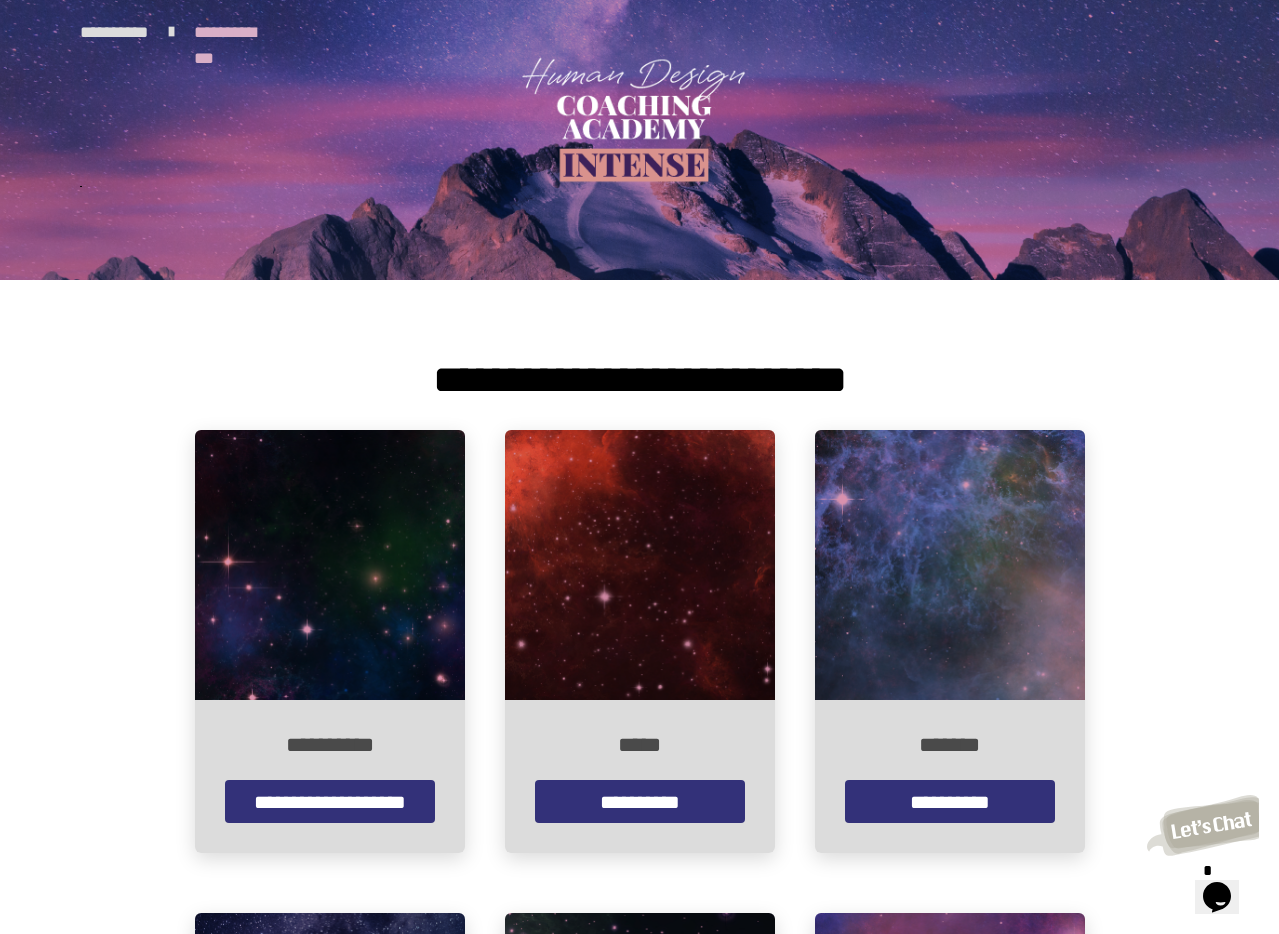 click at bounding box center [171, 32] 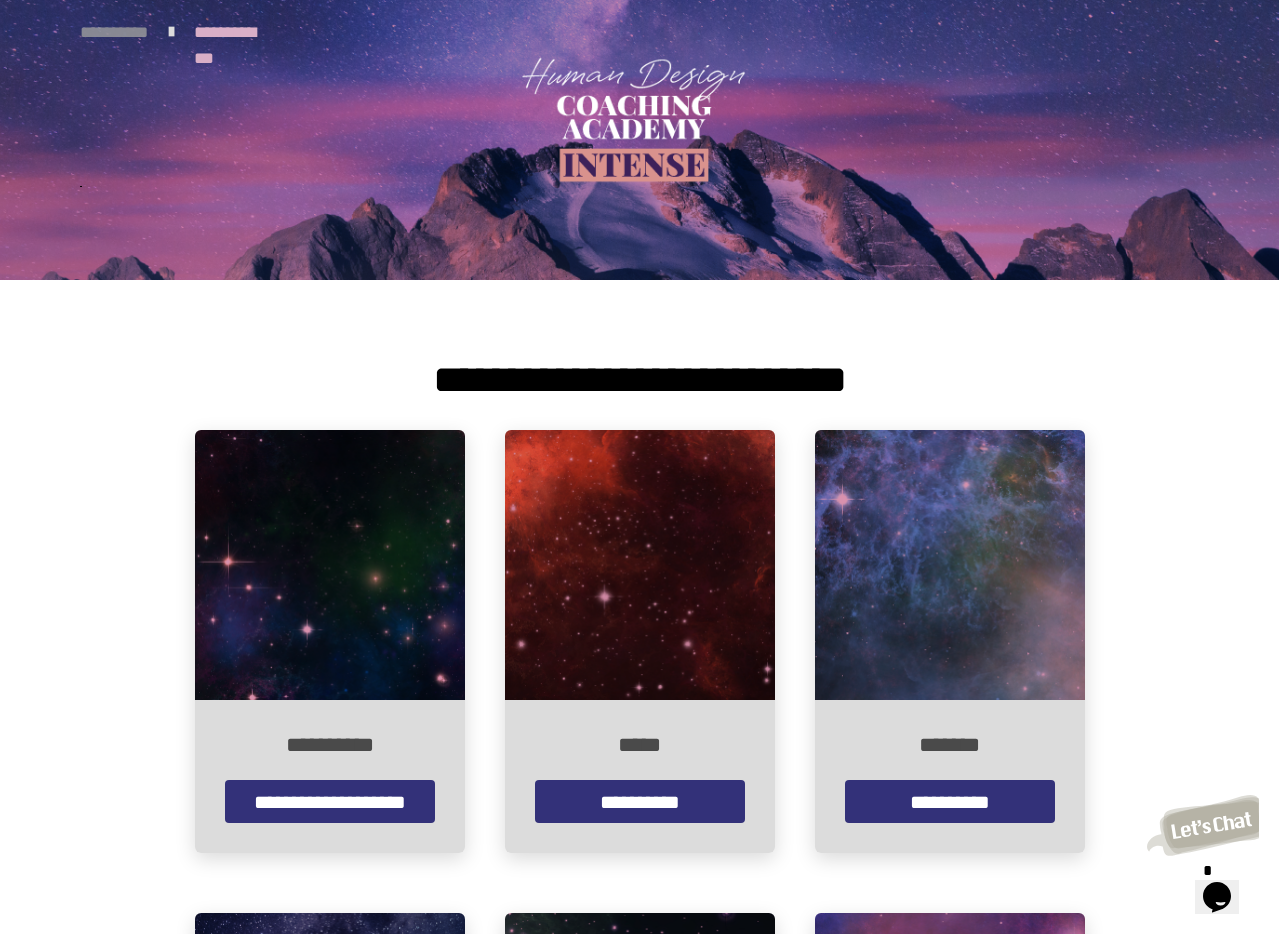 click on "**********" at bounding box center (114, 33) 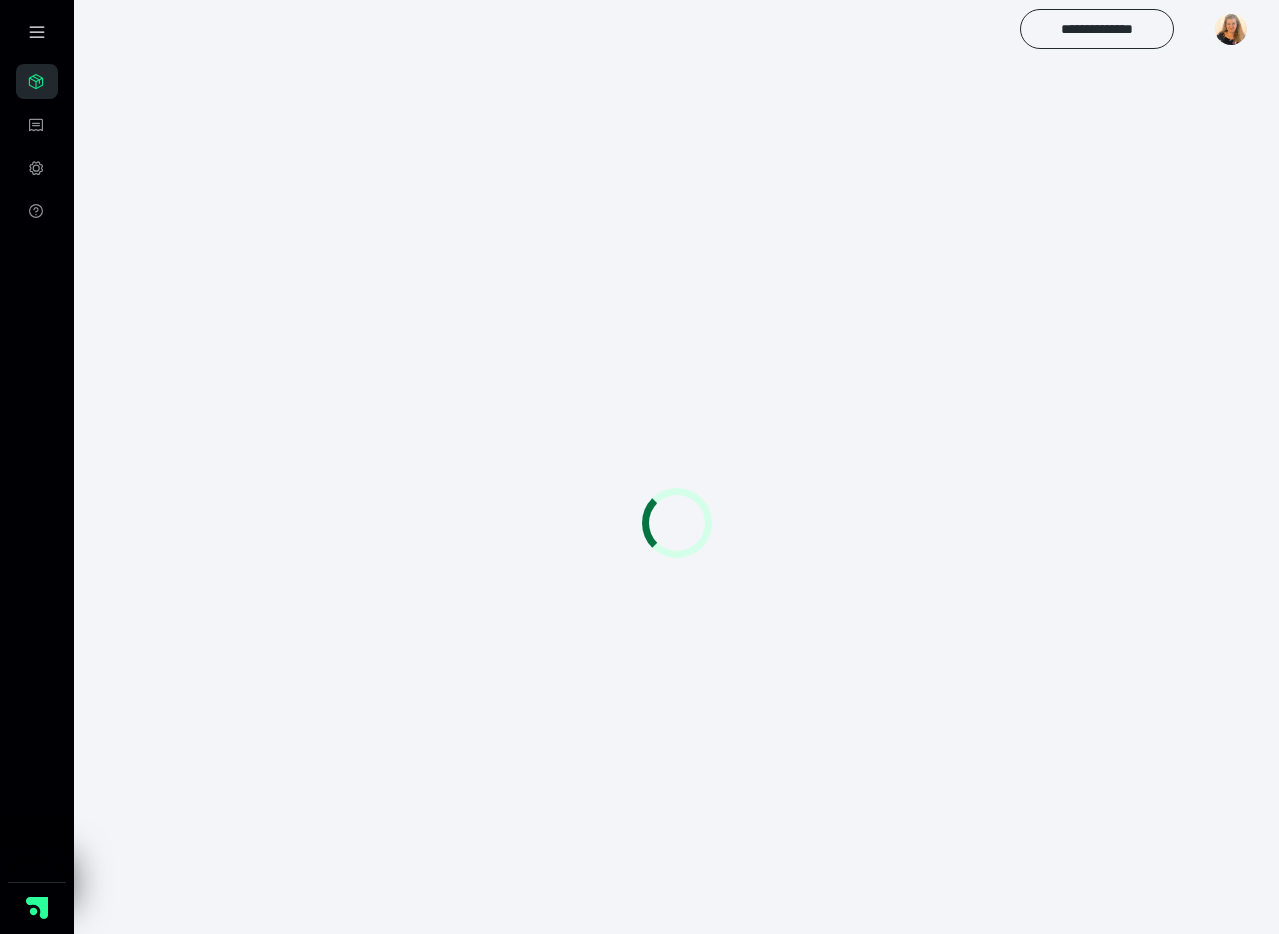 scroll, scrollTop: 0, scrollLeft: 0, axis: both 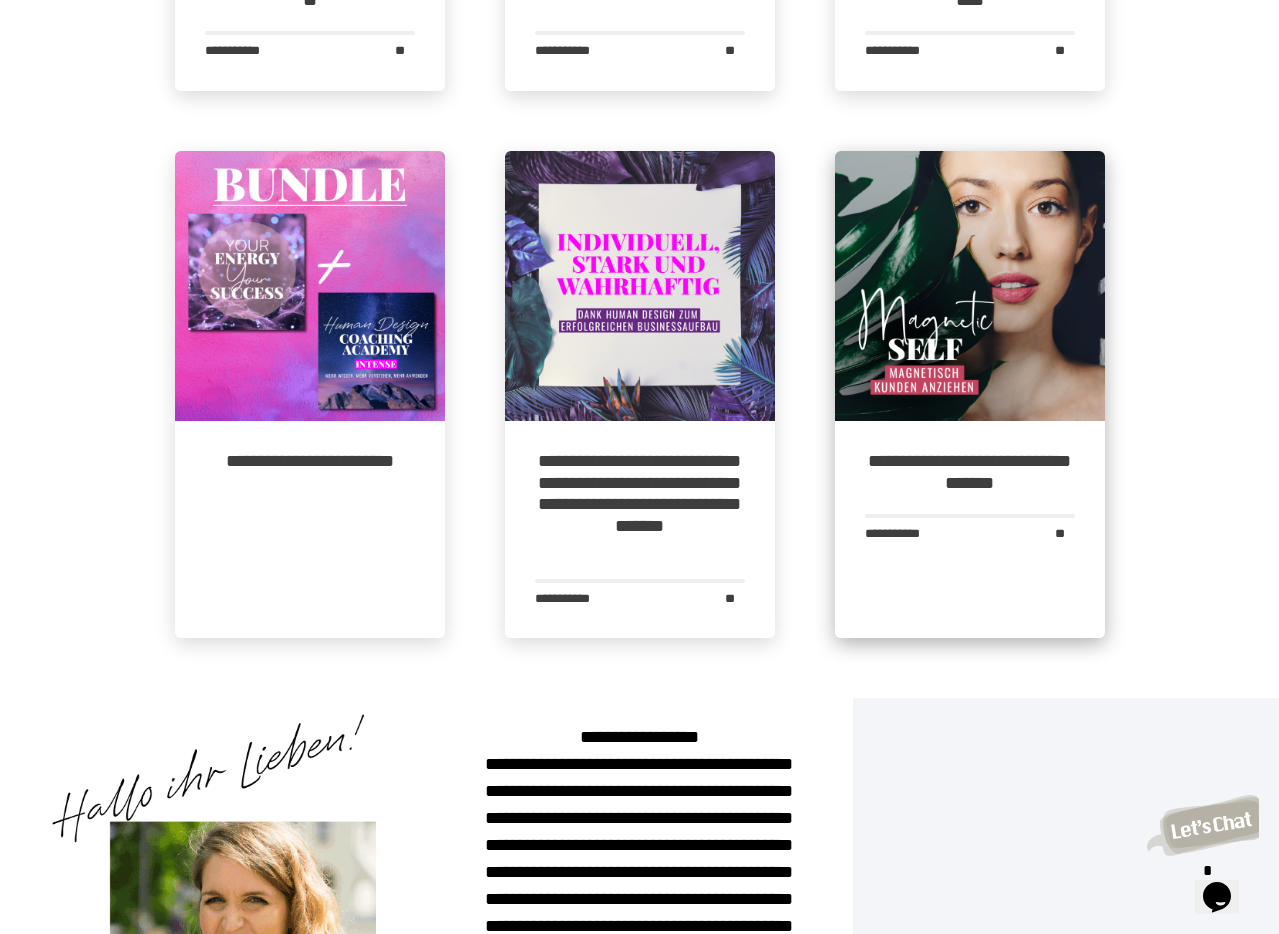 click on "**********" at bounding box center [970, 472] 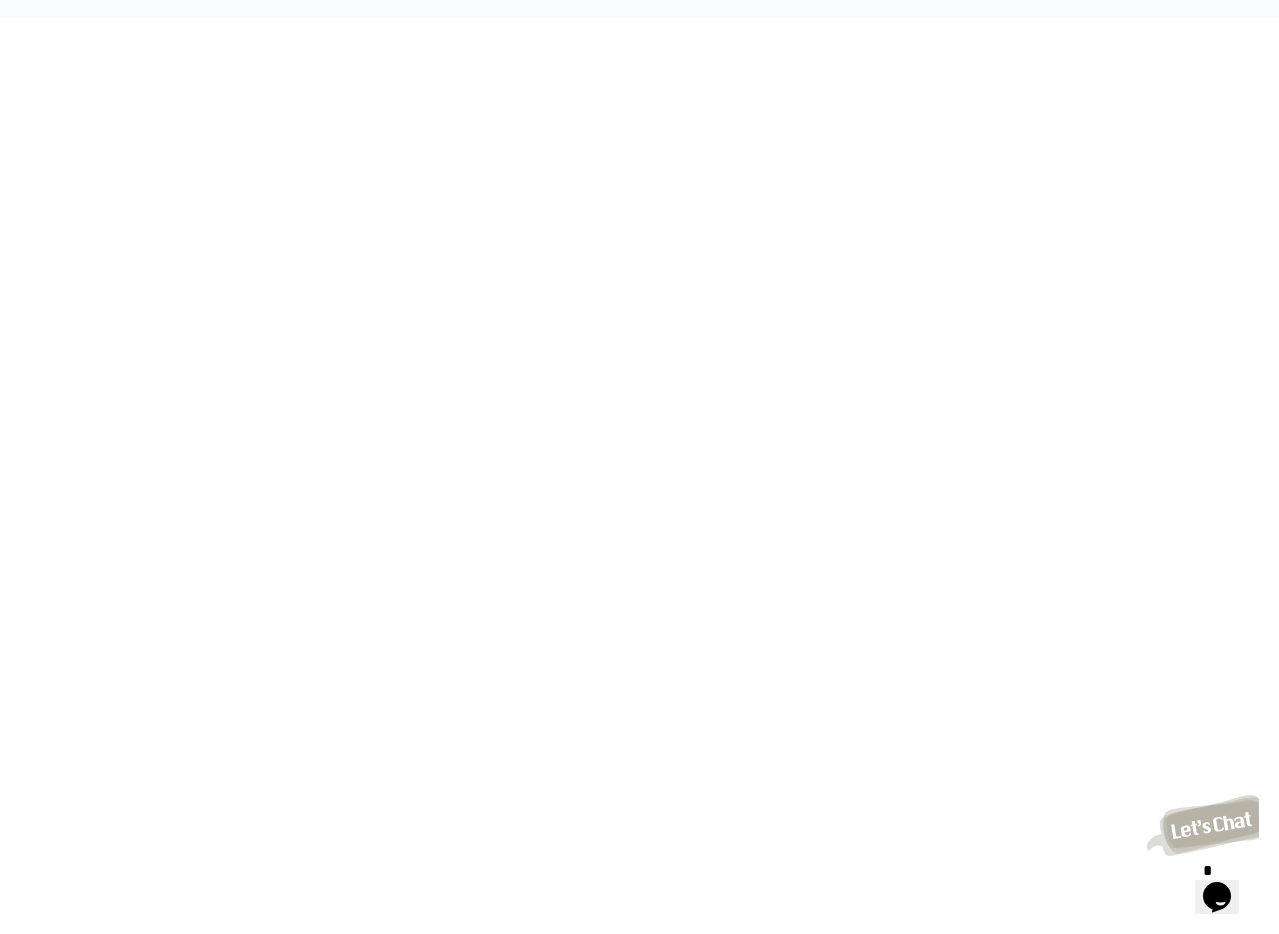 scroll, scrollTop: 0, scrollLeft: 0, axis: both 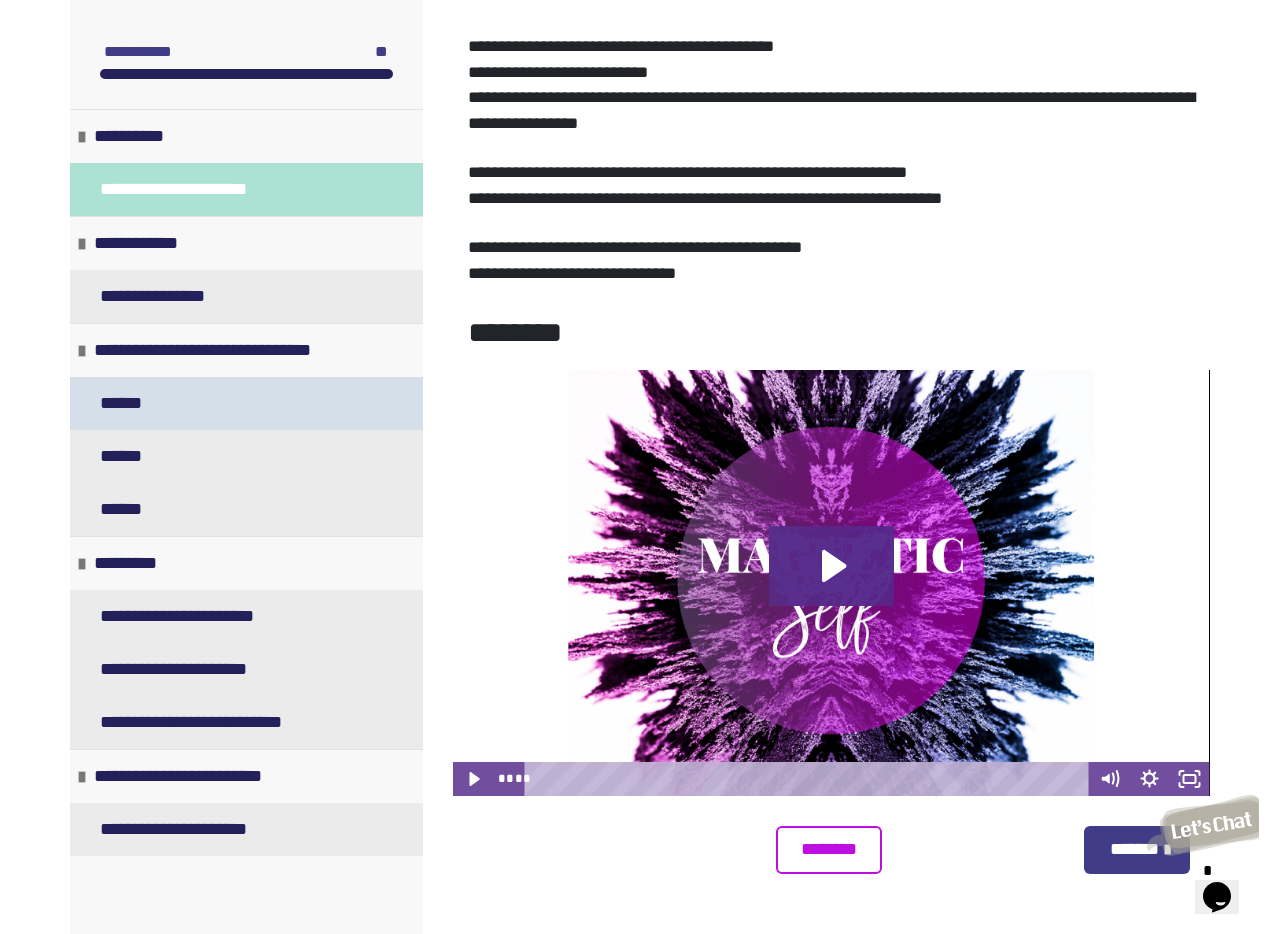 click on "******" at bounding box center (246, 403) 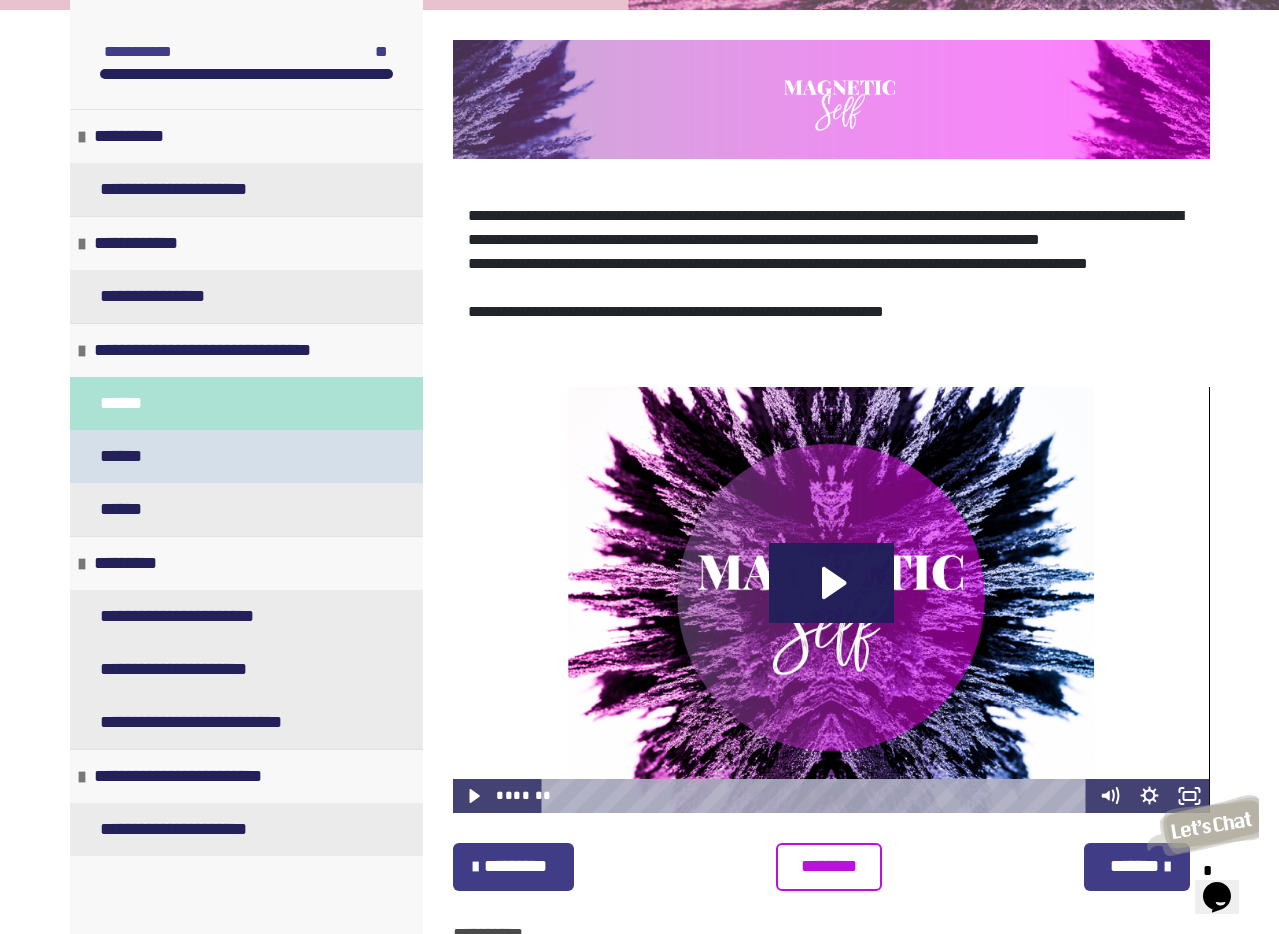 click on "******" at bounding box center [246, 456] 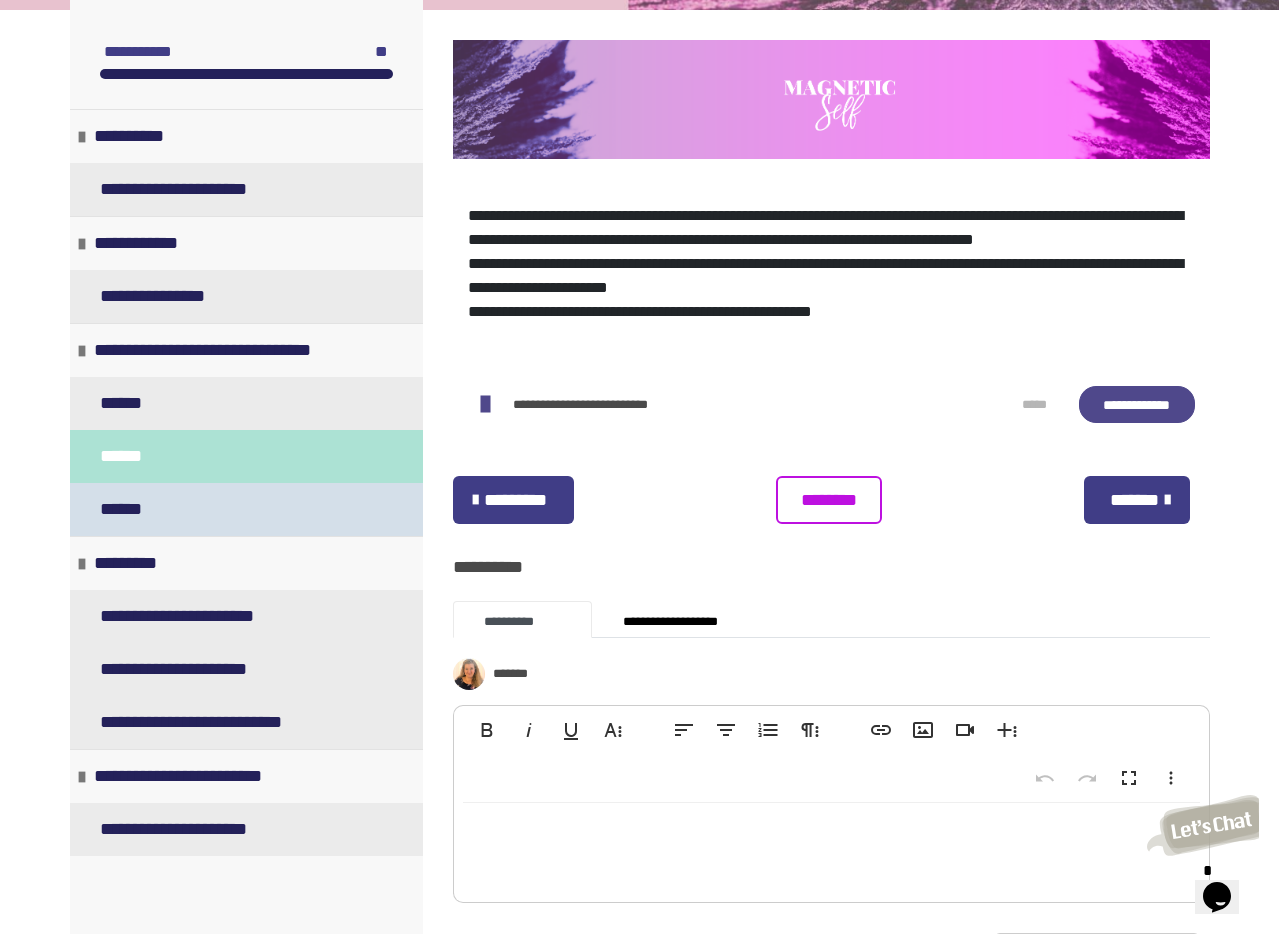 click on "******" at bounding box center (246, 509) 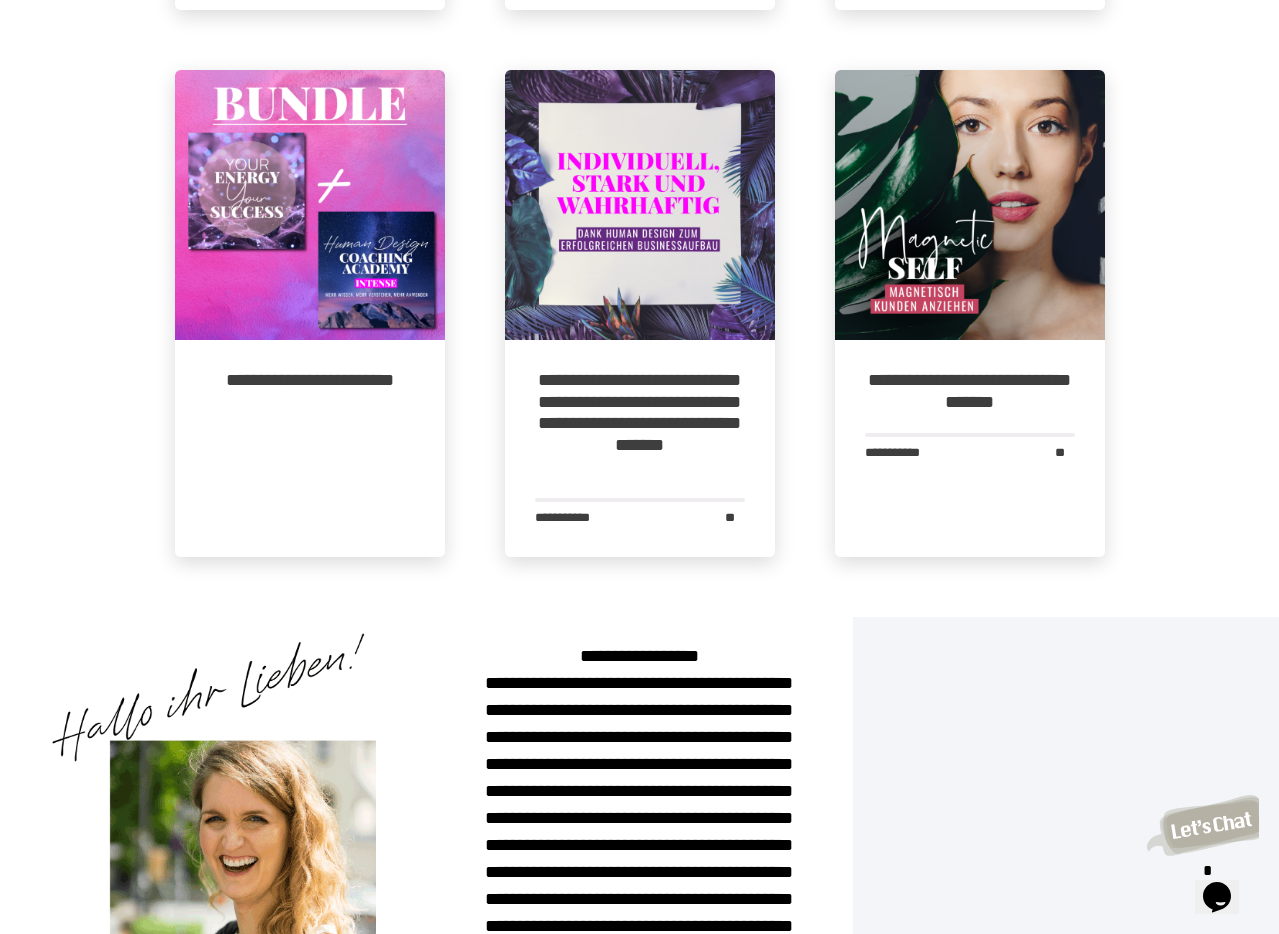scroll, scrollTop: 996, scrollLeft: 0, axis: vertical 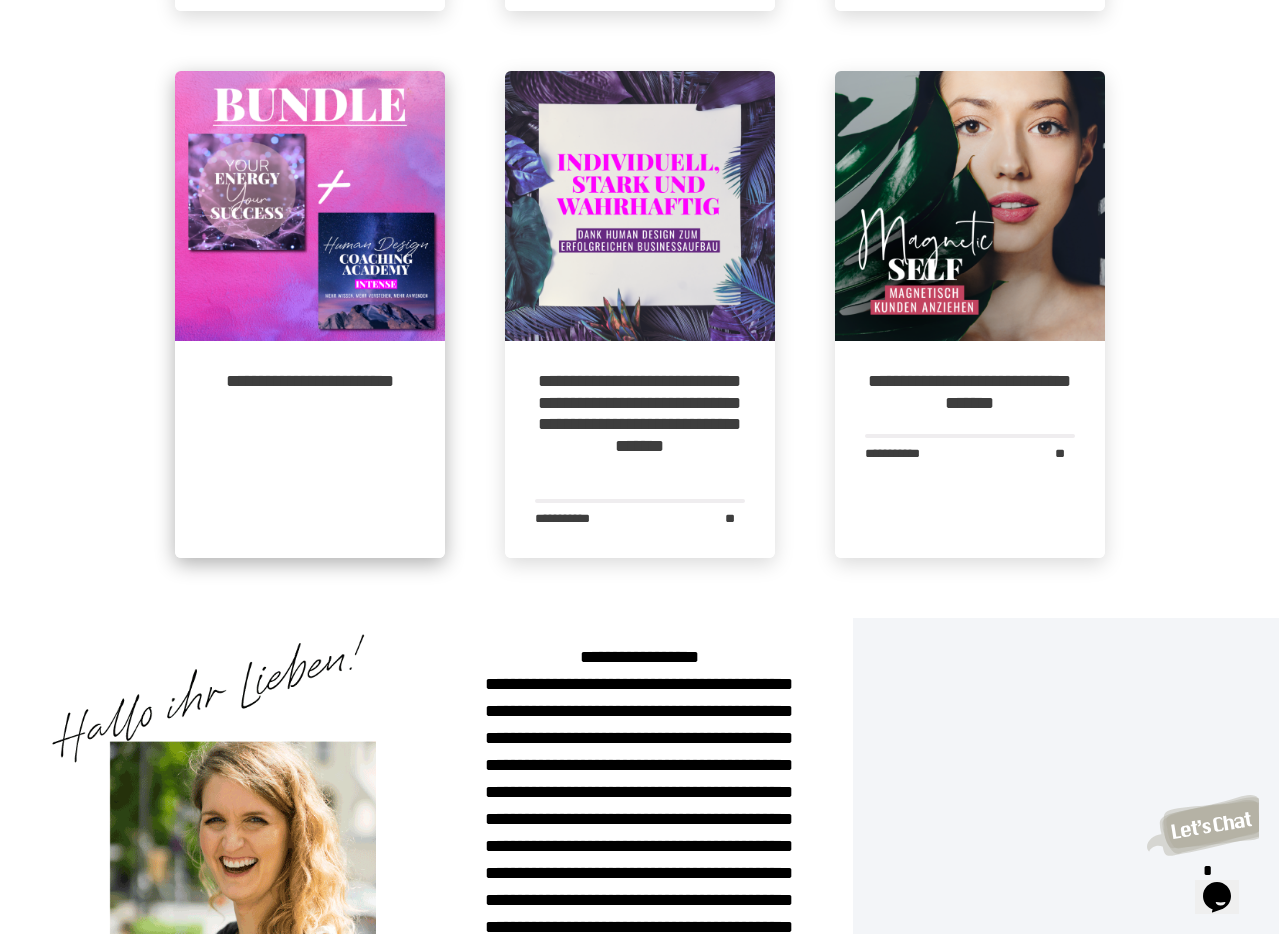click at bounding box center (310, 206) 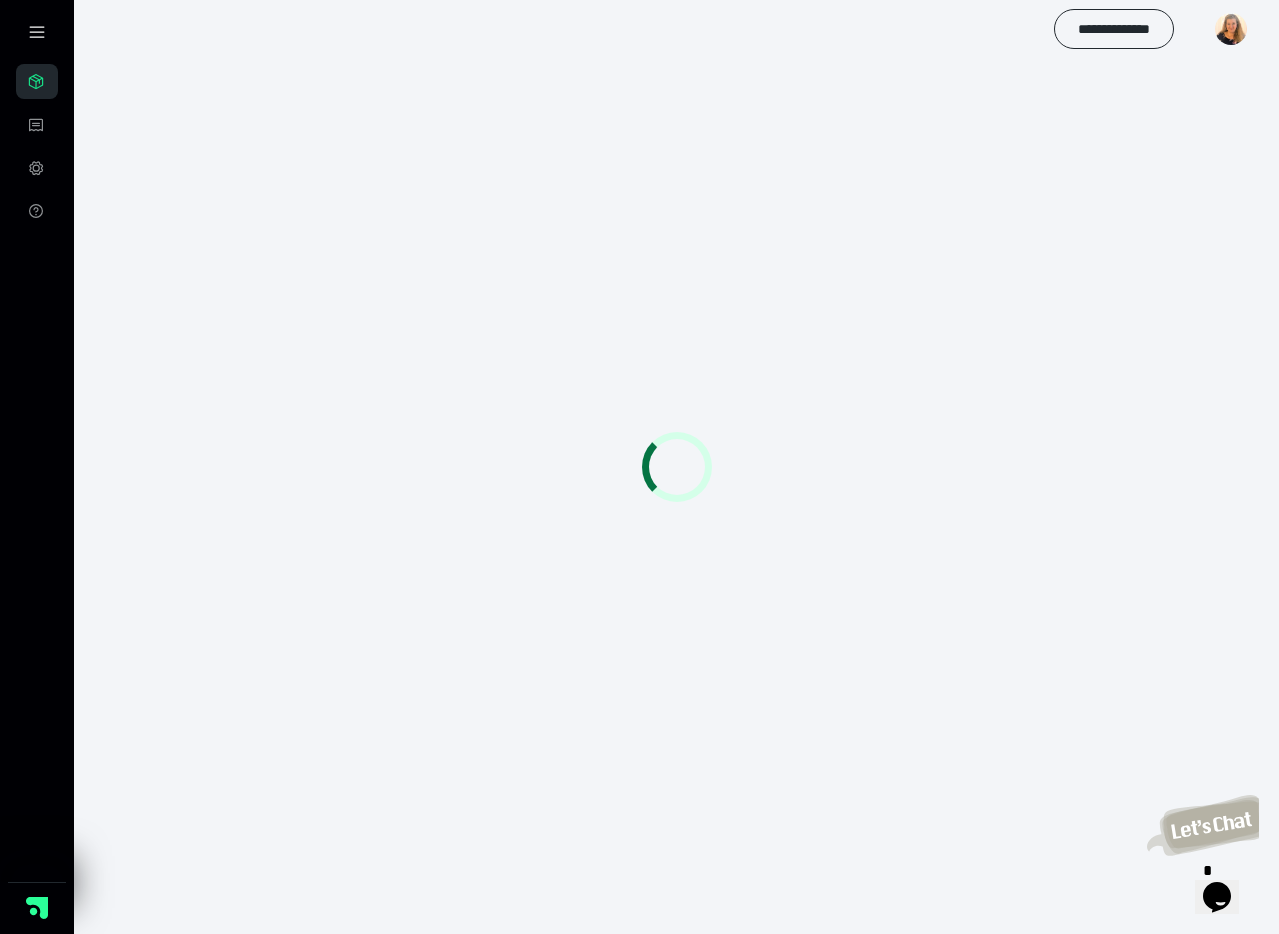 scroll, scrollTop: 0, scrollLeft: 0, axis: both 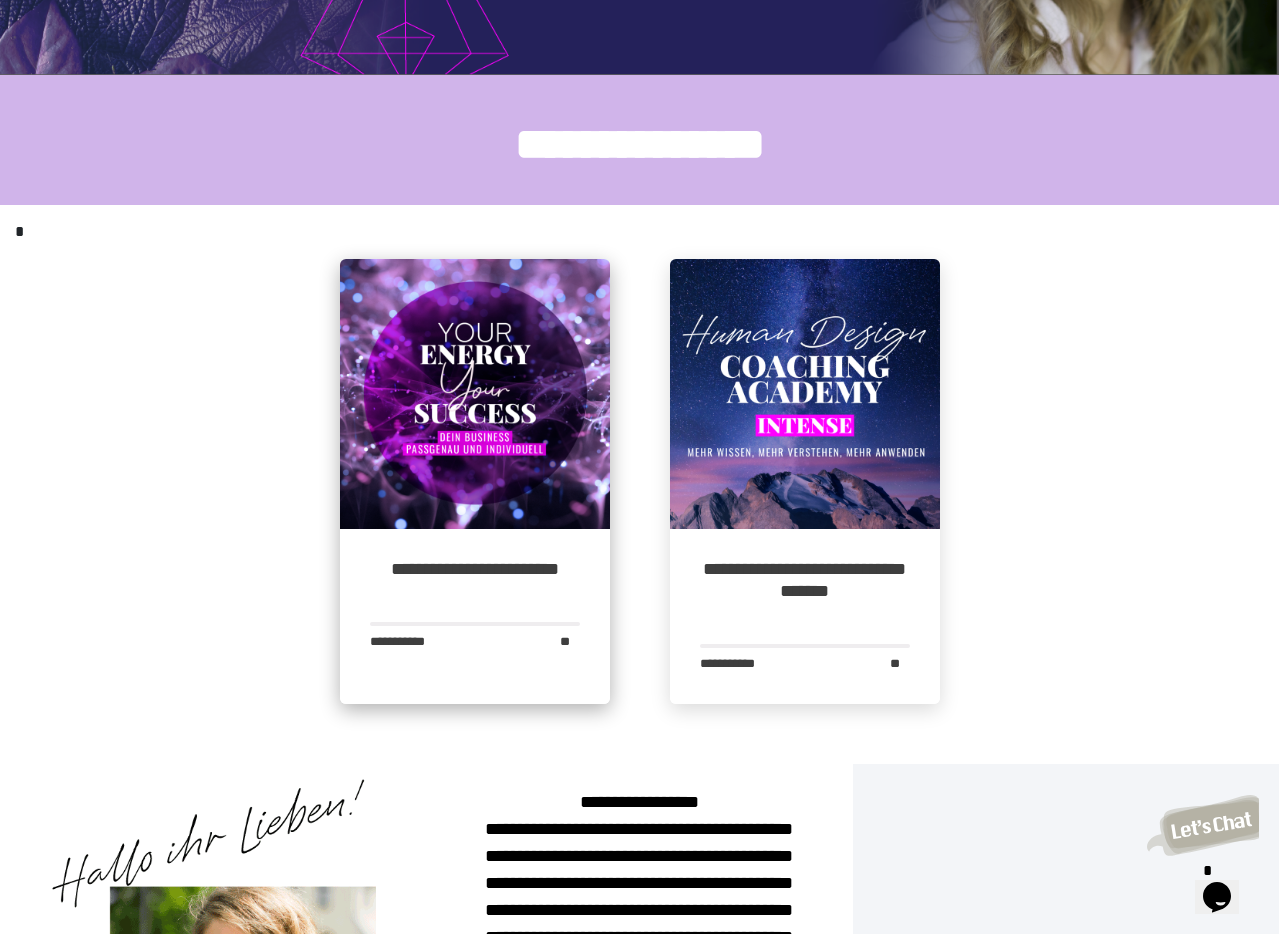 click at bounding box center (475, 394) 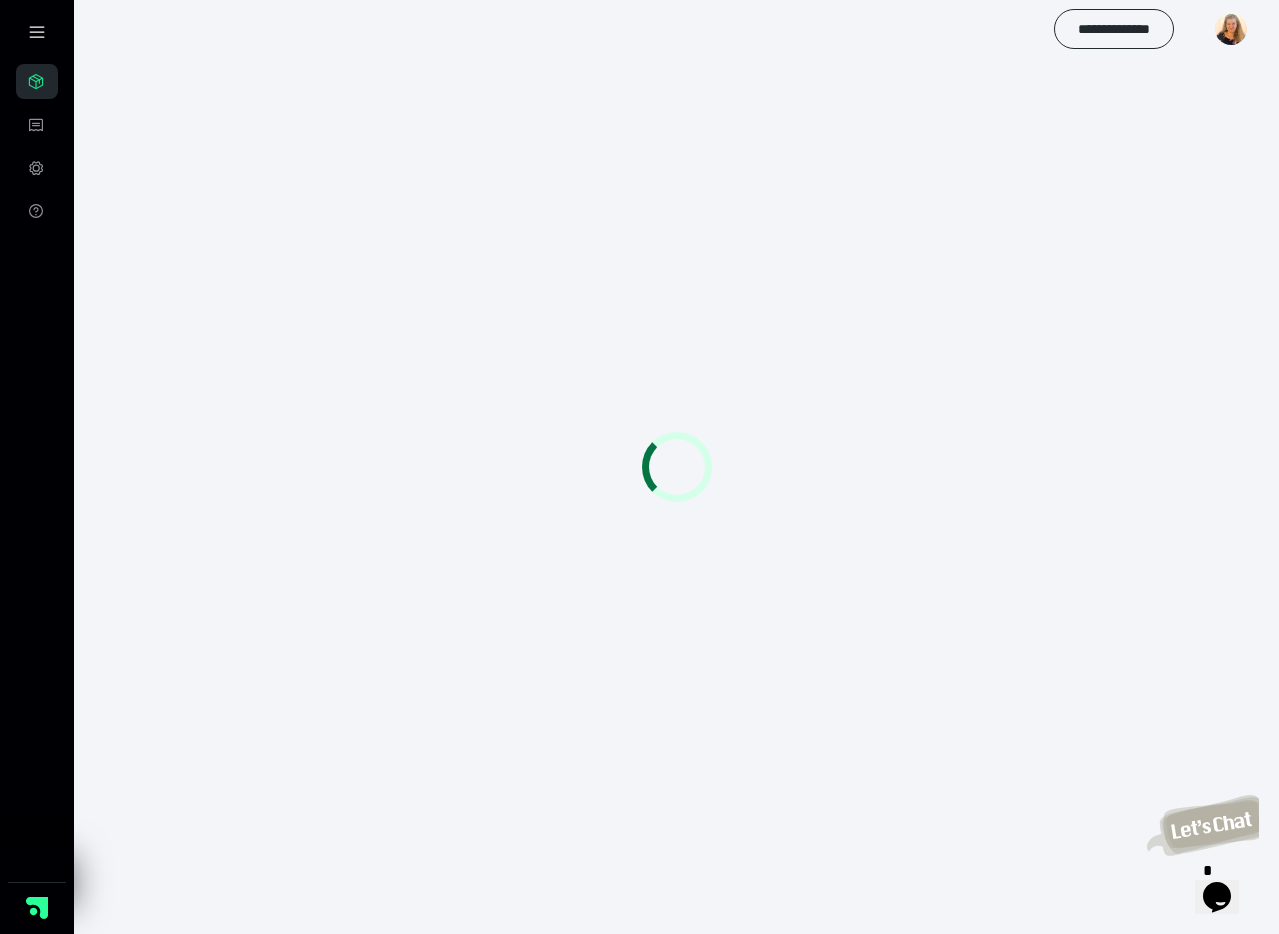scroll, scrollTop: 0, scrollLeft: 0, axis: both 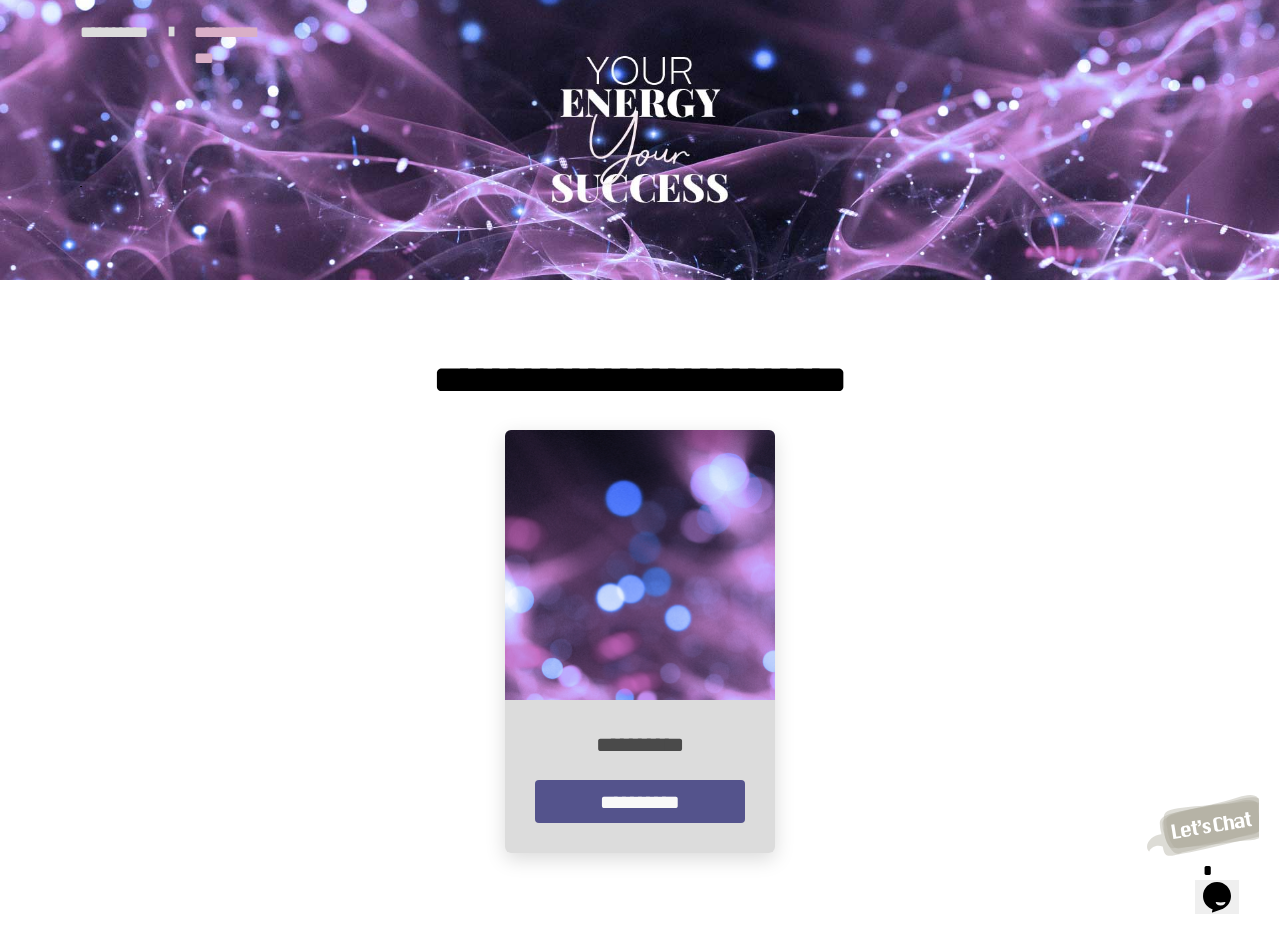 click on "**********" at bounding box center (640, 801) 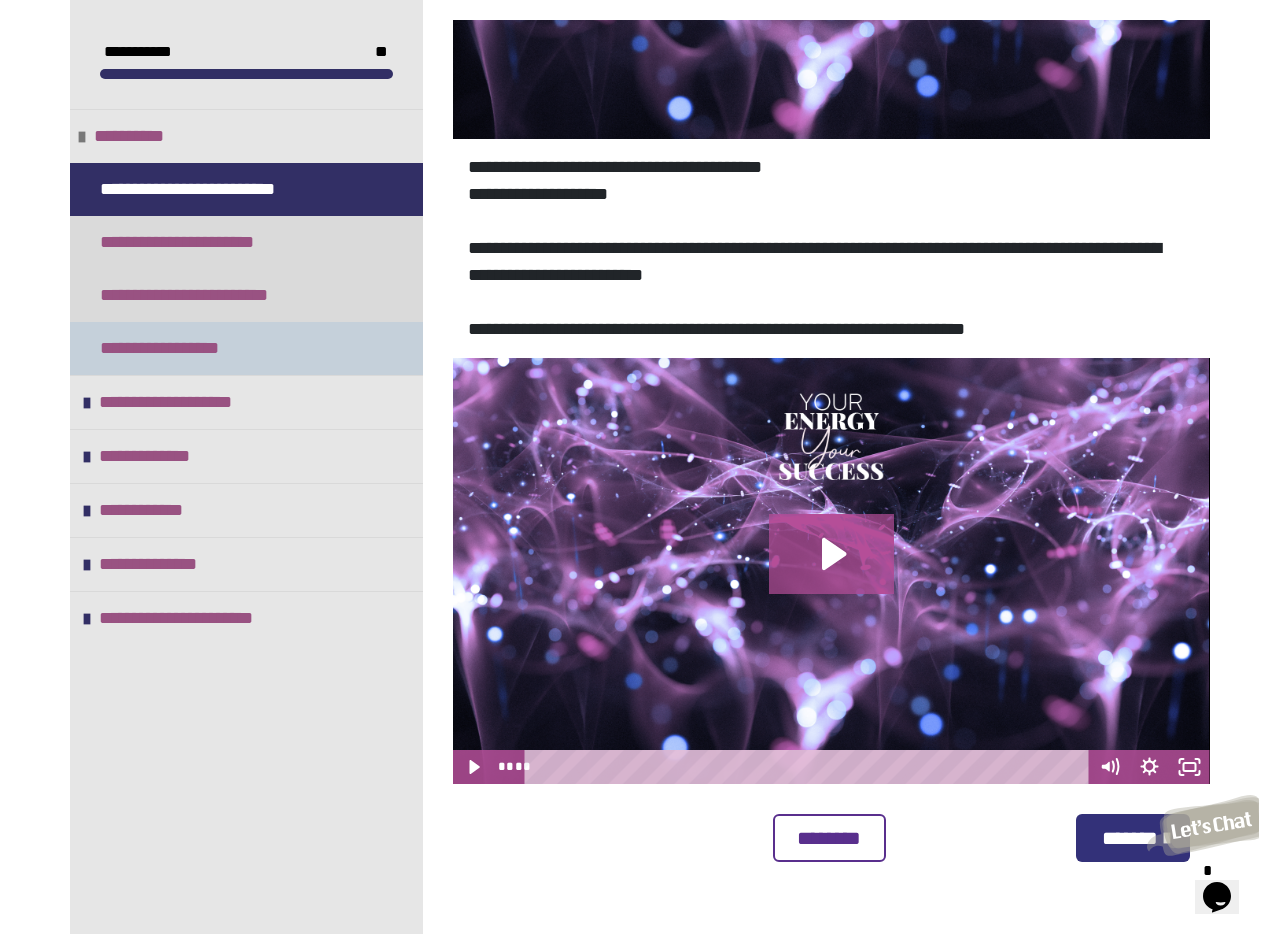 scroll, scrollTop: 296, scrollLeft: 0, axis: vertical 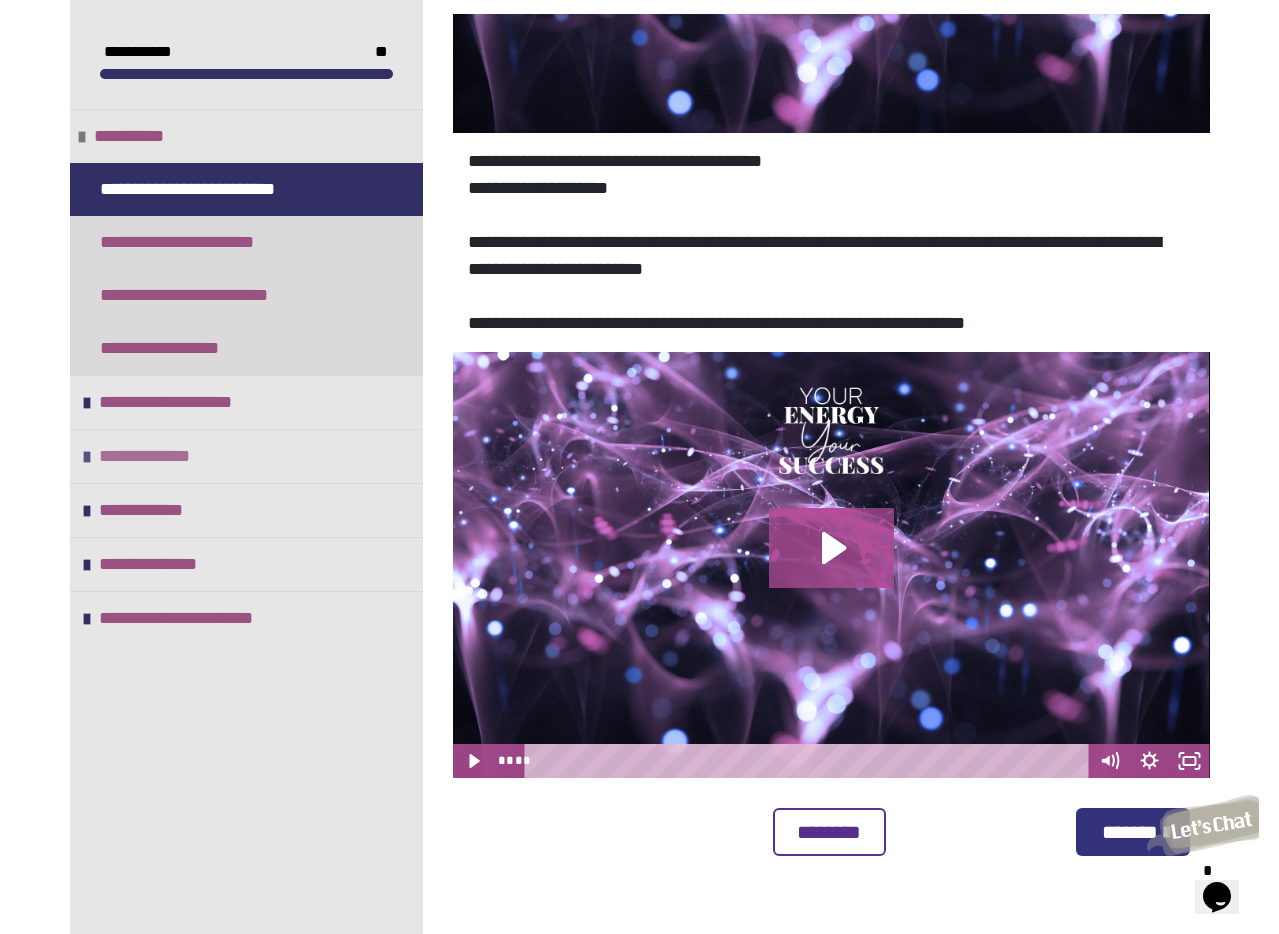 click on "**********" at bounding box center [246, 456] 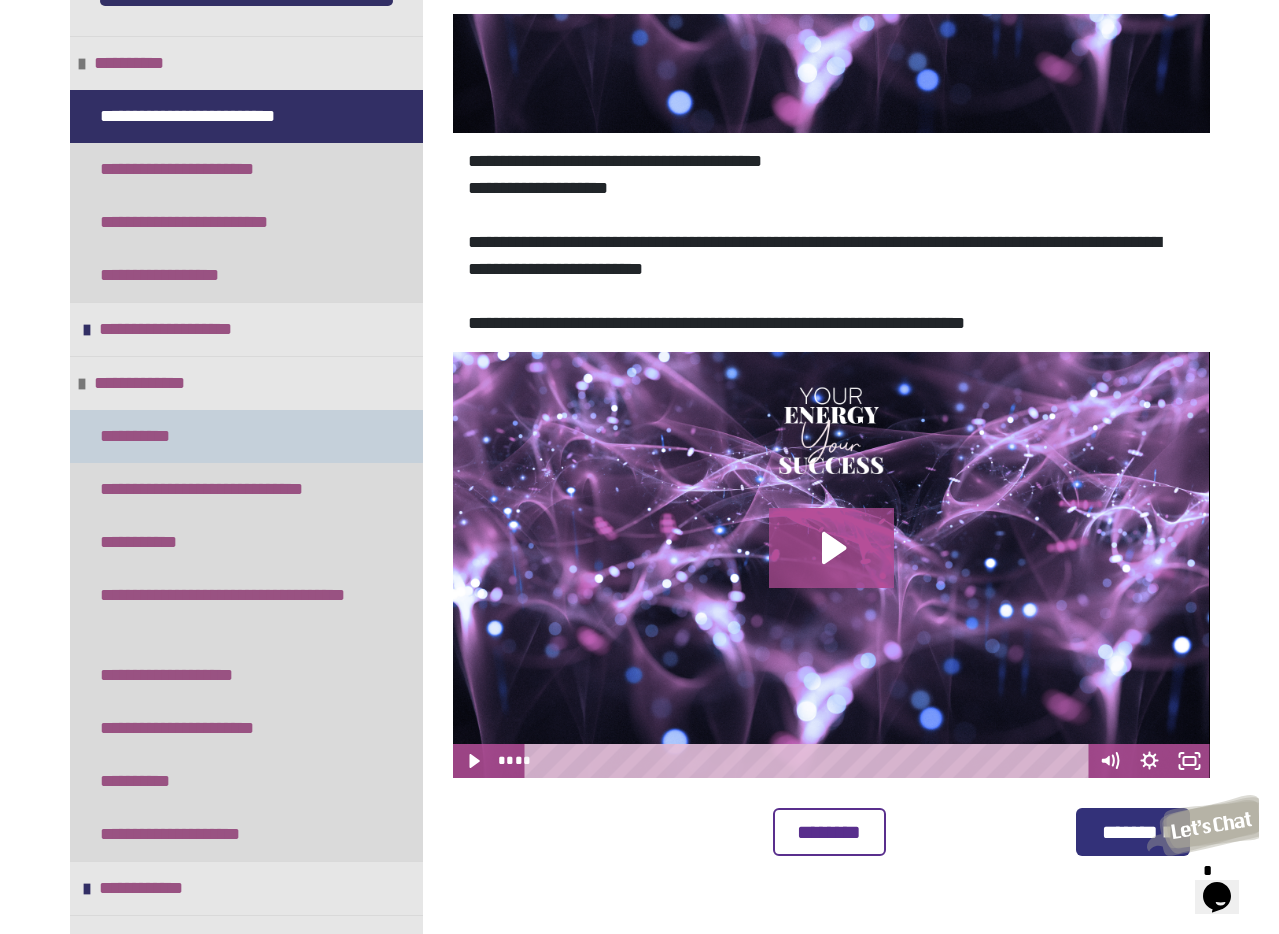 scroll, scrollTop: 157, scrollLeft: 0, axis: vertical 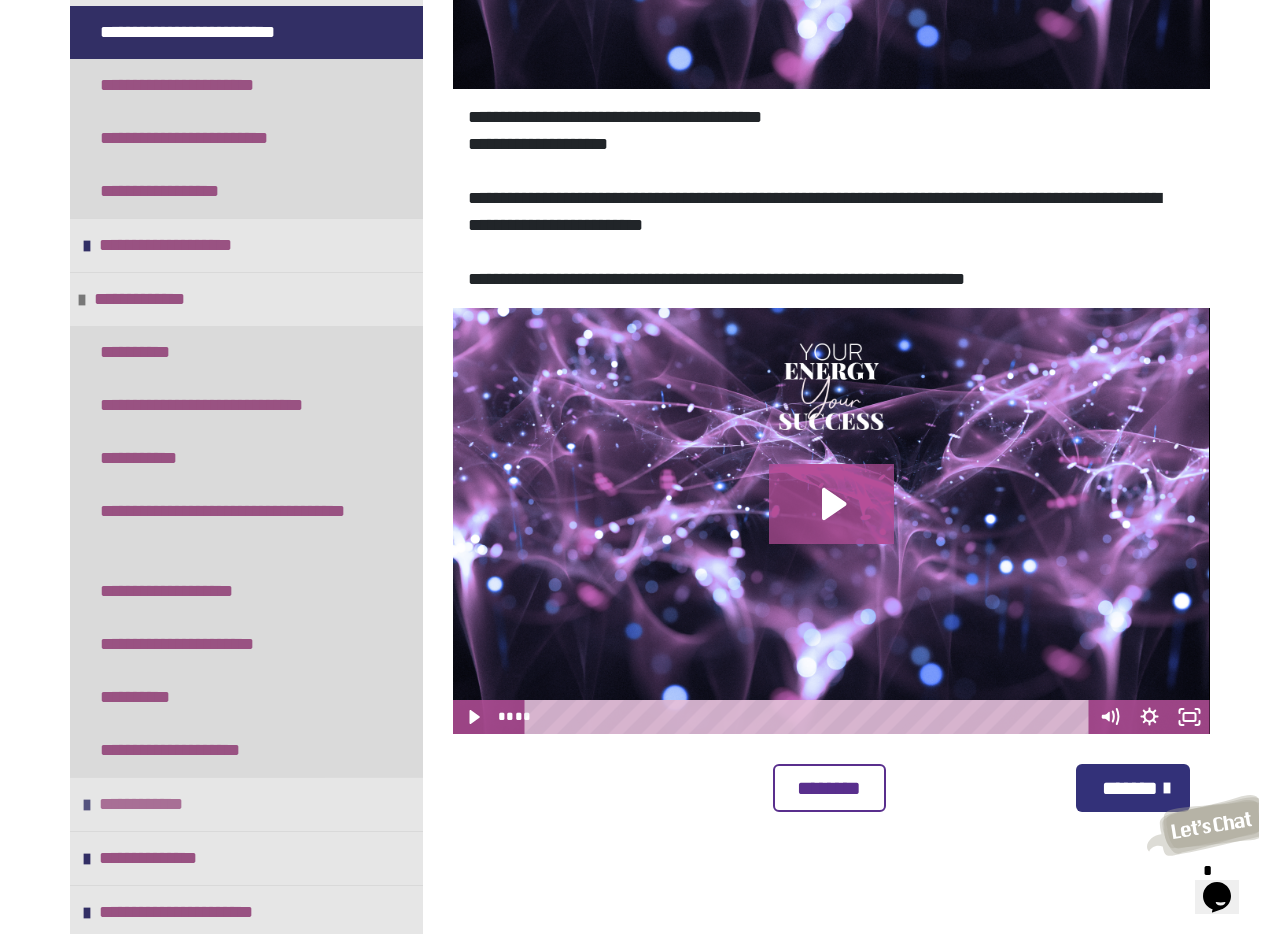 click on "**********" at bounding box center (151, 804) 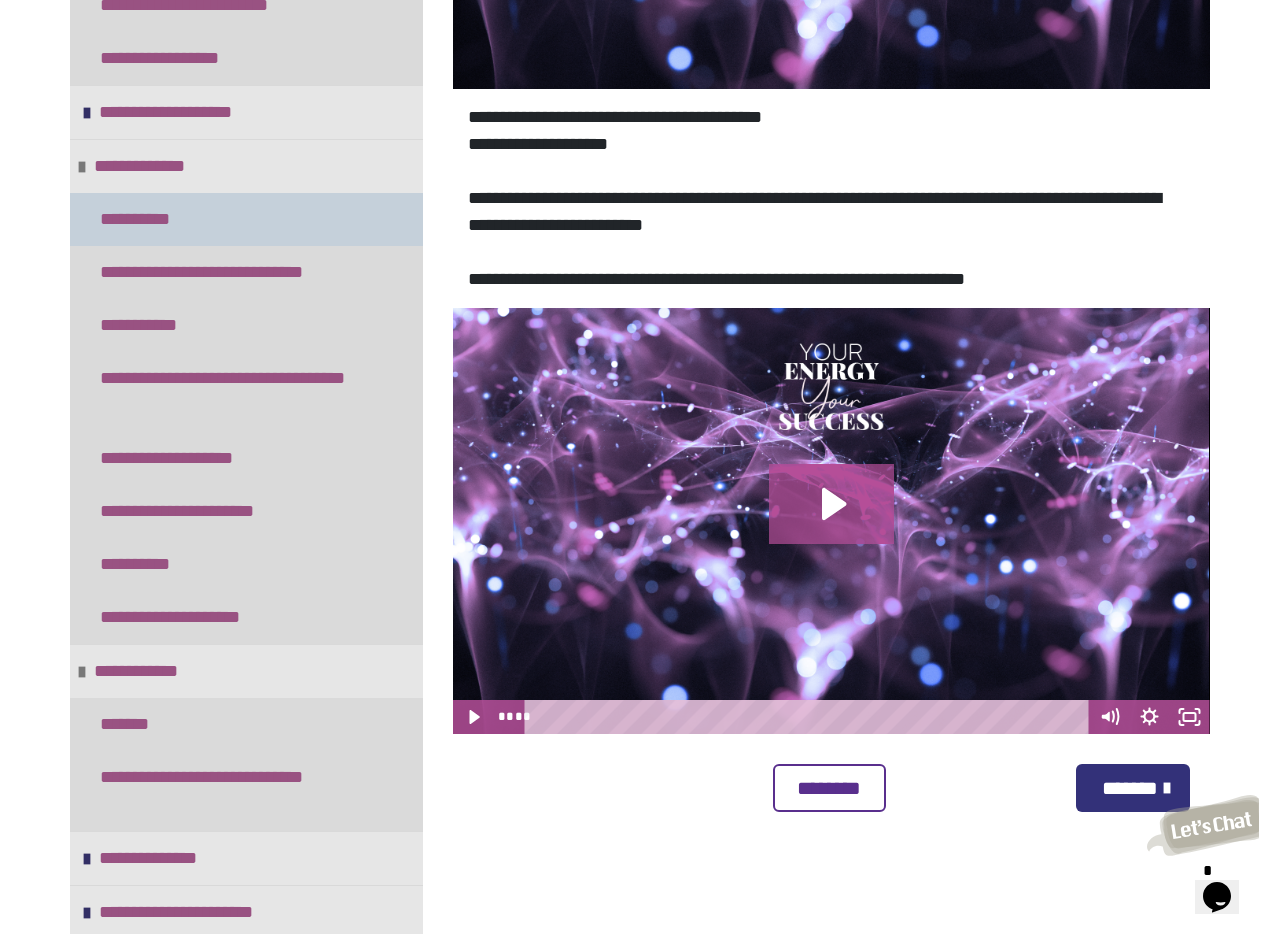 scroll, scrollTop: 0, scrollLeft: 0, axis: both 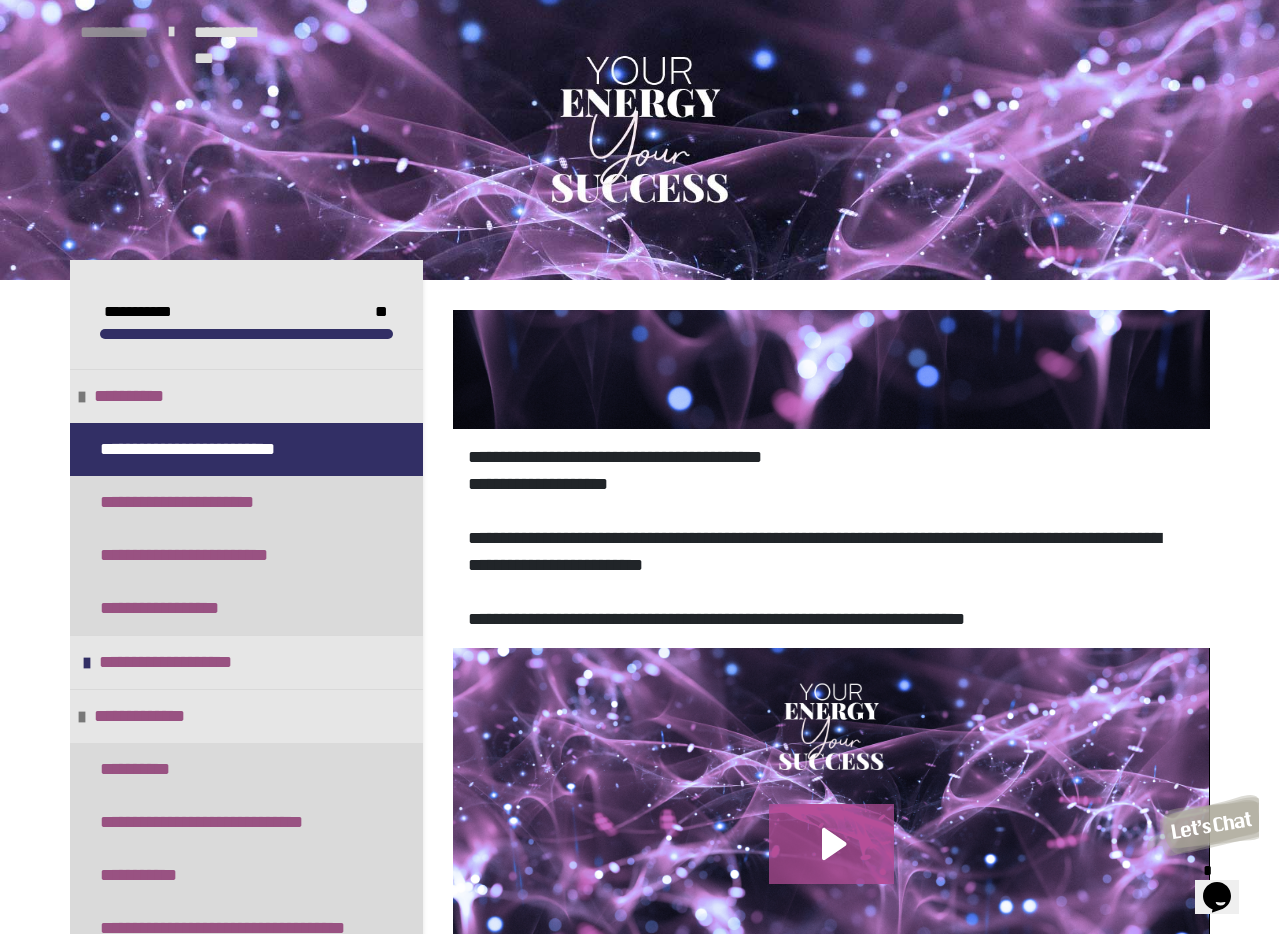 click on "**********" at bounding box center (114, 33) 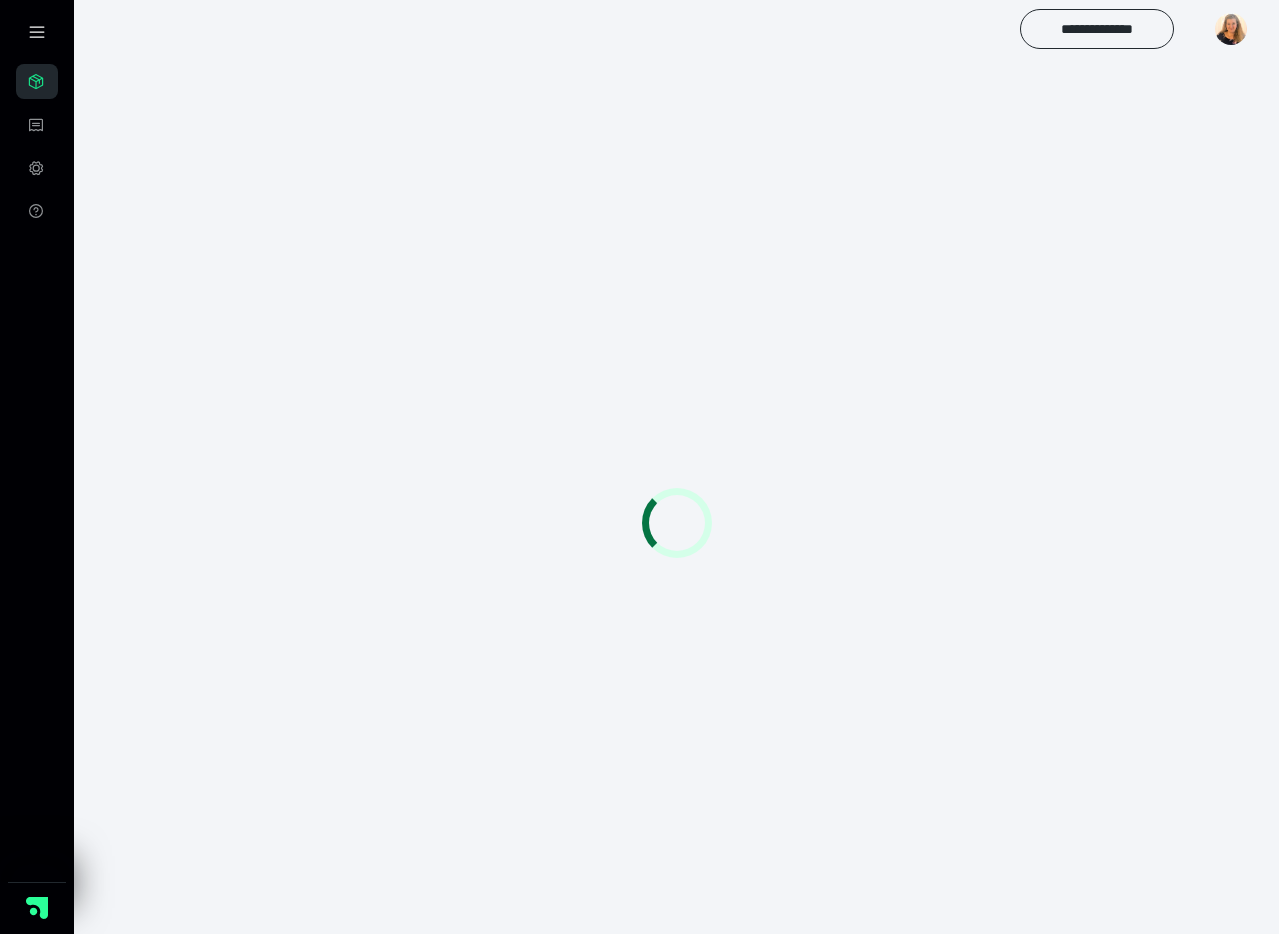 scroll, scrollTop: 0, scrollLeft: 0, axis: both 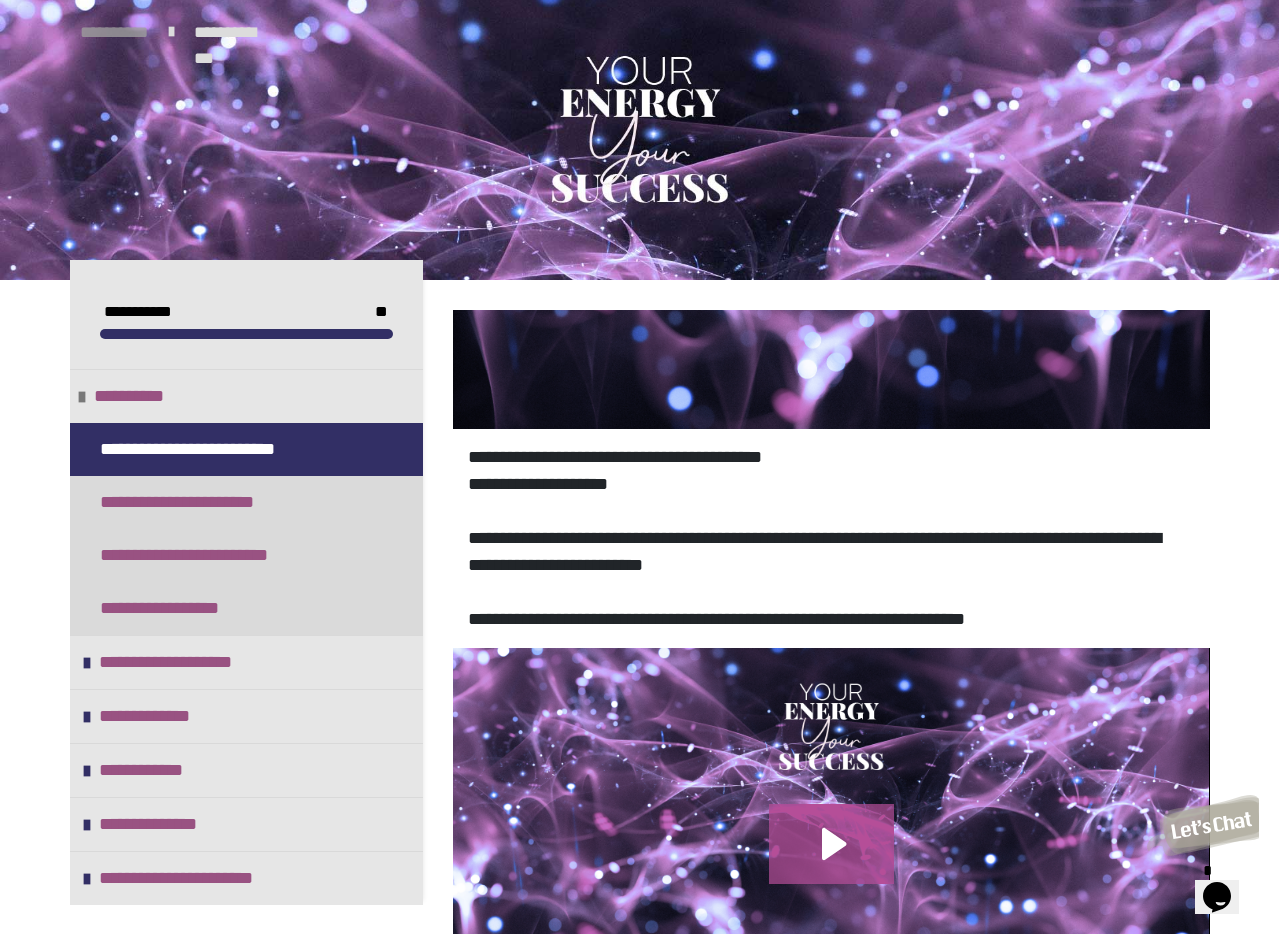 click on "**********" at bounding box center [114, 33] 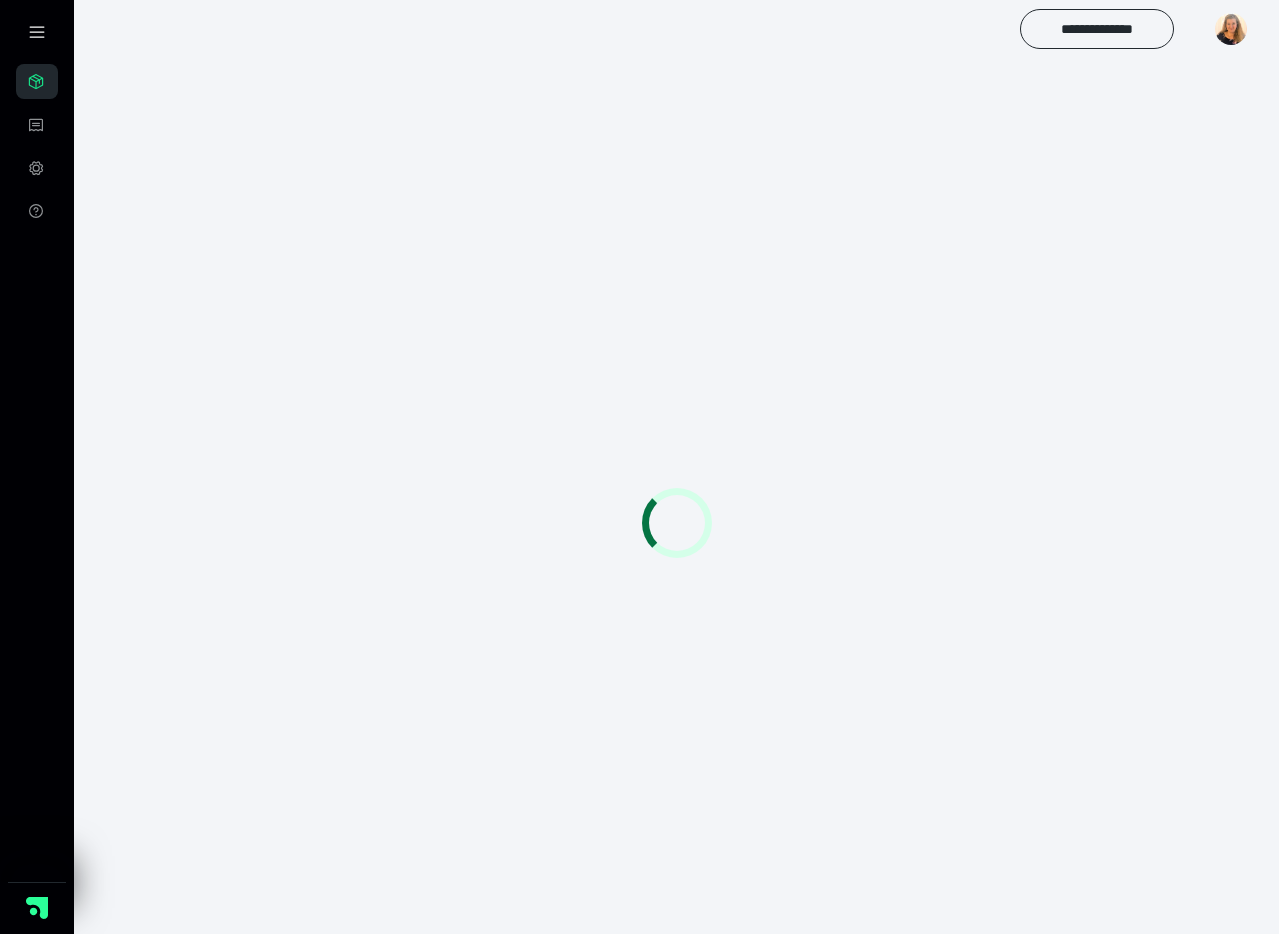 scroll, scrollTop: 0, scrollLeft: 0, axis: both 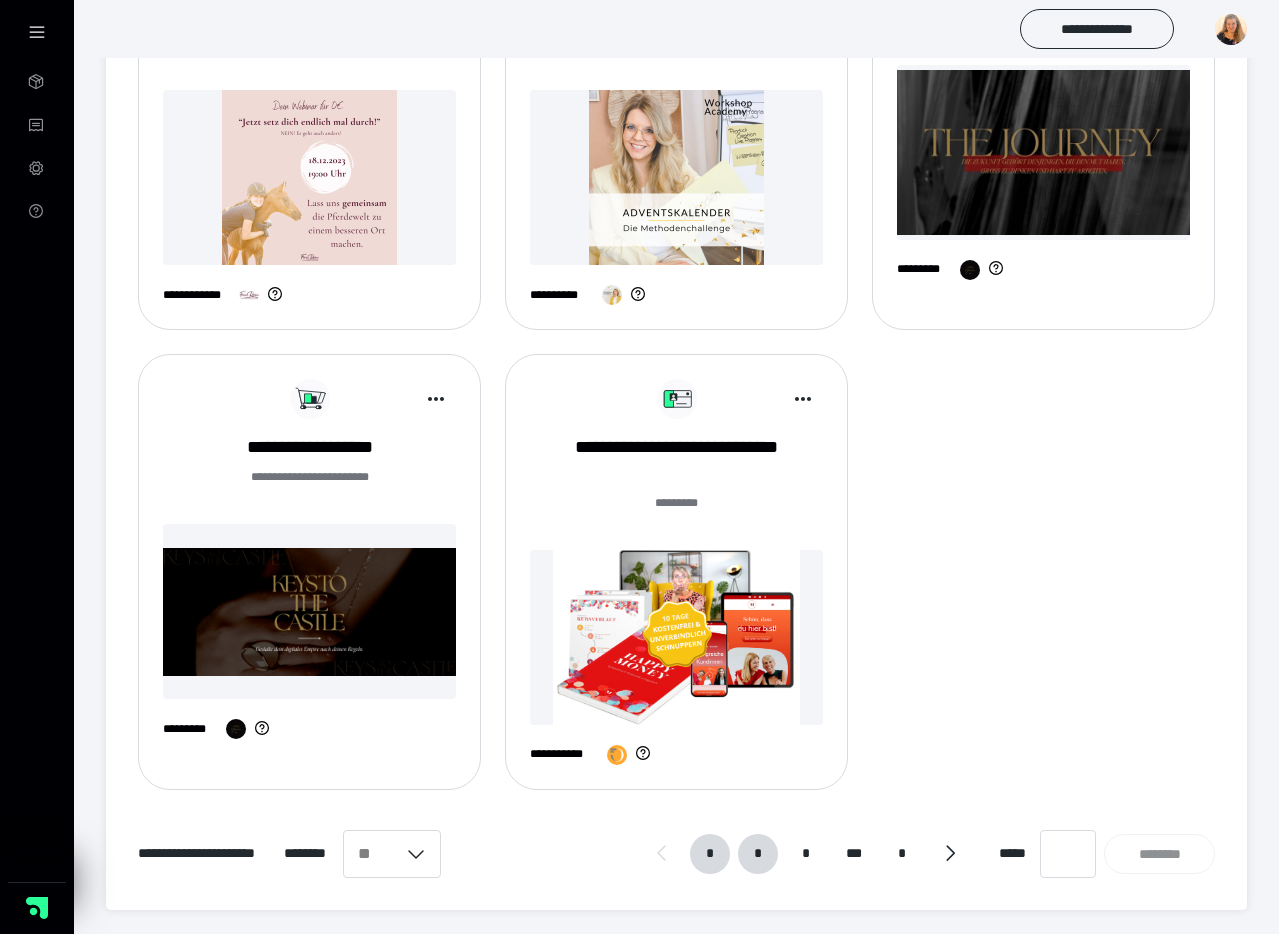 click on "*" at bounding box center [758, 854] 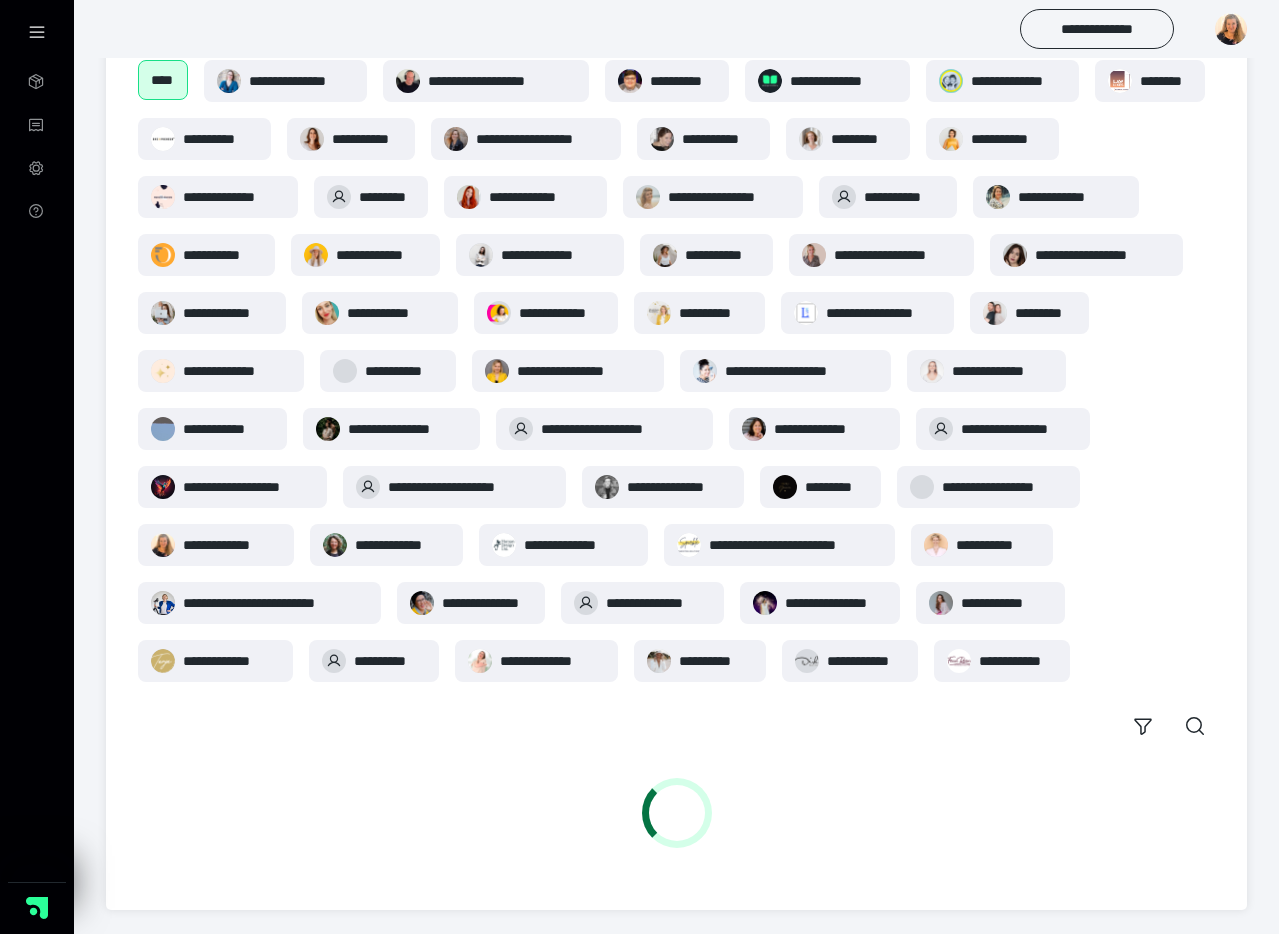 scroll, scrollTop: 1869, scrollLeft: 0, axis: vertical 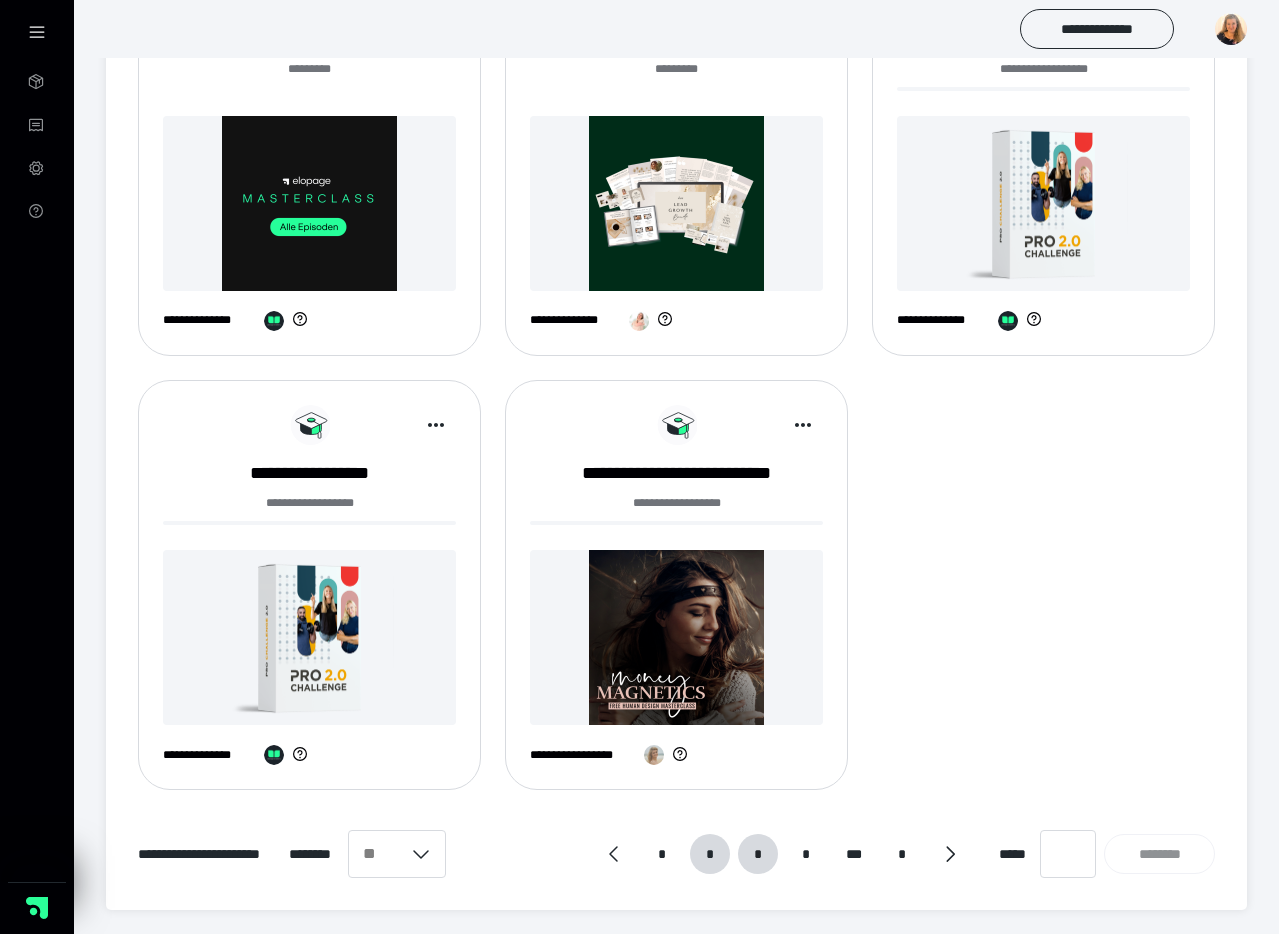 click on "*" at bounding box center (758, 854) 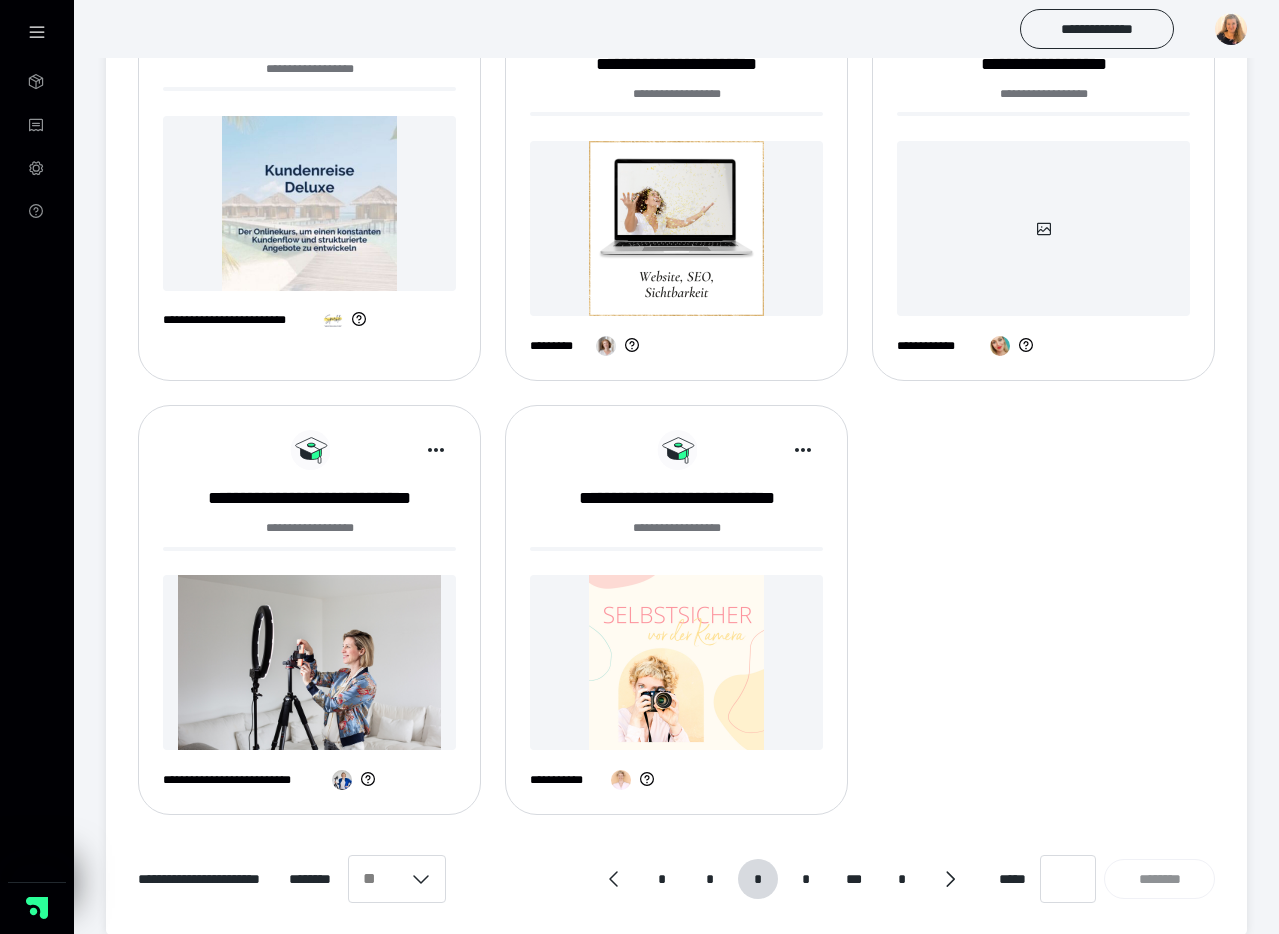 scroll, scrollTop: 1894, scrollLeft: 0, axis: vertical 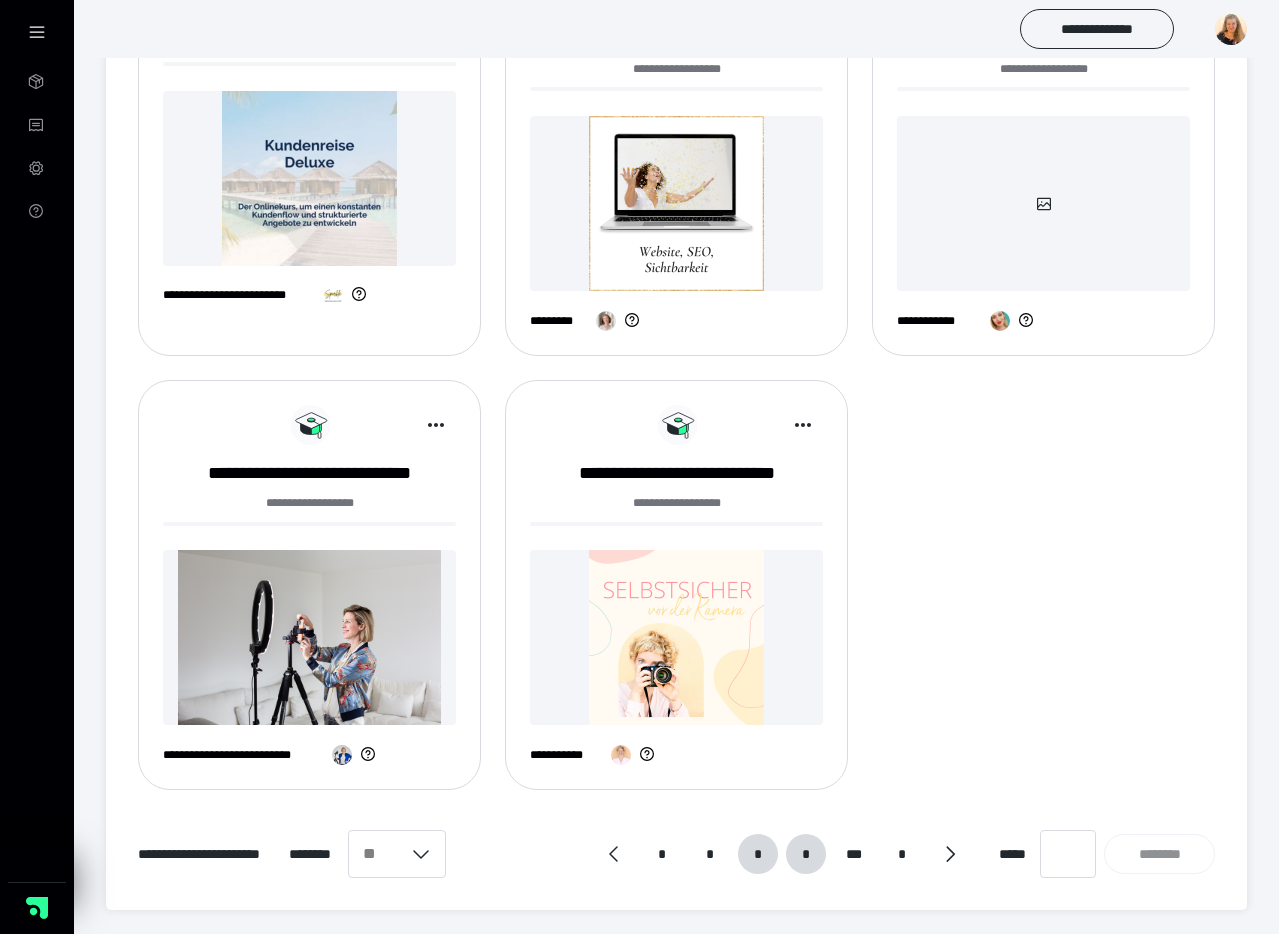 click on "*" at bounding box center (805, 854) 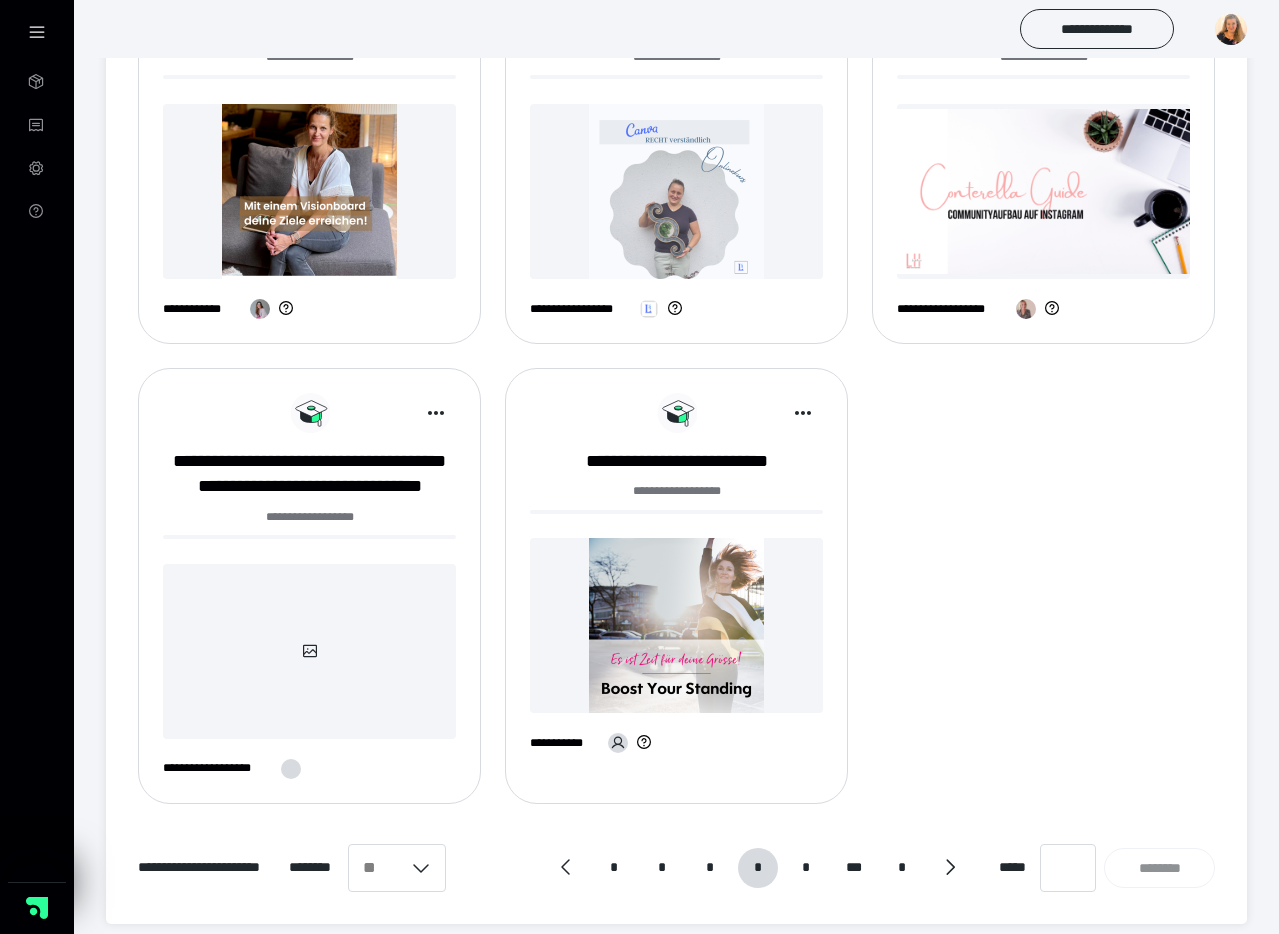 scroll, scrollTop: 1920, scrollLeft: 0, axis: vertical 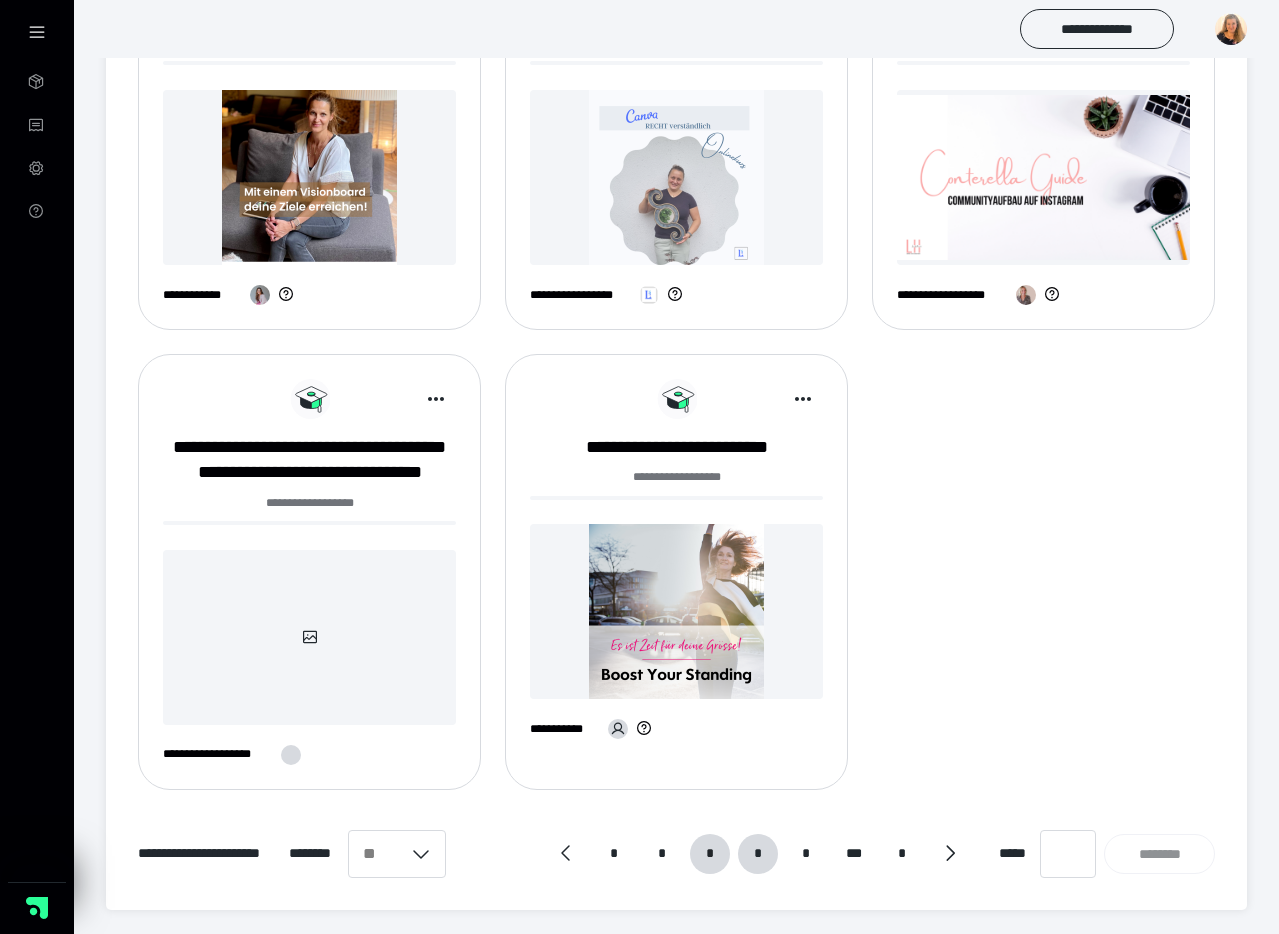 click on "*" at bounding box center (709, 854) 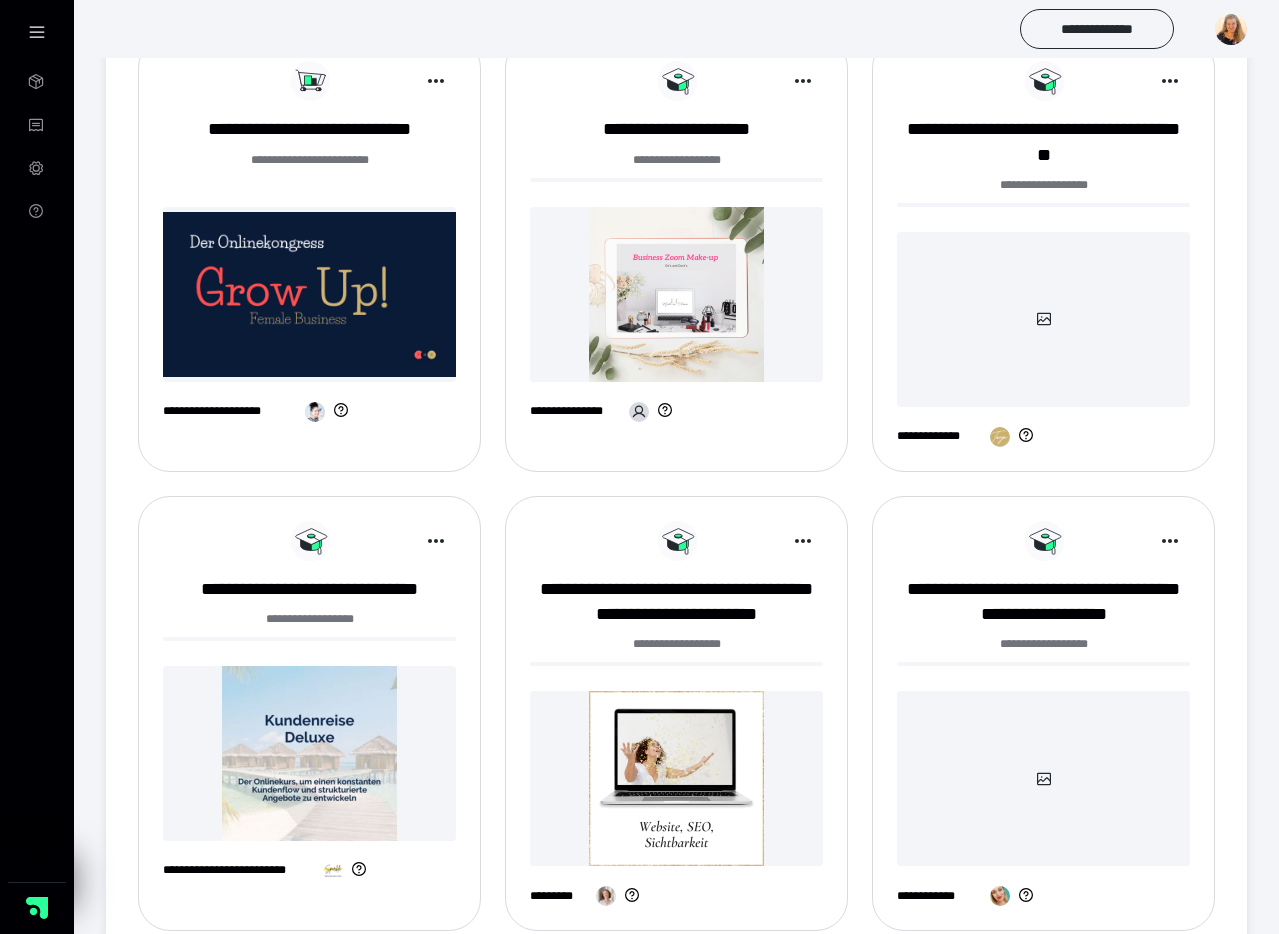 scroll, scrollTop: 1894, scrollLeft: 0, axis: vertical 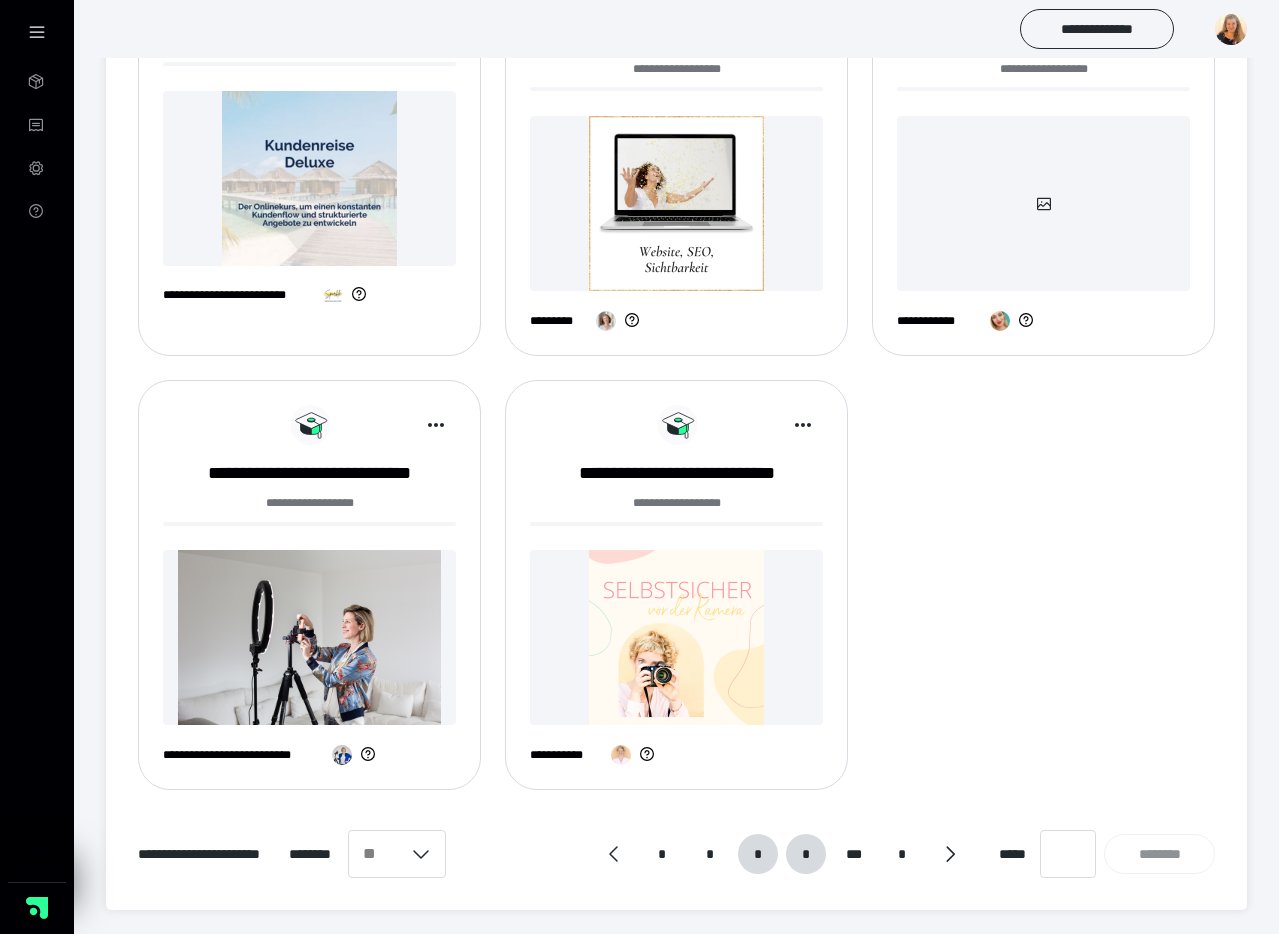 click on "*" at bounding box center [805, 854] 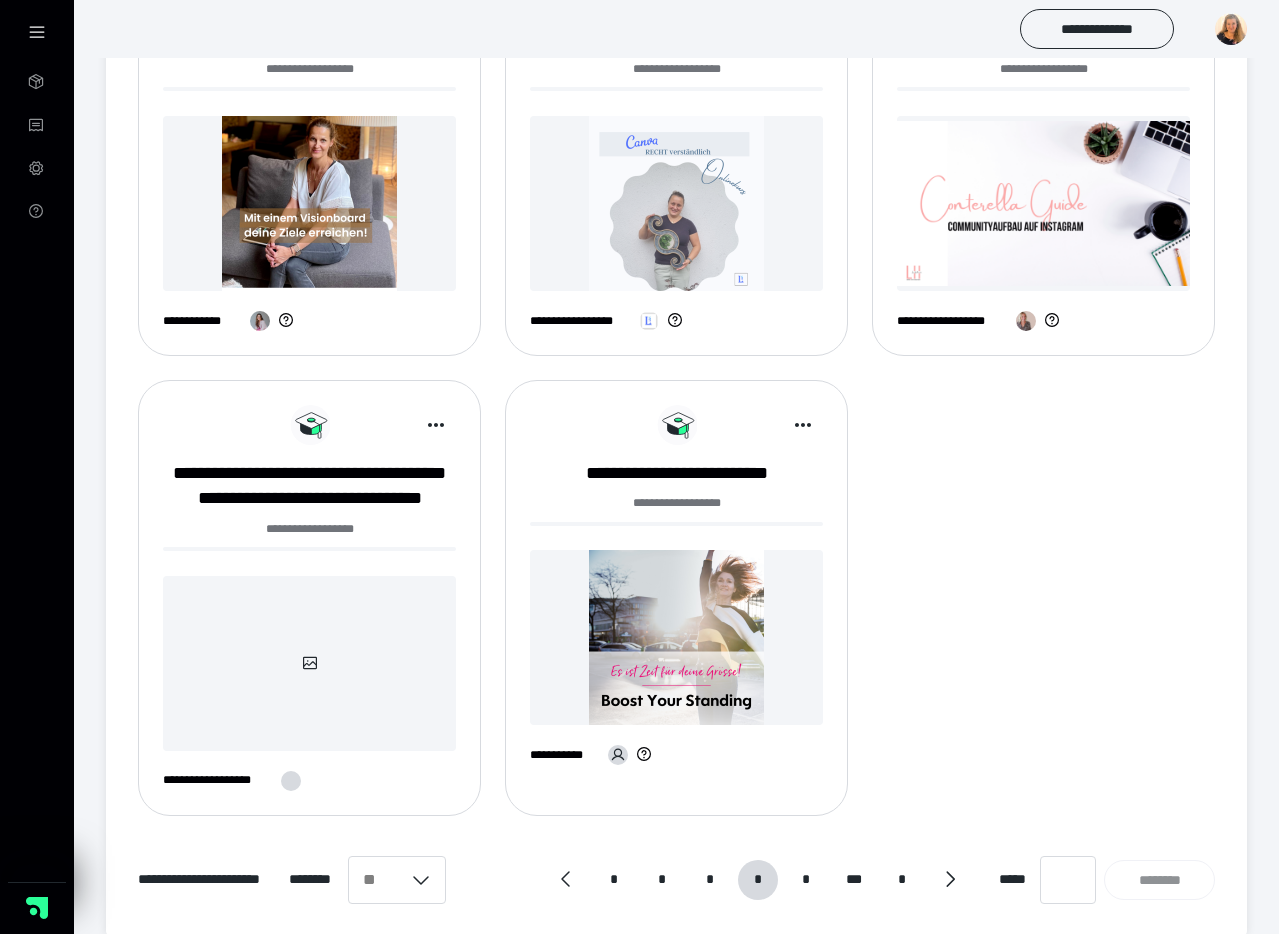 scroll, scrollTop: 1920, scrollLeft: 0, axis: vertical 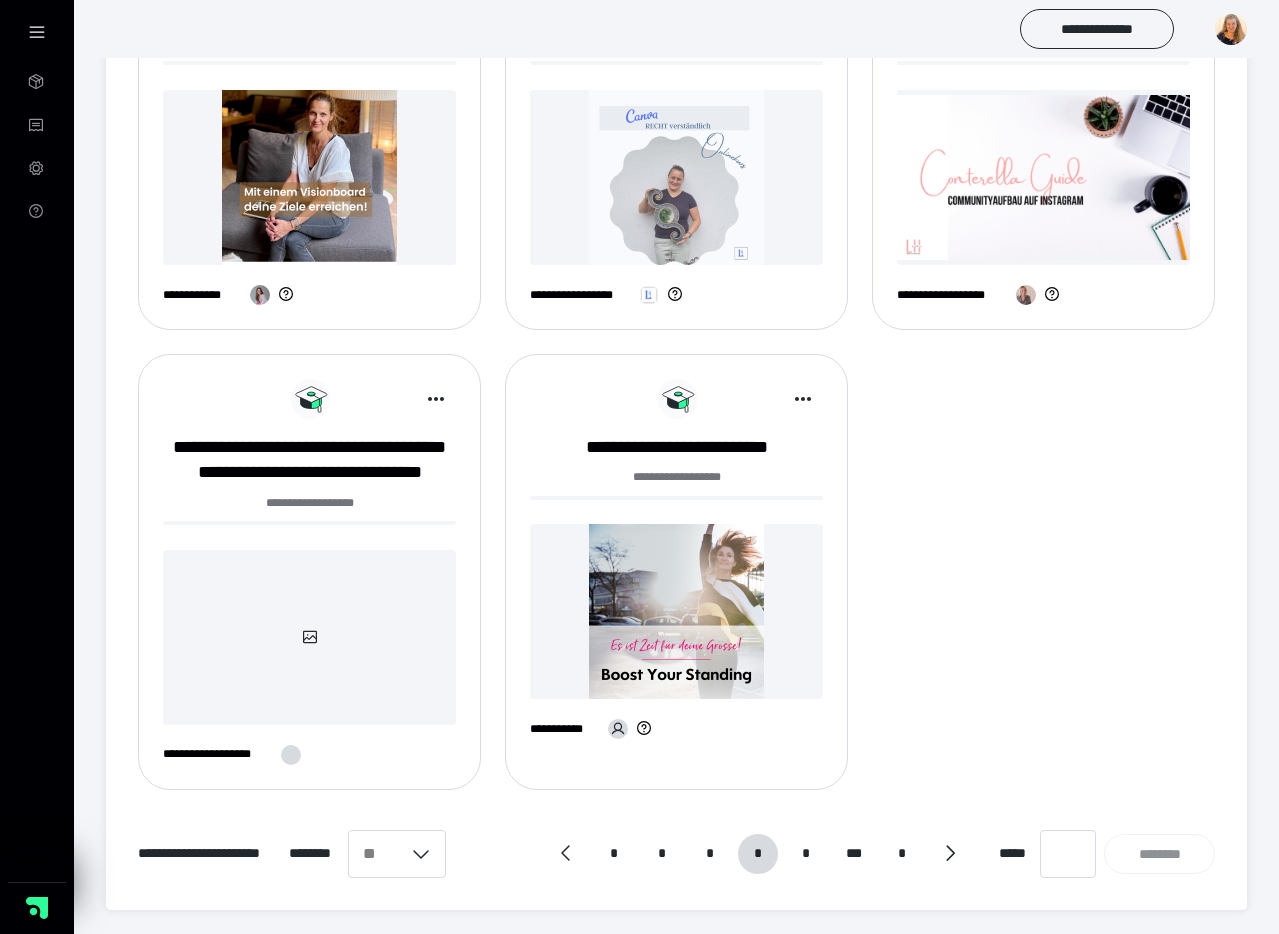 click on "*" at bounding box center [758, 854] 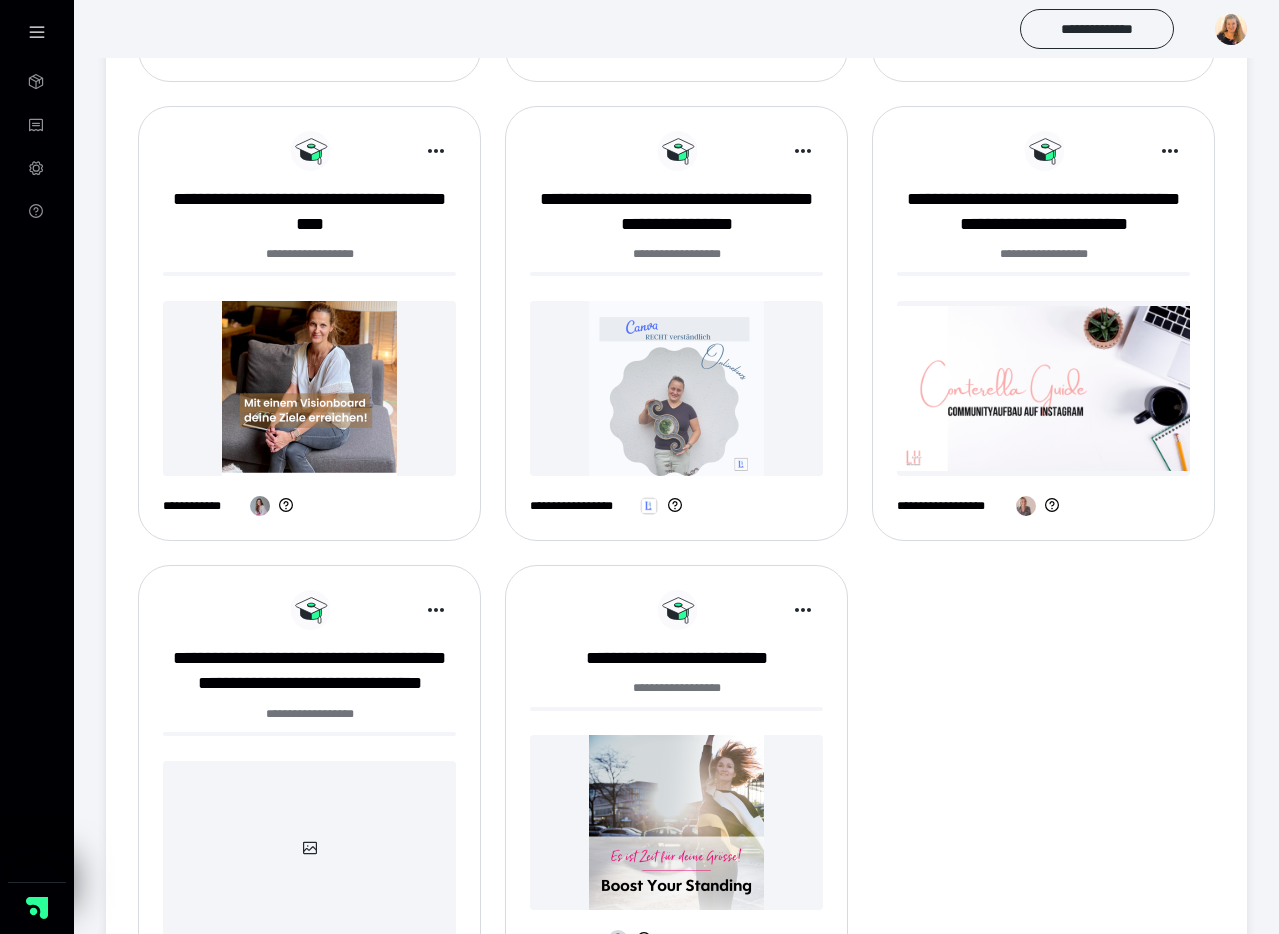 scroll, scrollTop: 1920, scrollLeft: 0, axis: vertical 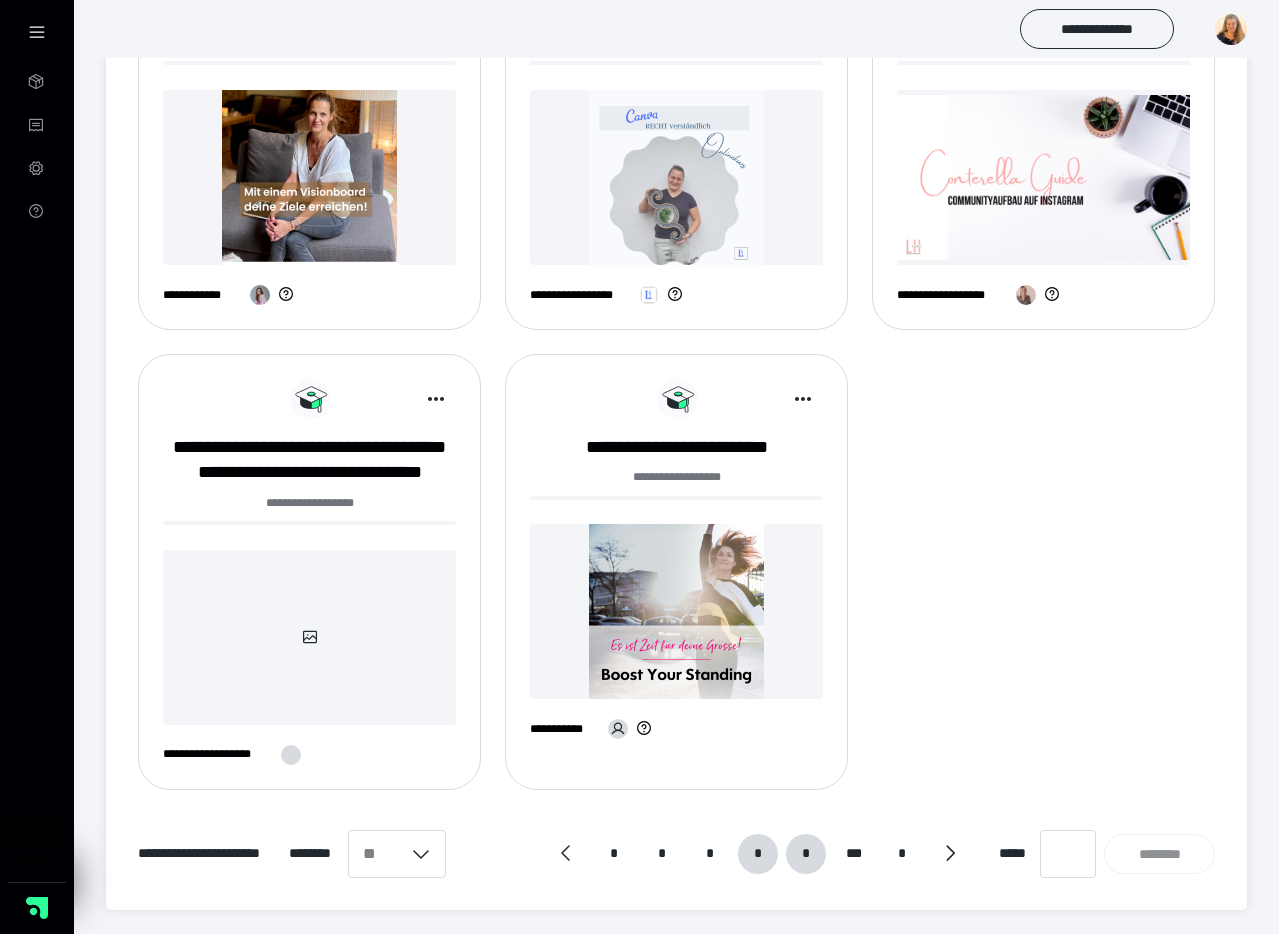 click on "*" at bounding box center [806, 854] 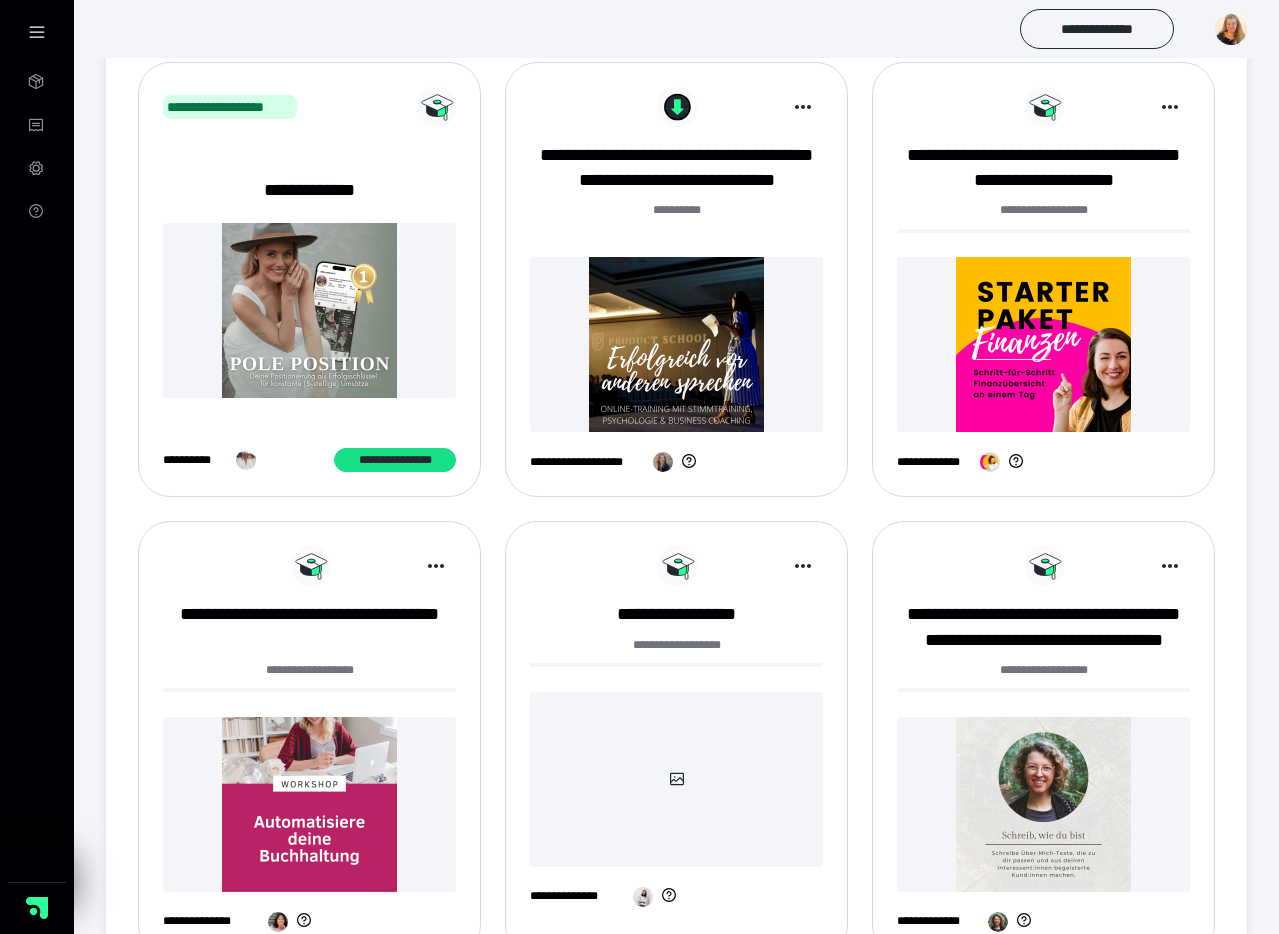 scroll, scrollTop: 822, scrollLeft: 0, axis: vertical 